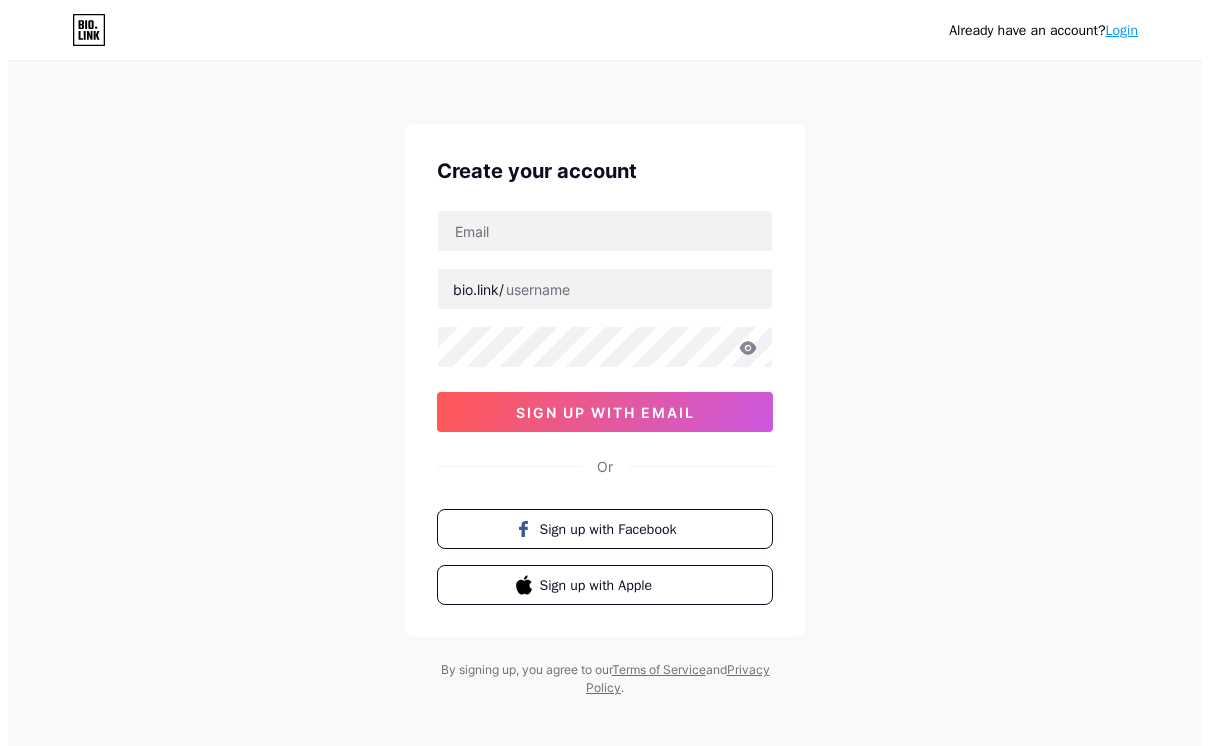 scroll, scrollTop: 0, scrollLeft: 0, axis: both 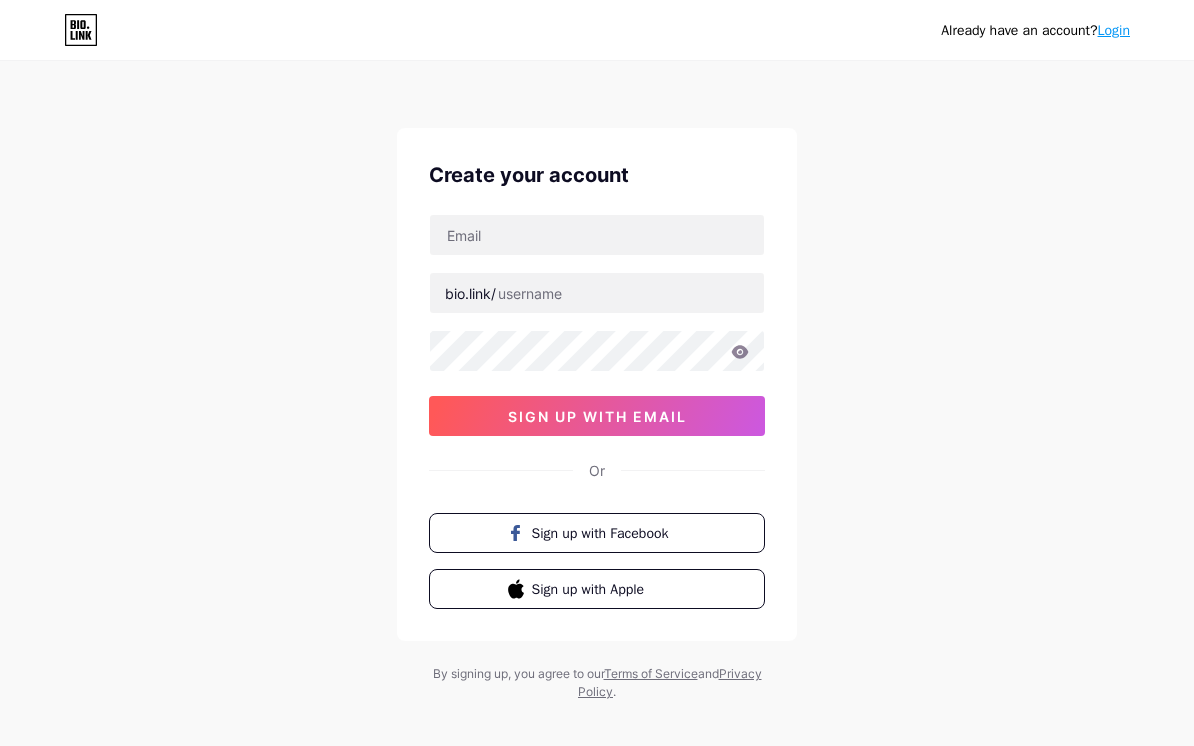 click on "Login" at bounding box center [1114, 30] 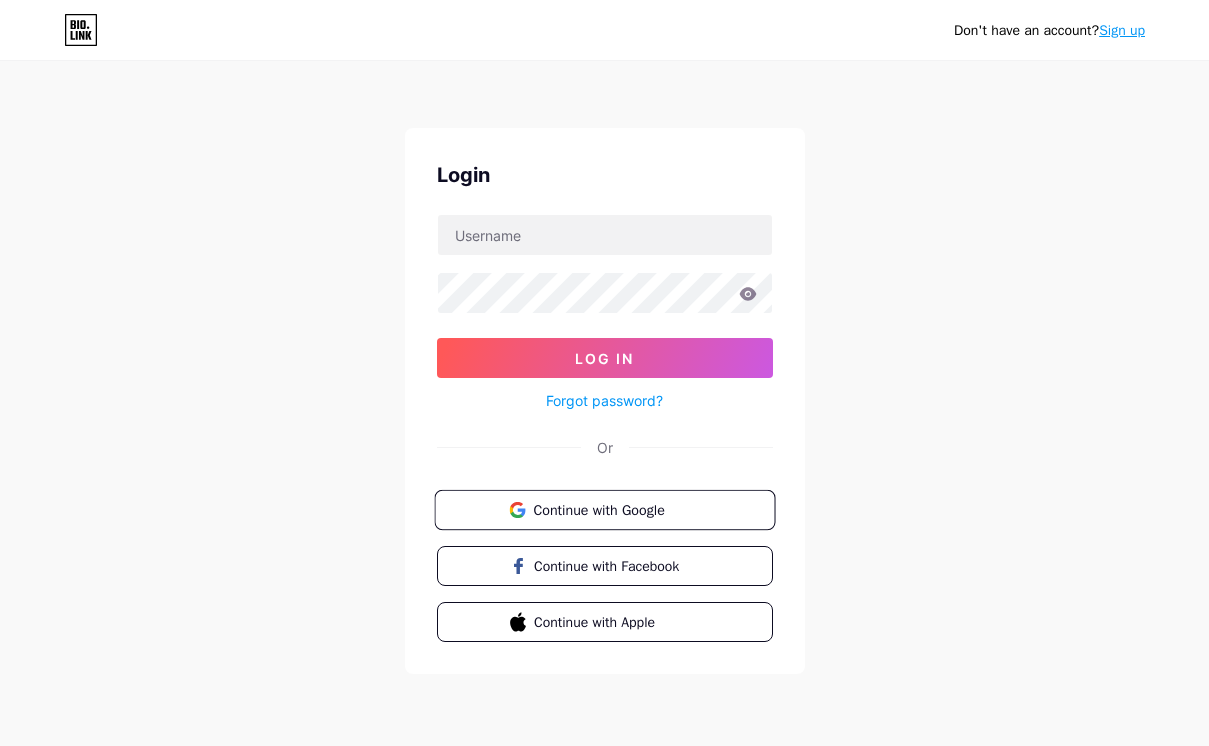 click on "Continue with Google" at bounding box center [616, 509] 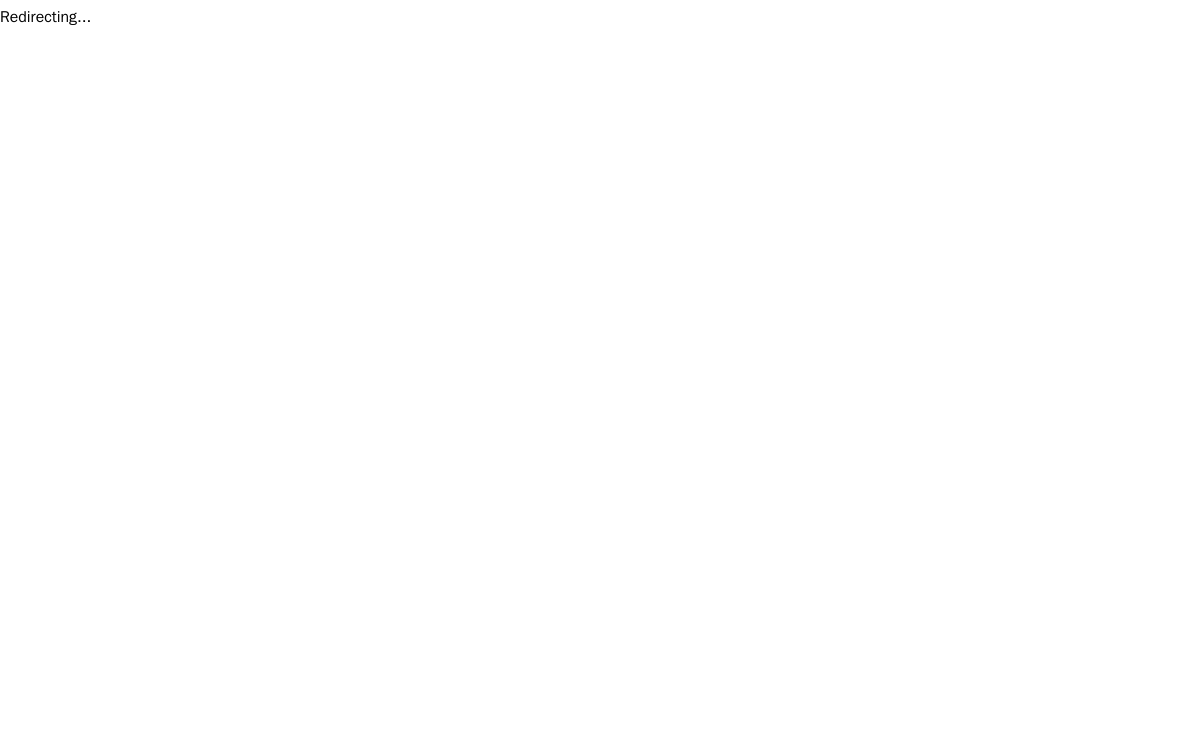 scroll, scrollTop: 0, scrollLeft: 0, axis: both 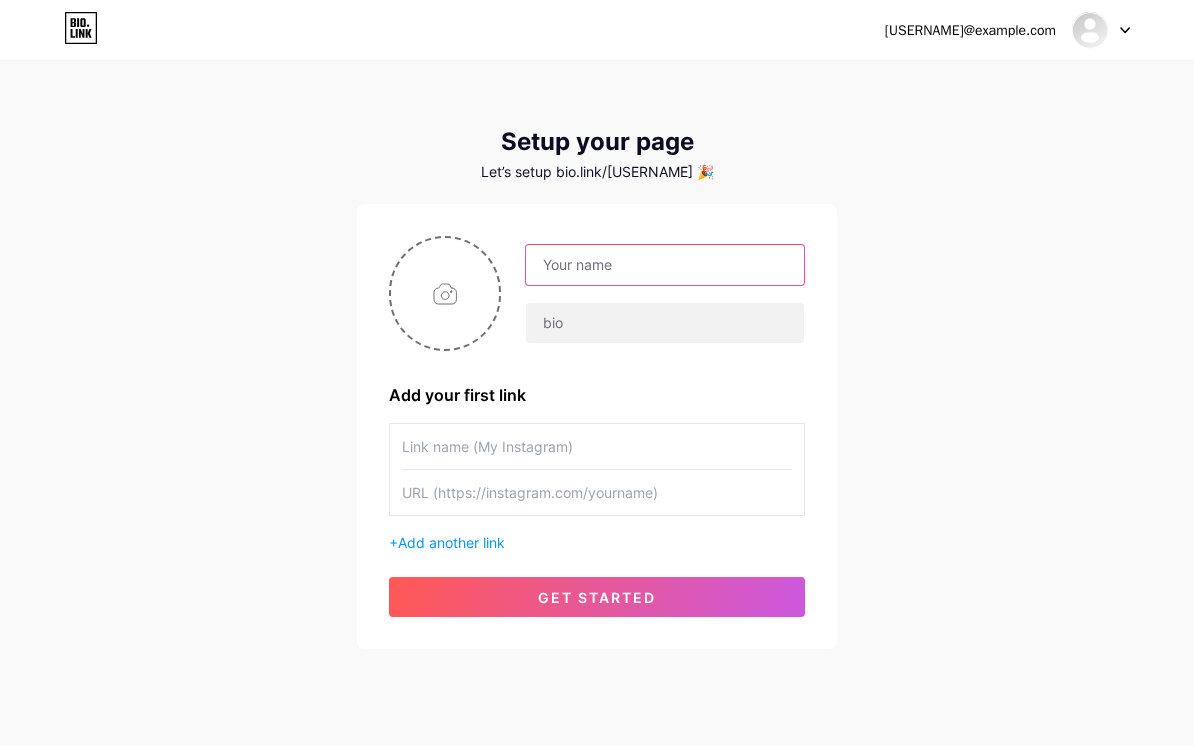 click at bounding box center (665, 265) 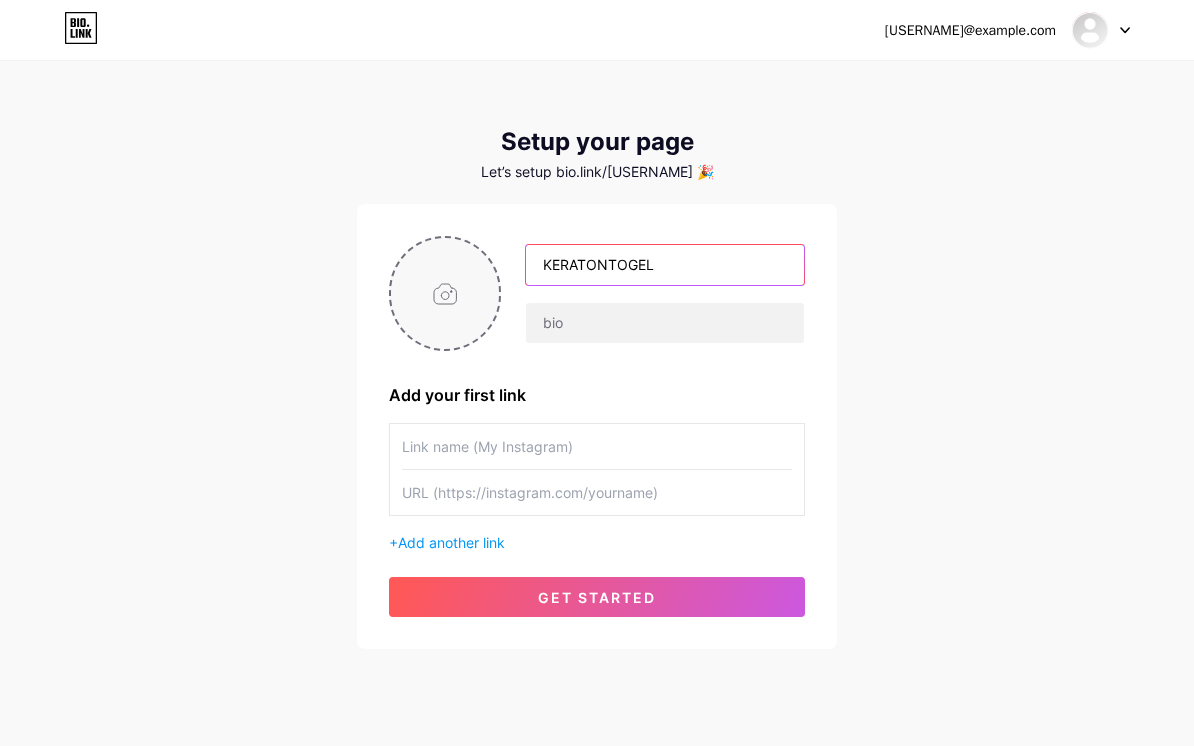type on "KERATONTOGEL" 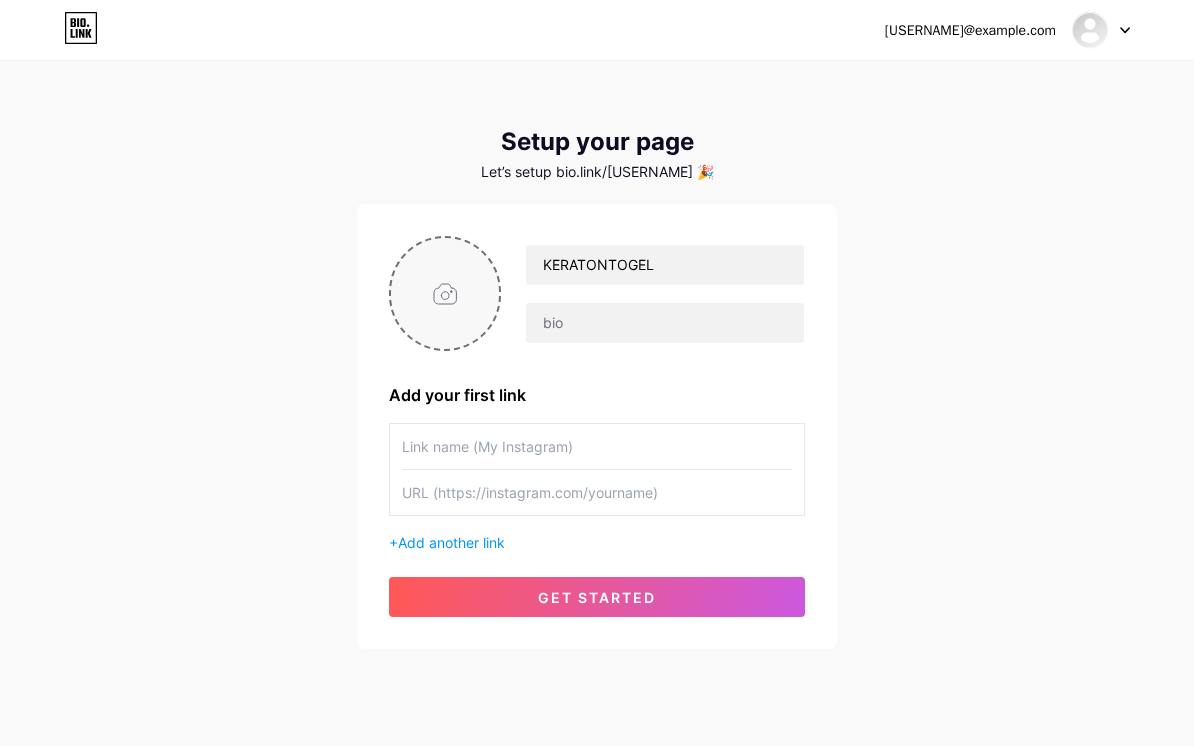 click at bounding box center (445, 293) 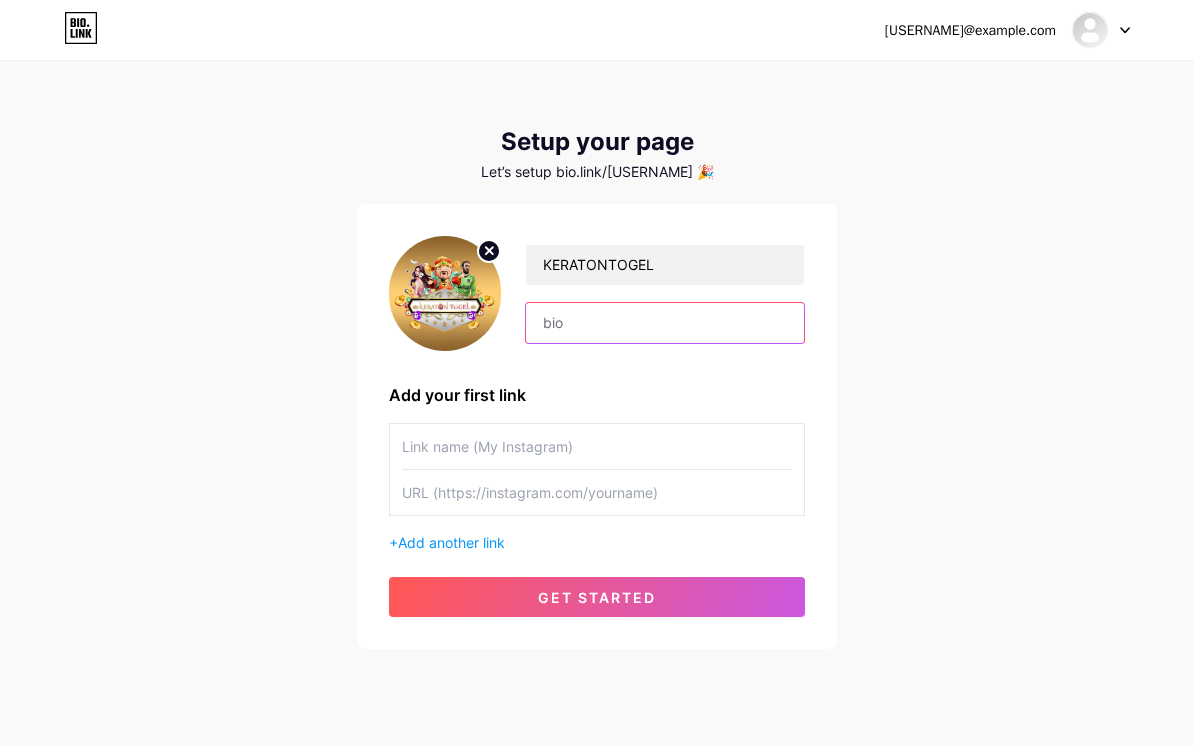 click at bounding box center (665, 323) 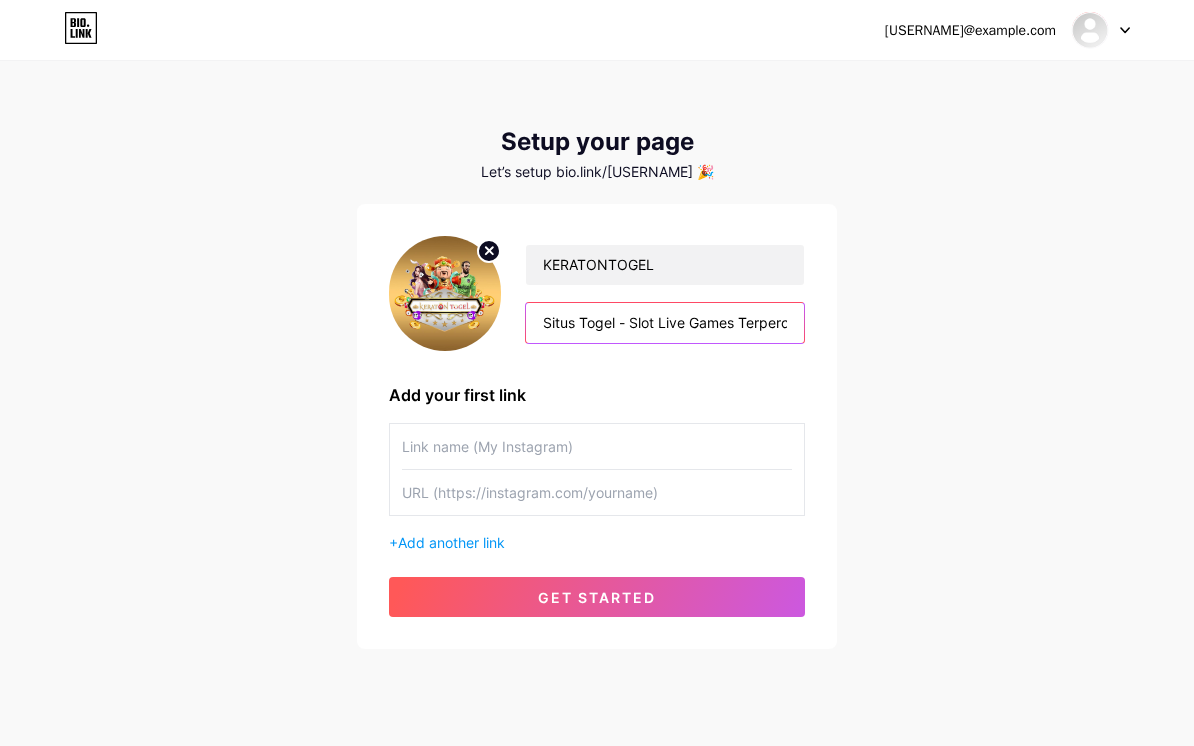 scroll, scrollTop: 0, scrollLeft: 128, axis: horizontal 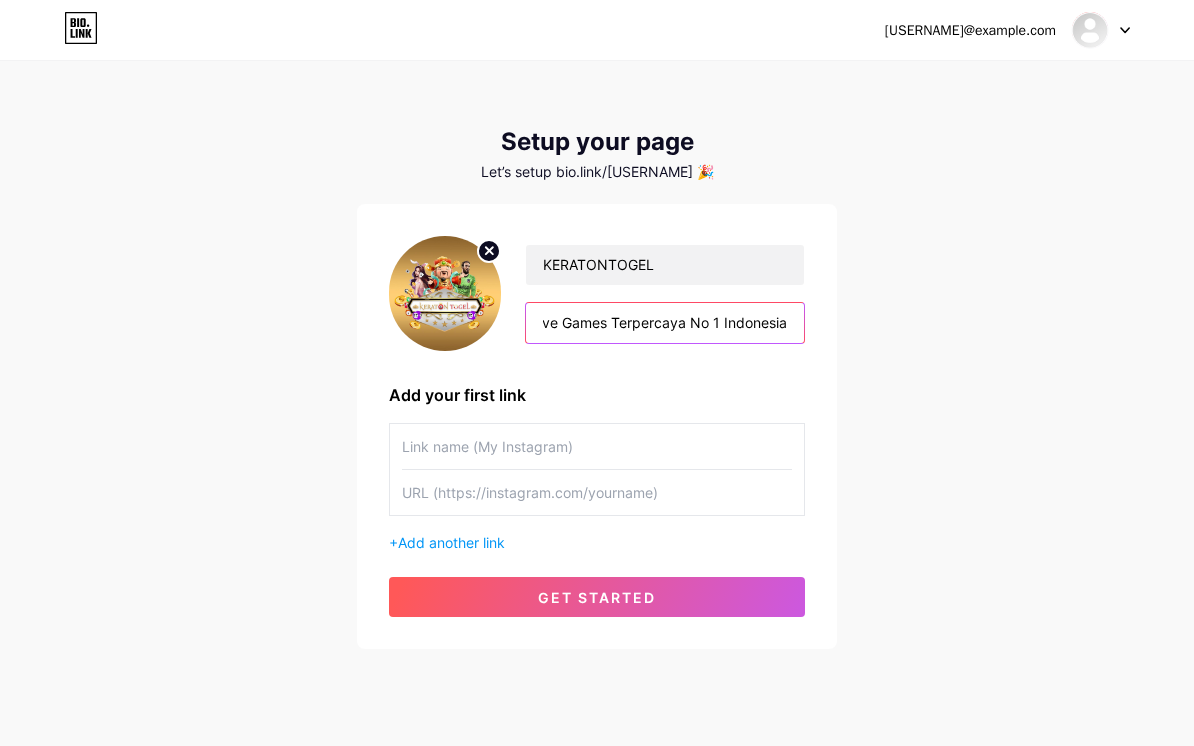 type on "Situs Togel - Slot Live Games Terpercaya No 1 Indonesia" 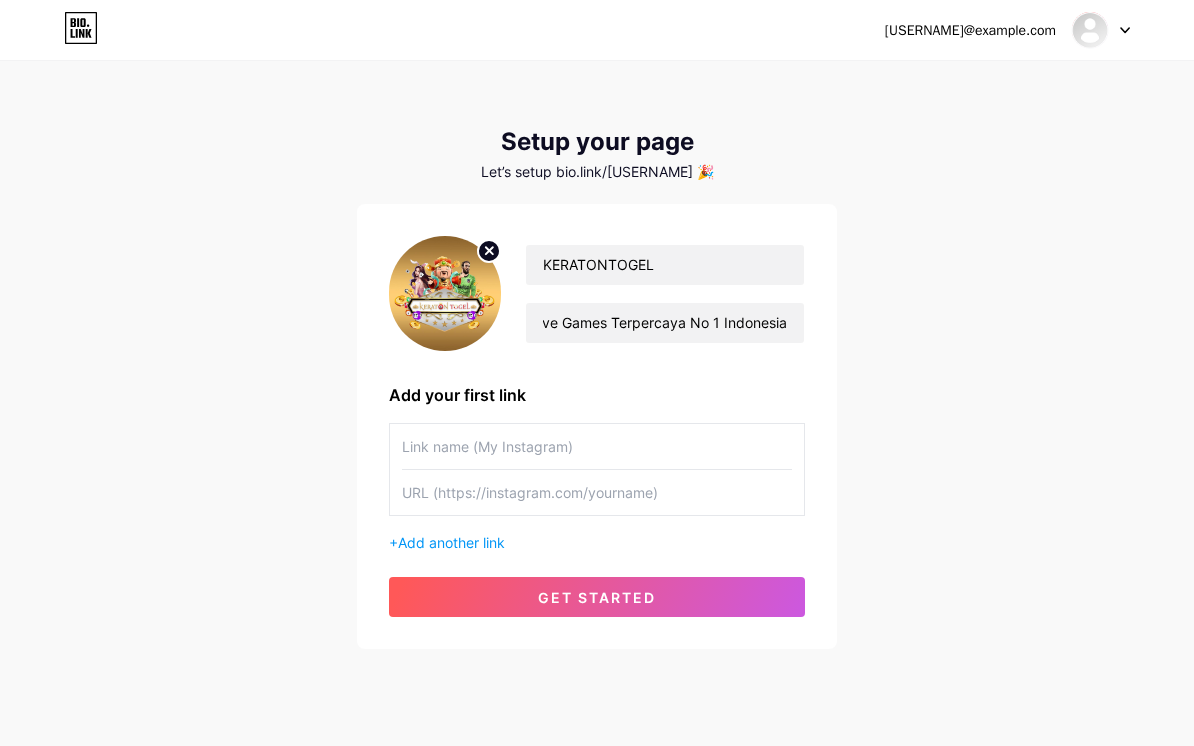 click at bounding box center [597, 446] 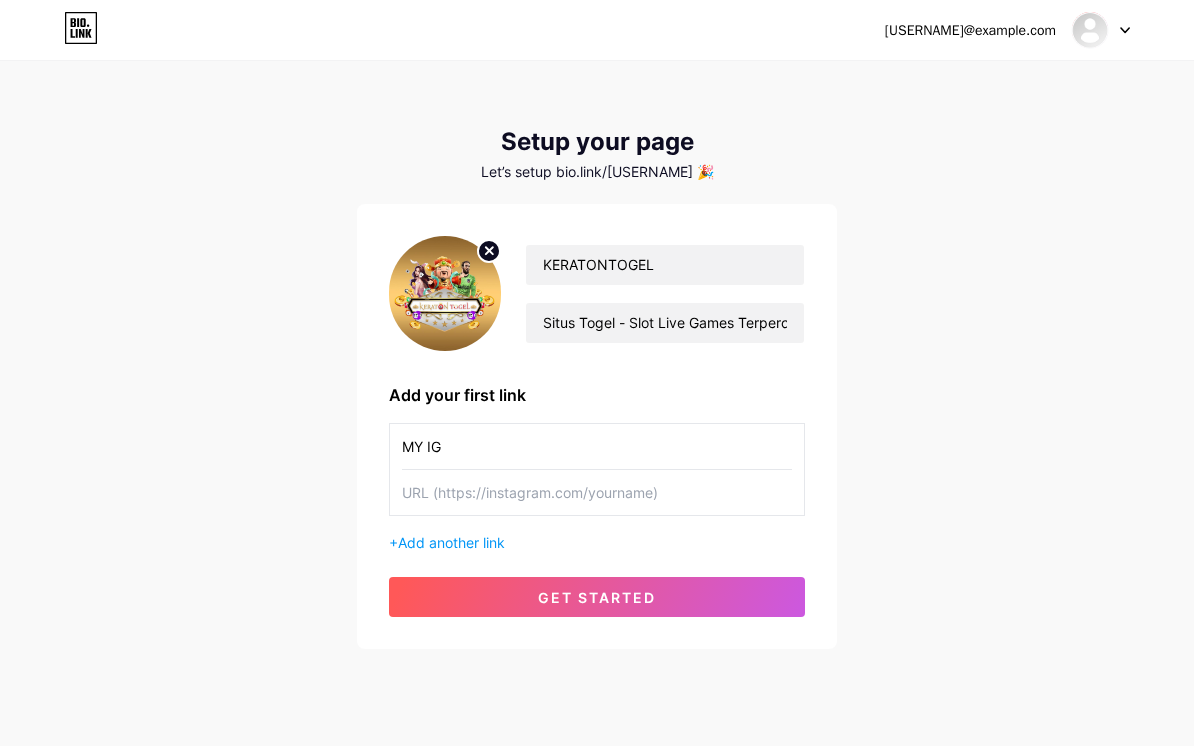 type on "MY IG" 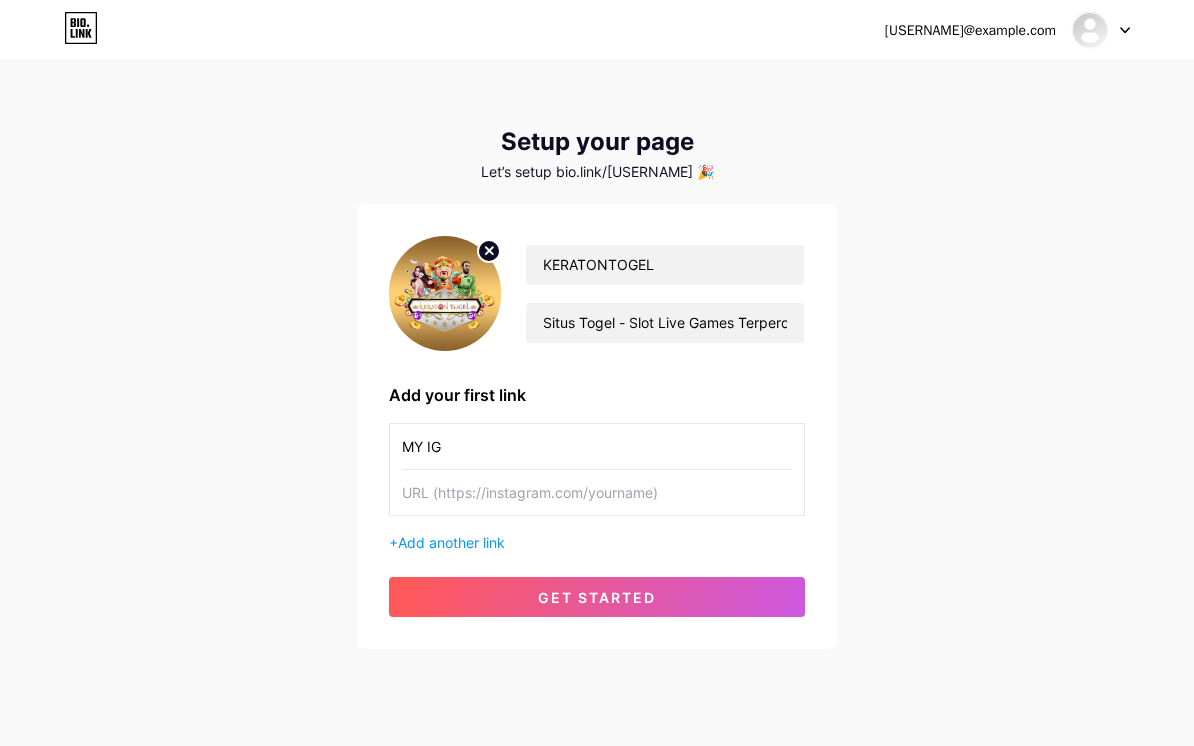 drag, startPoint x: 488, startPoint y: 500, endPoint x: 493, endPoint y: 520, distance: 20.615528 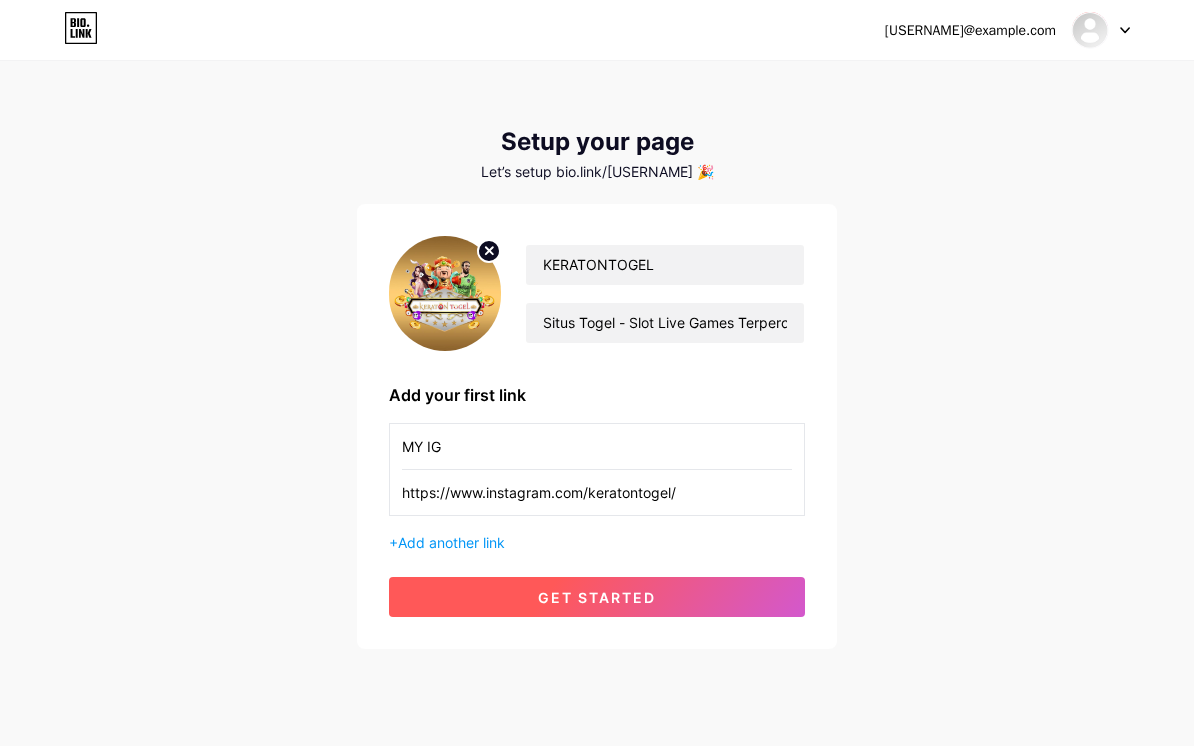 type on "https://www.instagram.com/keratontogel/" 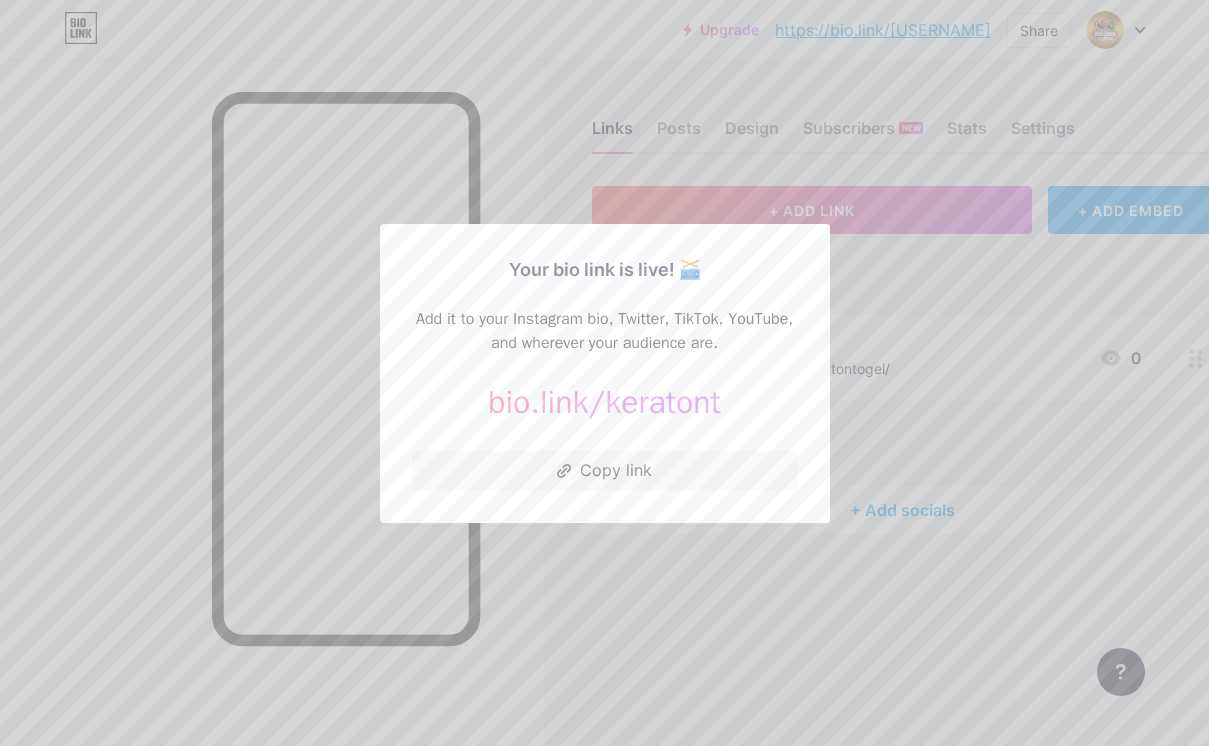 click at bounding box center [604, 373] 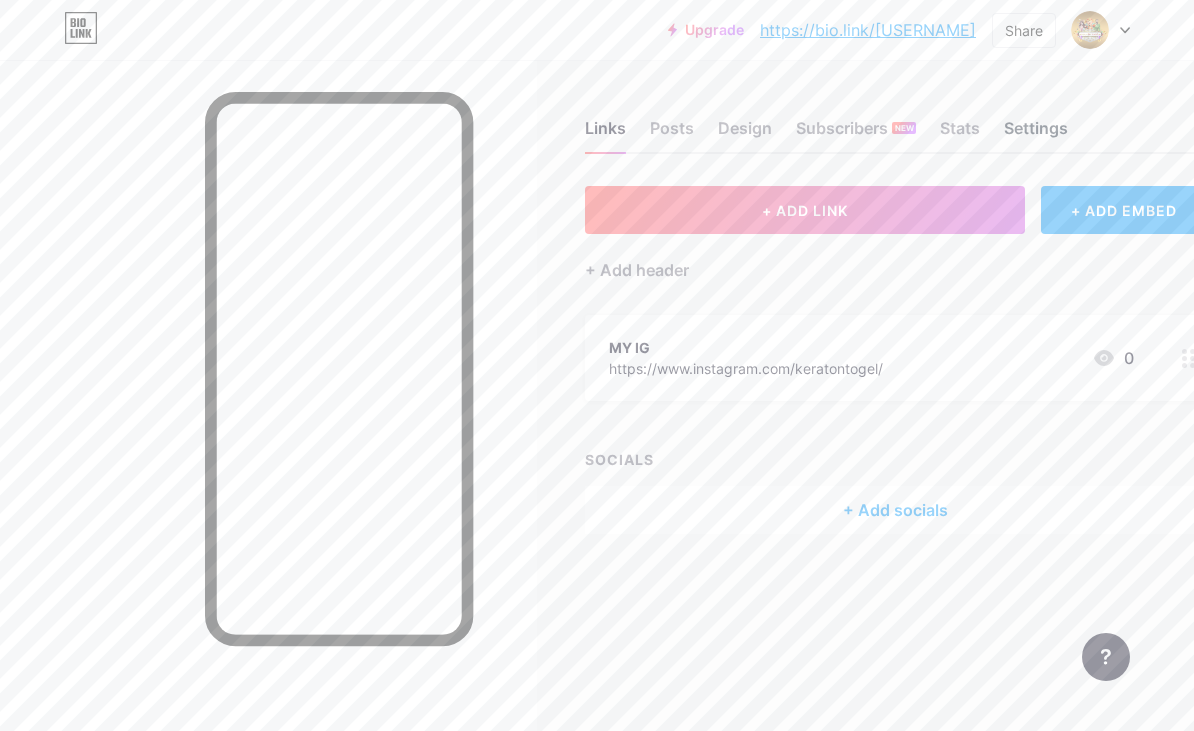 click on "Settings" at bounding box center [1036, 134] 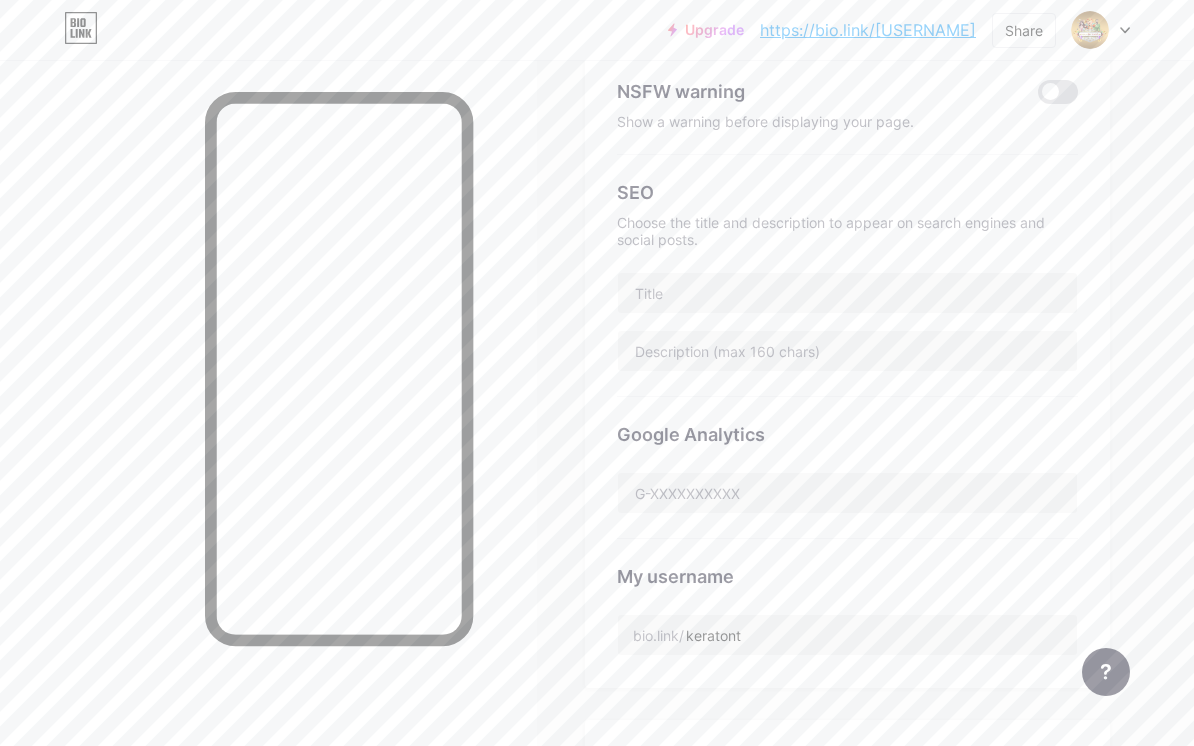 scroll, scrollTop: 400, scrollLeft: 0, axis: vertical 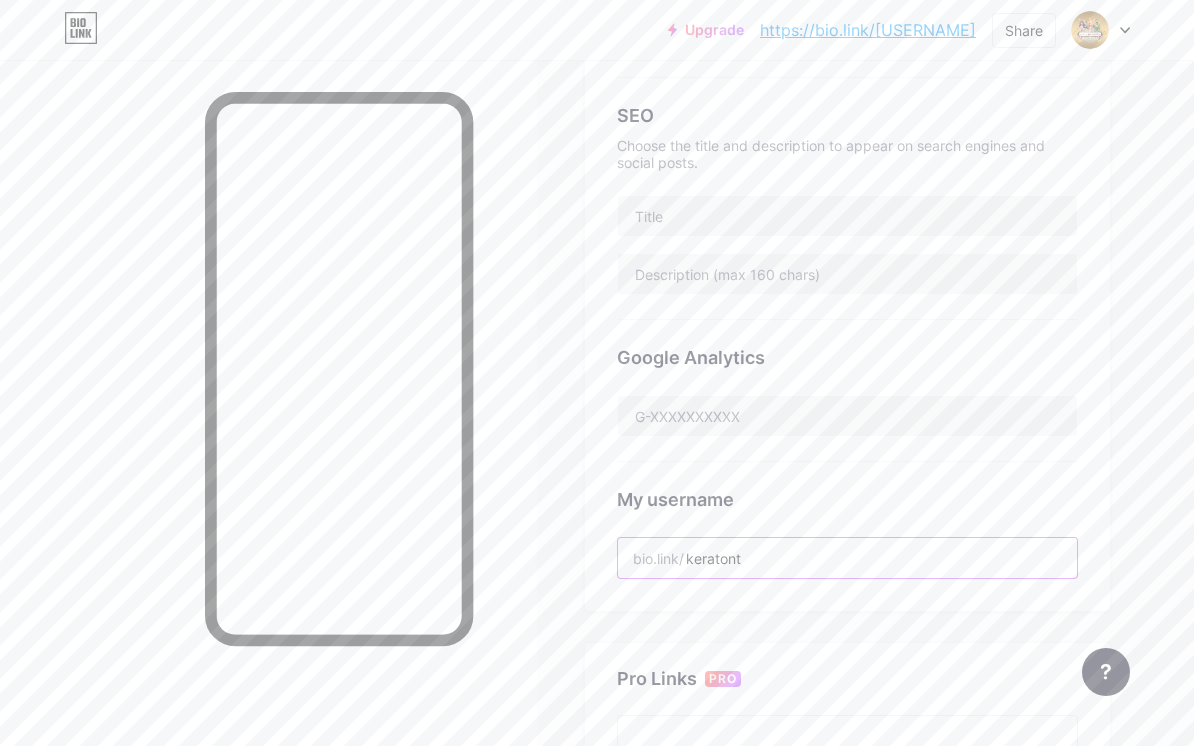 click on "keratont" at bounding box center [847, 558] 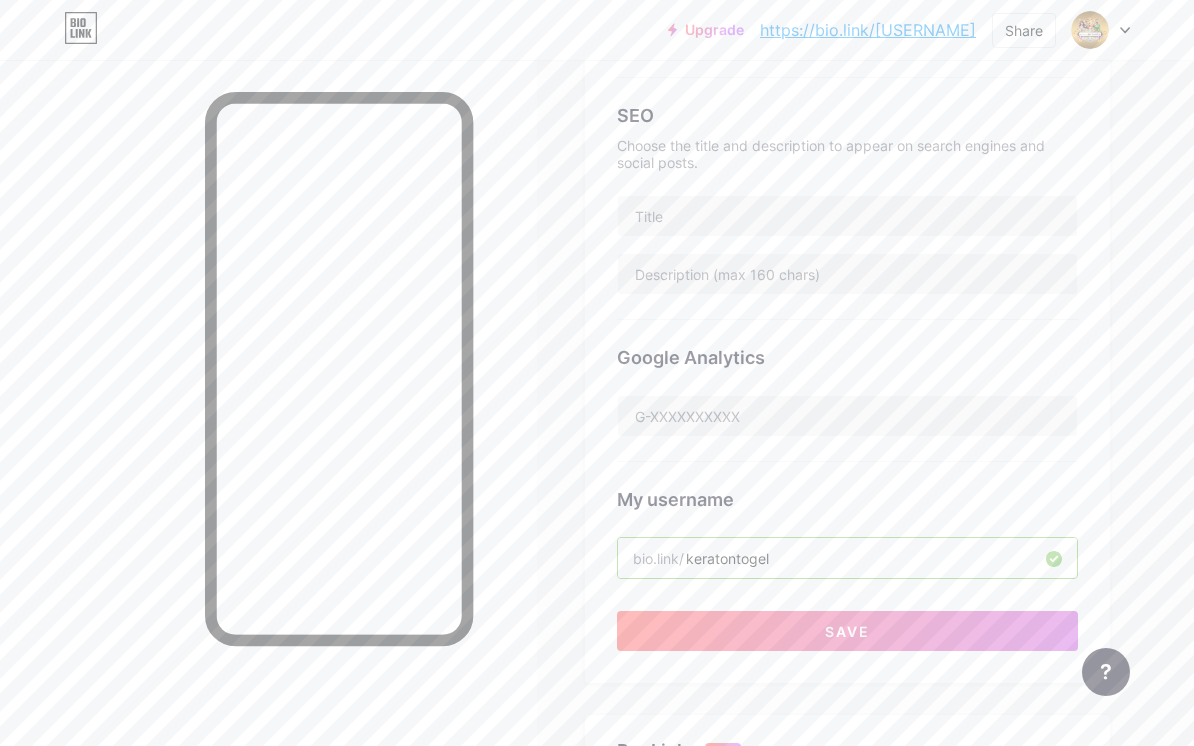 click on "My username   bio.link/   [USERNAME]" at bounding box center (847, 520) 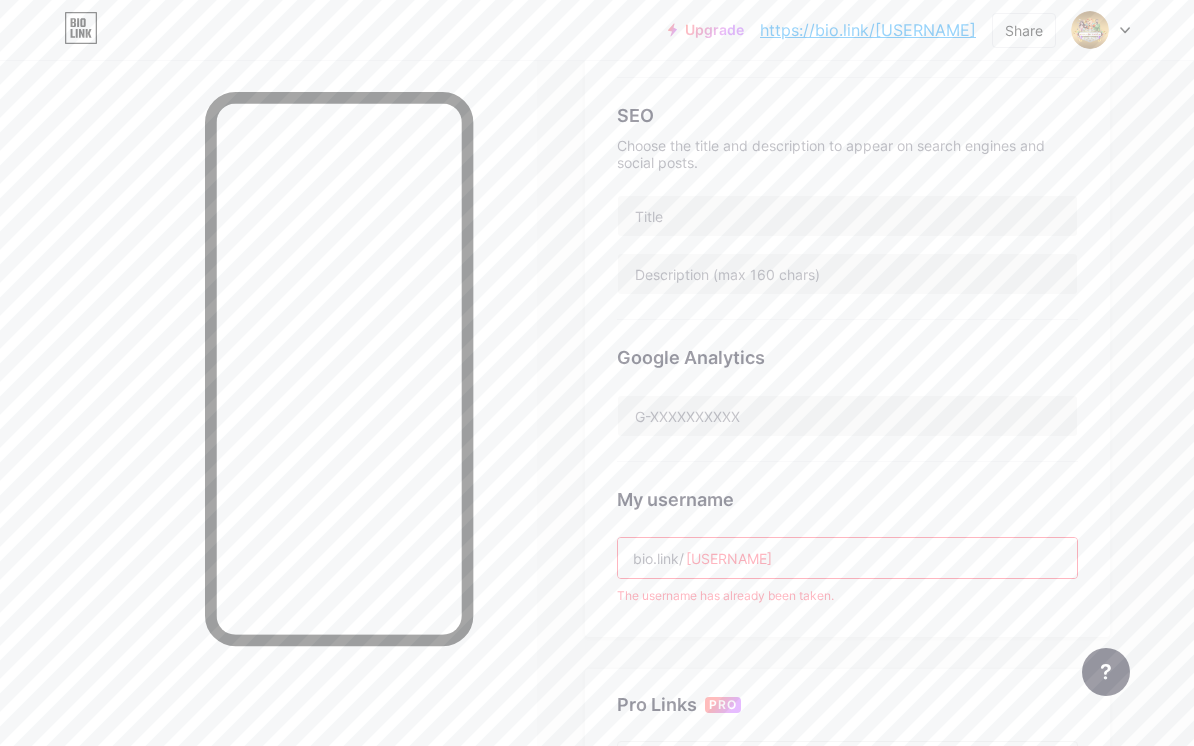 click on "[USERNAME]" at bounding box center [847, 558] 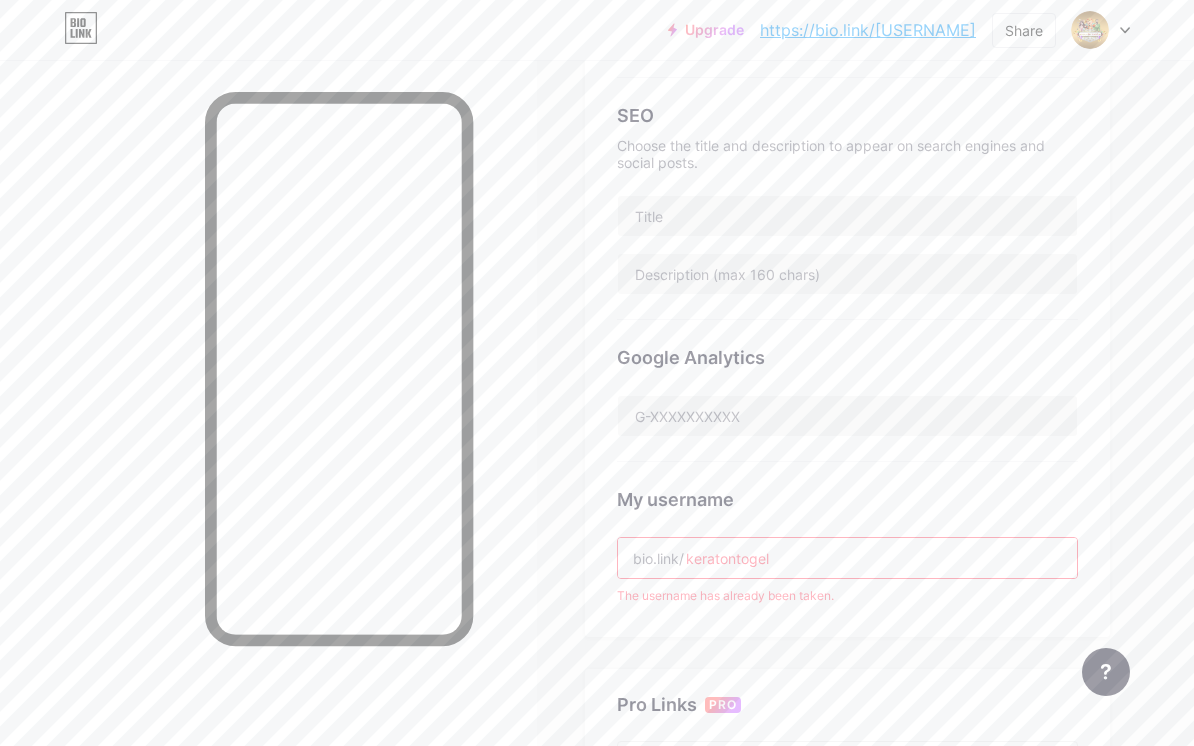 click on "keratontogel" at bounding box center (847, 558) 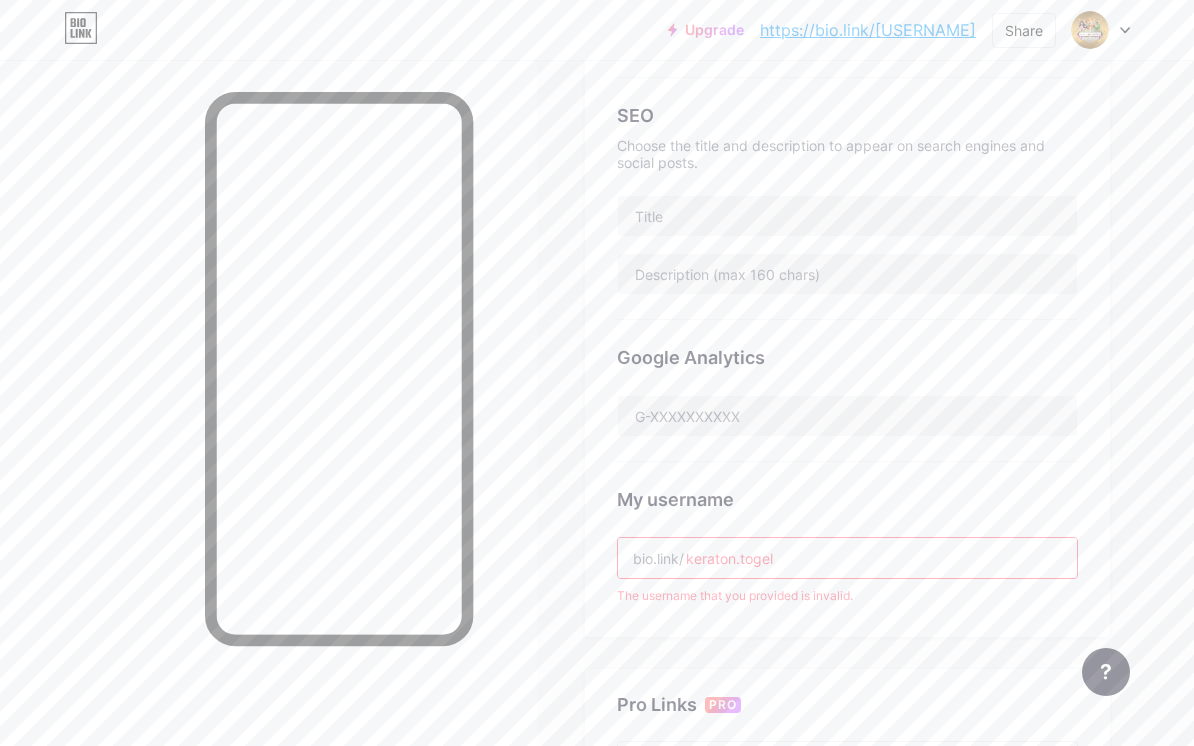 drag, startPoint x: 747, startPoint y: 567, endPoint x: 759, endPoint y: 566, distance: 12.0415945 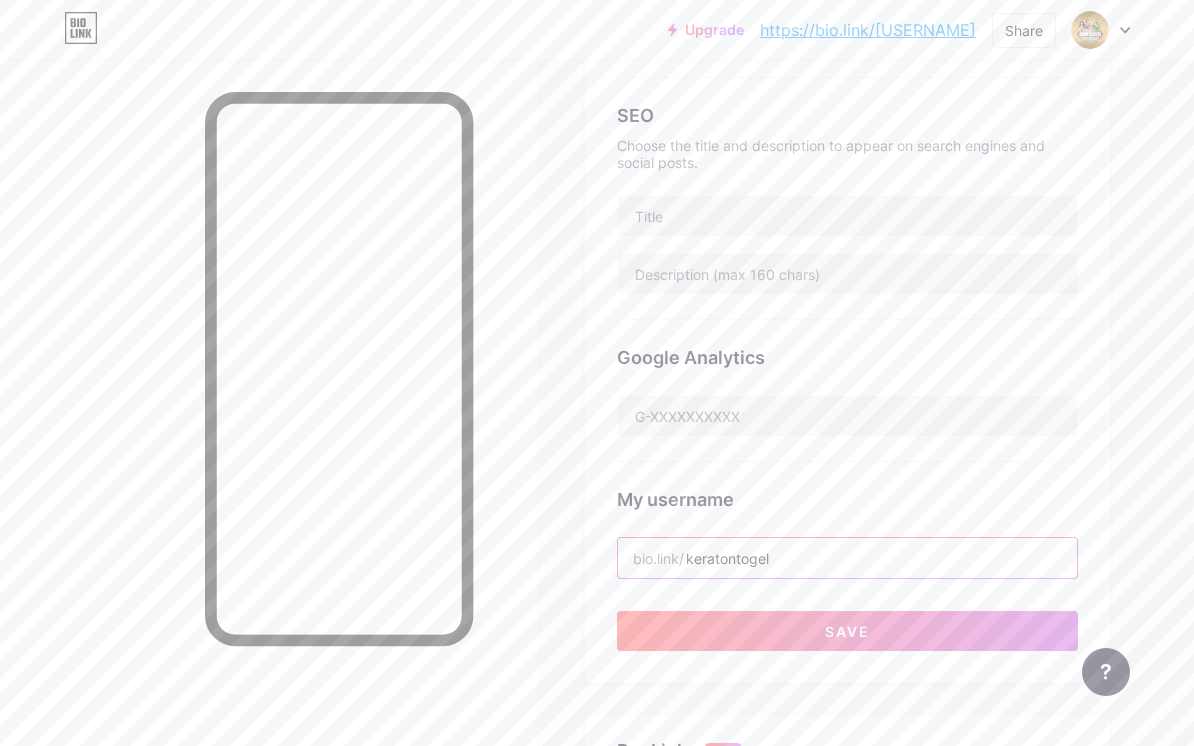 click on "keratontogel" at bounding box center (847, 558) 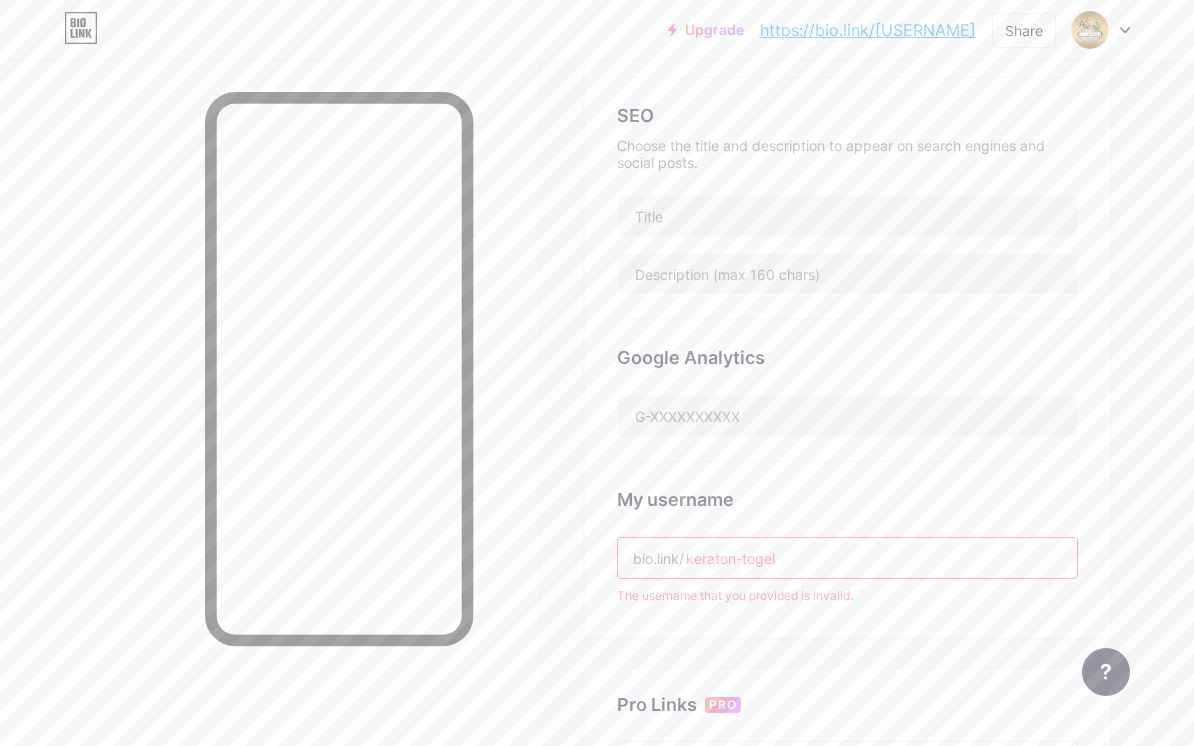 click on "keraton-togel" at bounding box center [847, 558] 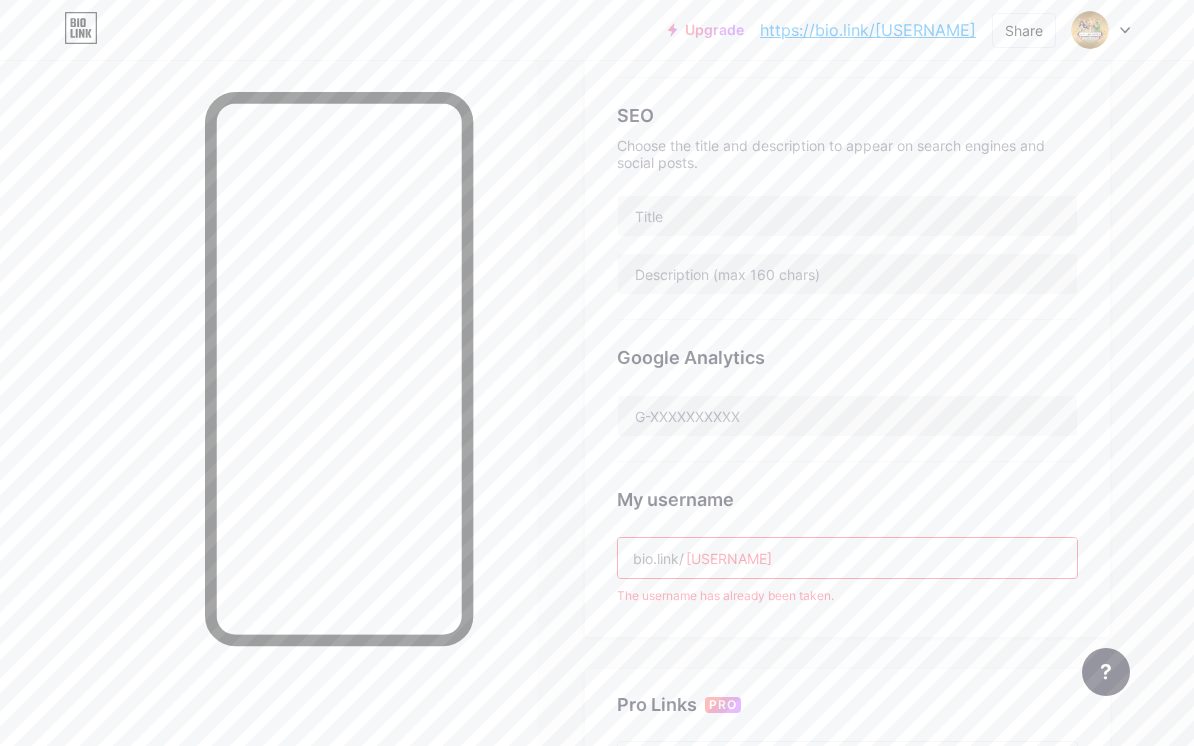 click on "[USERNAME]" at bounding box center [847, 558] 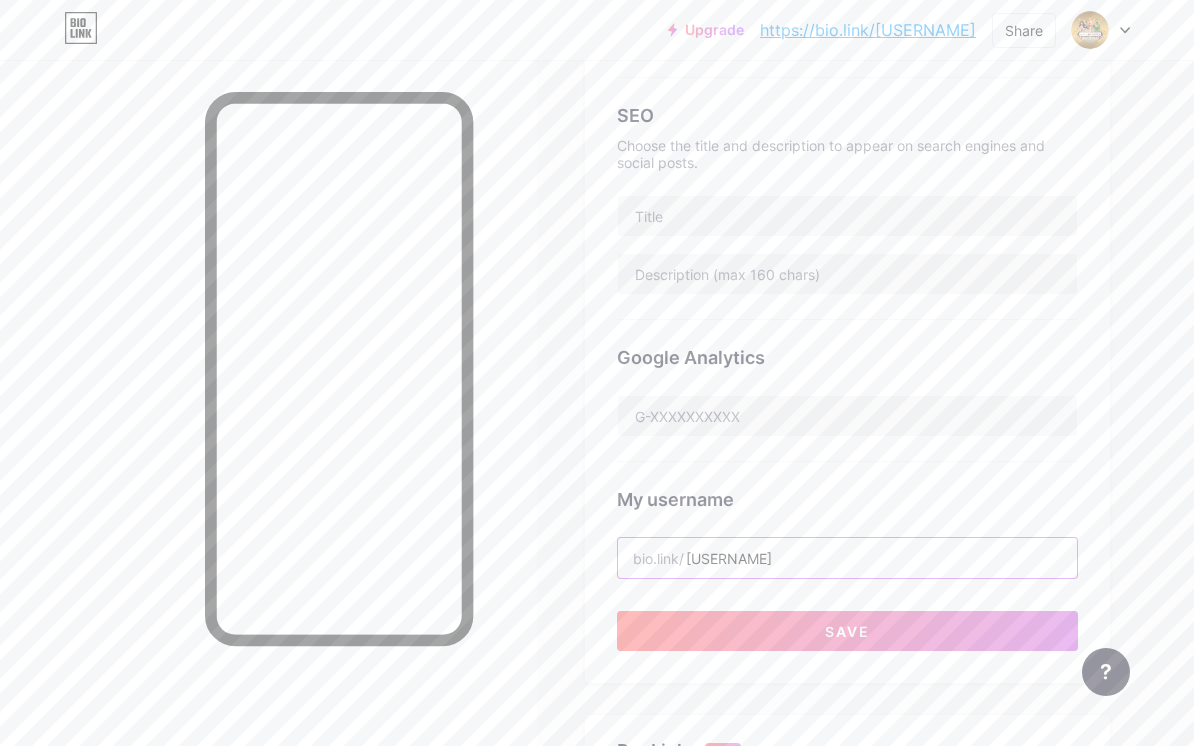 type on "[USERNAME]" 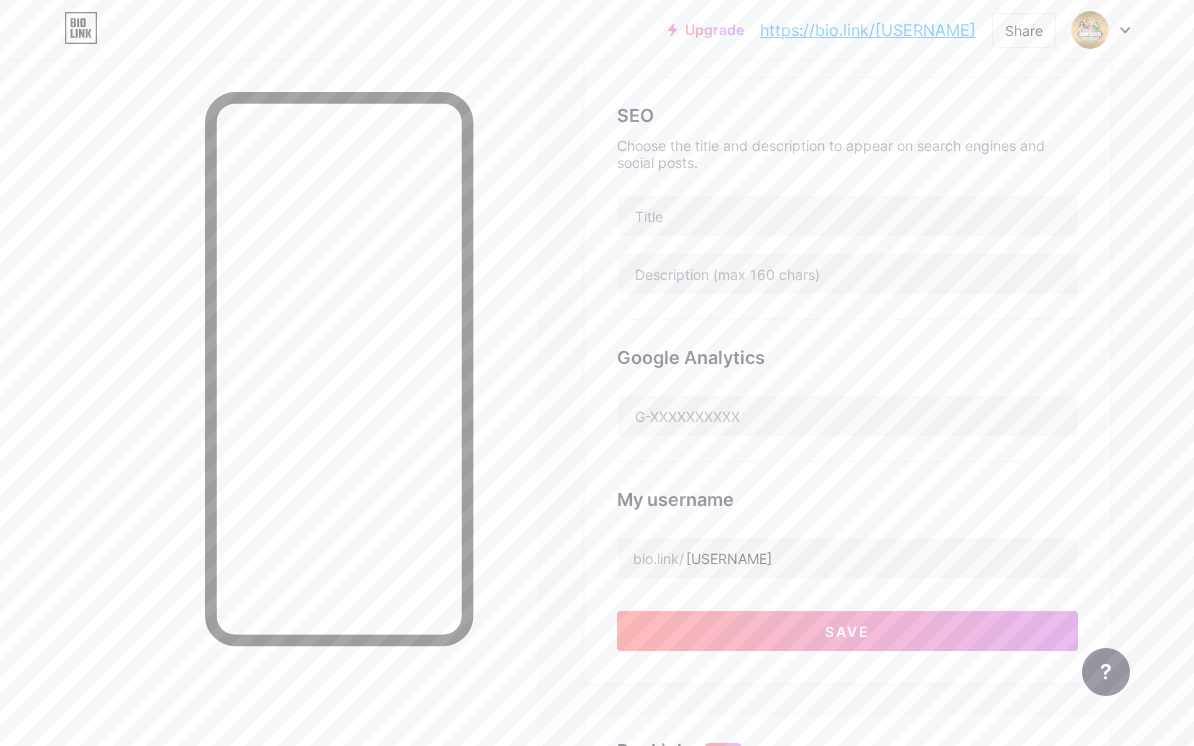 click on "My username" at bounding box center (847, 499) 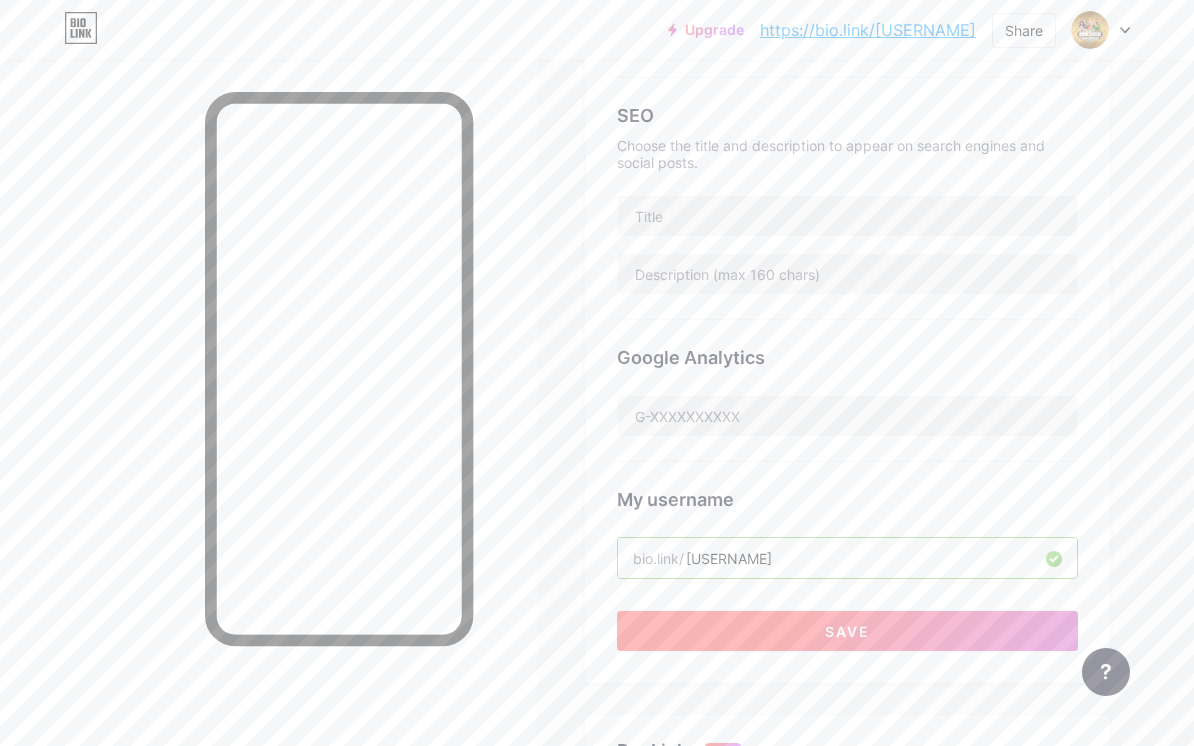click on "Save" at bounding box center (847, 631) 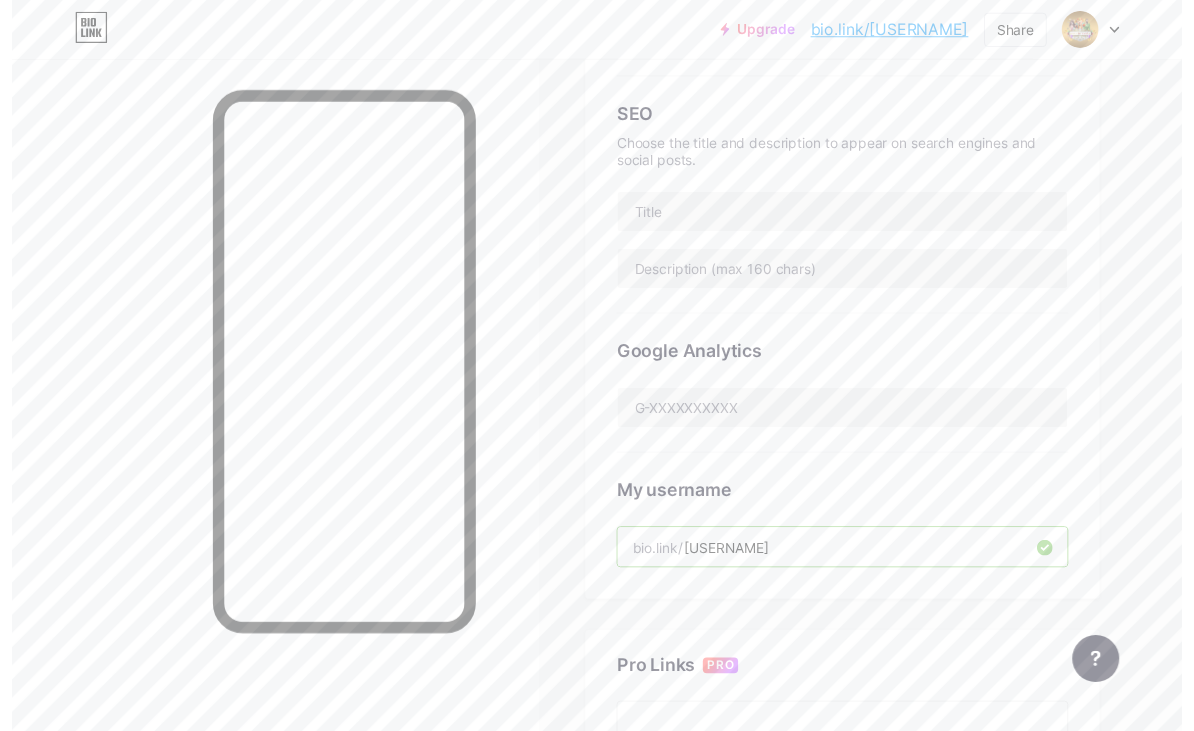 scroll, scrollTop: 0, scrollLeft: 0, axis: both 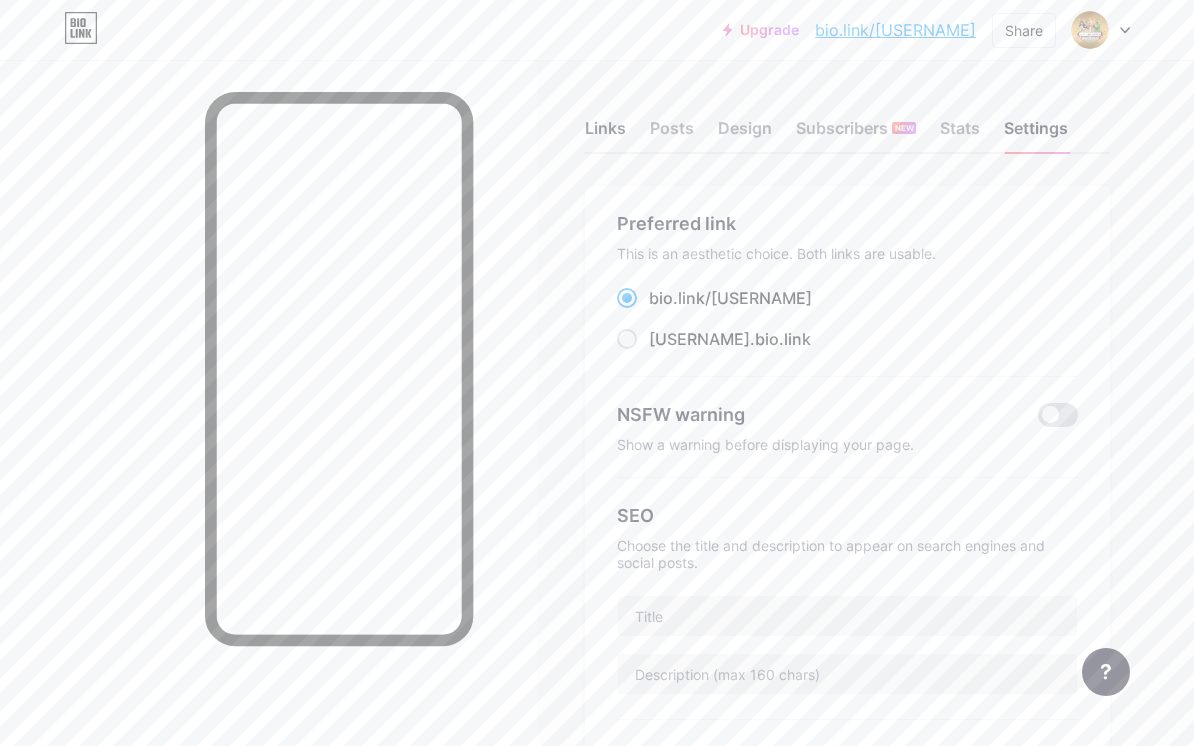 click on "Links" at bounding box center [605, 134] 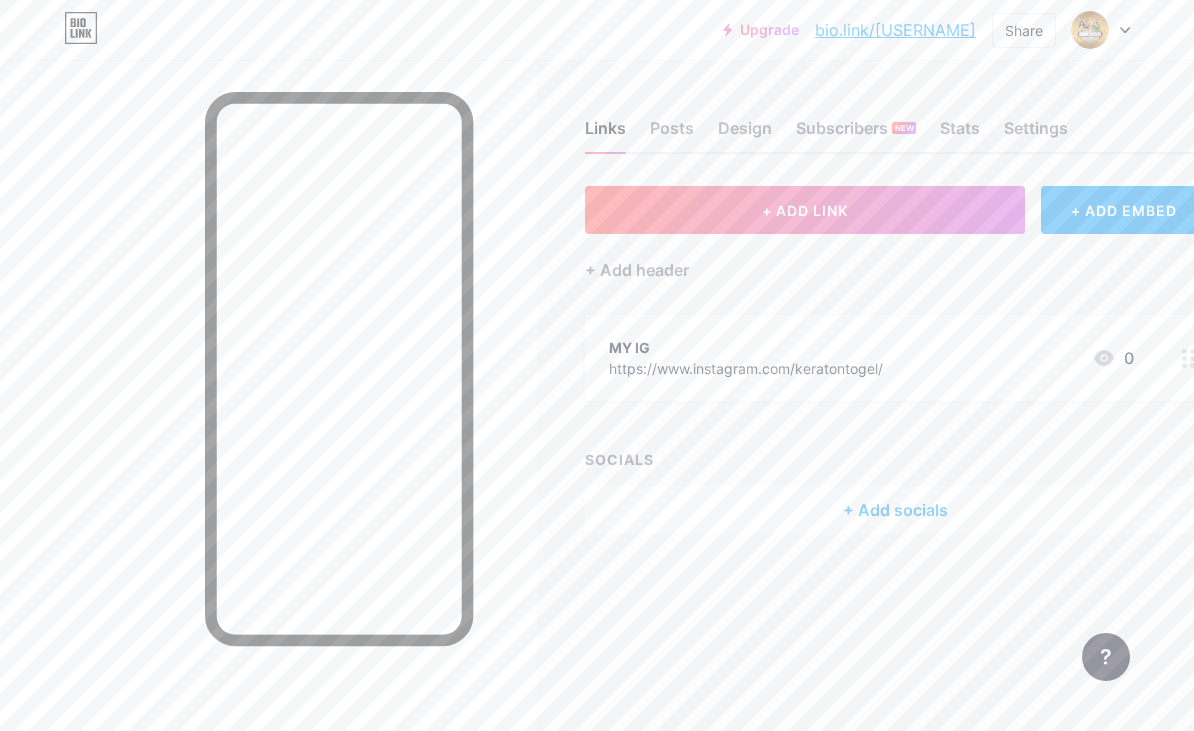 click on "MY IG" at bounding box center (746, 347) 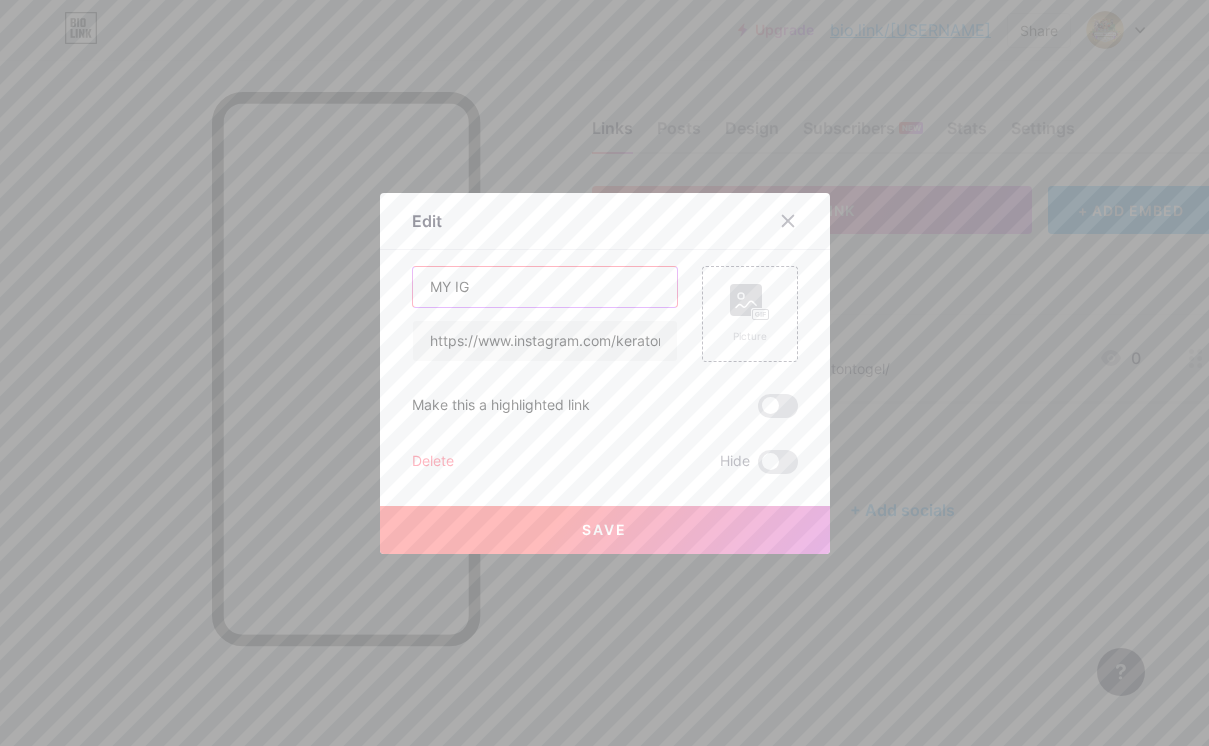click on "MY IG" at bounding box center (545, 287) 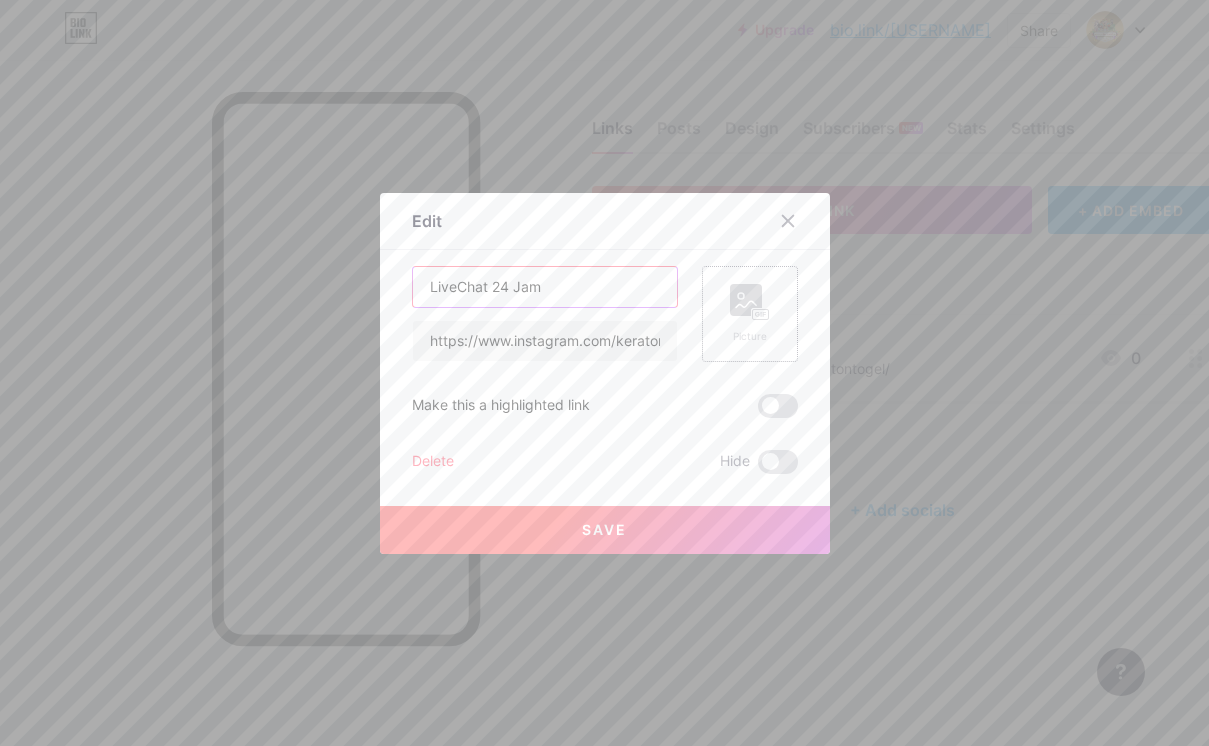type on "LiveChat 24 Jam" 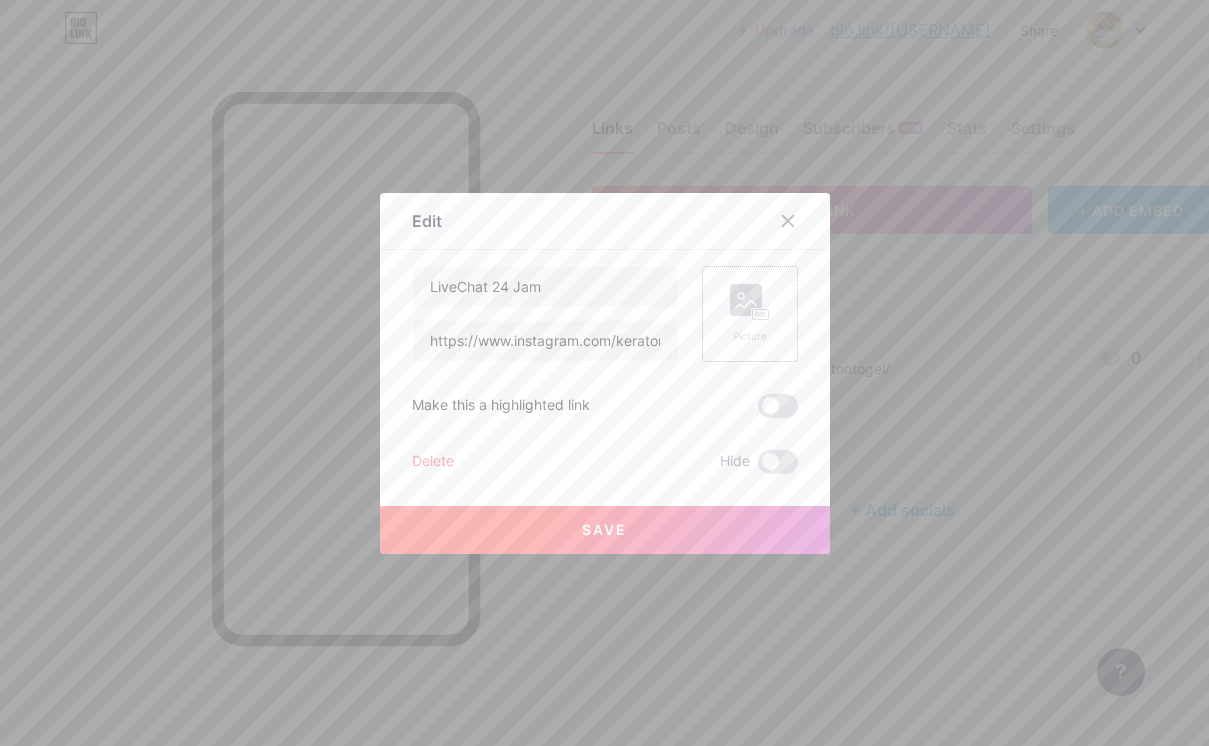 click 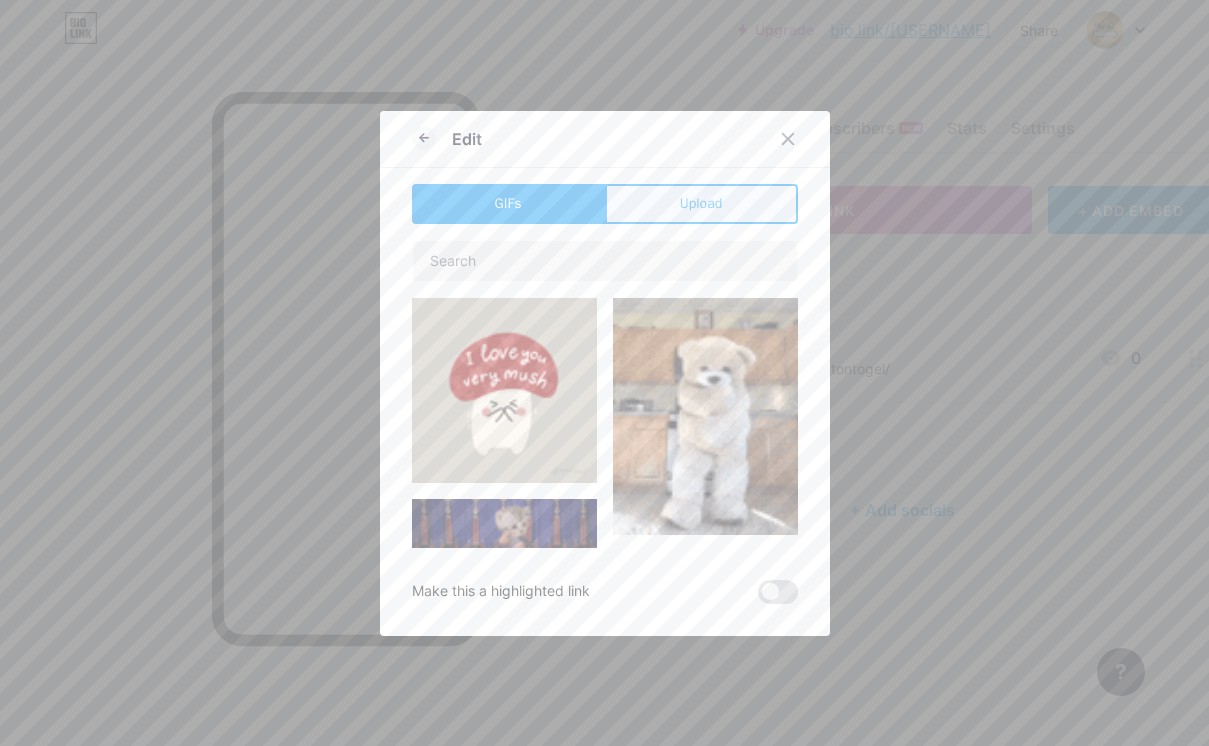 click on "Upload" at bounding box center [701, 203] 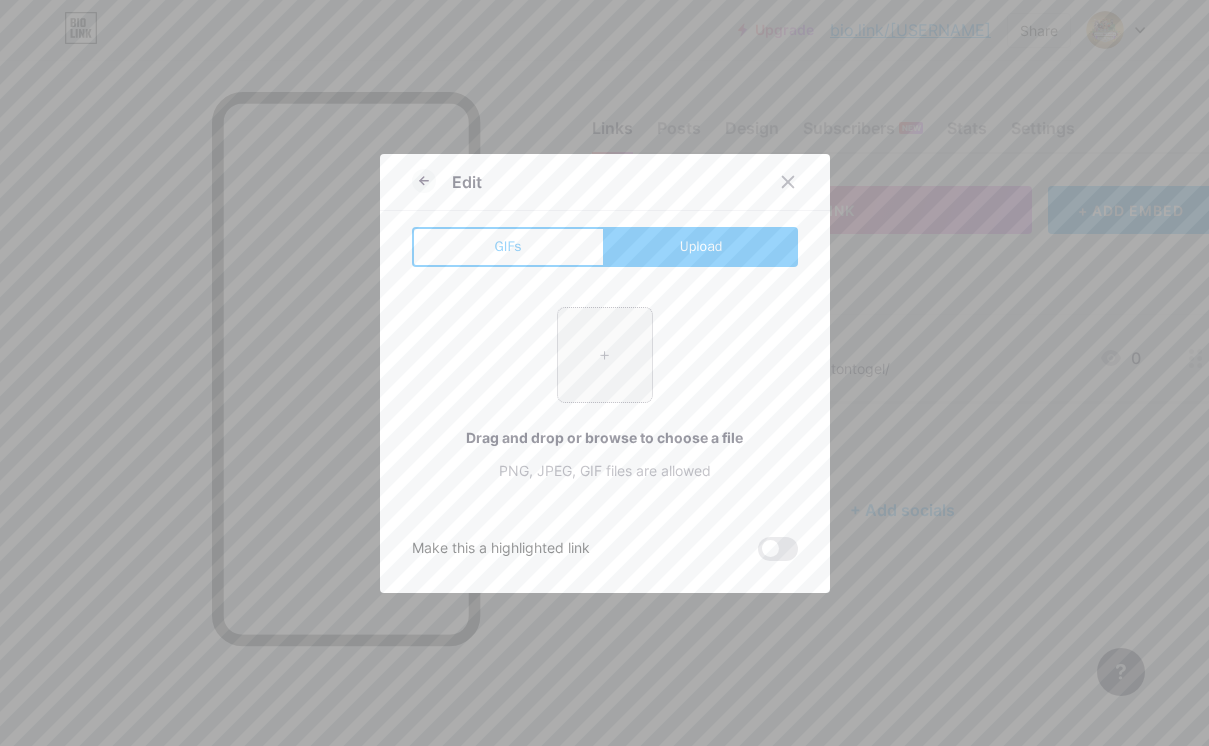 click at bounding box center (605, 355) 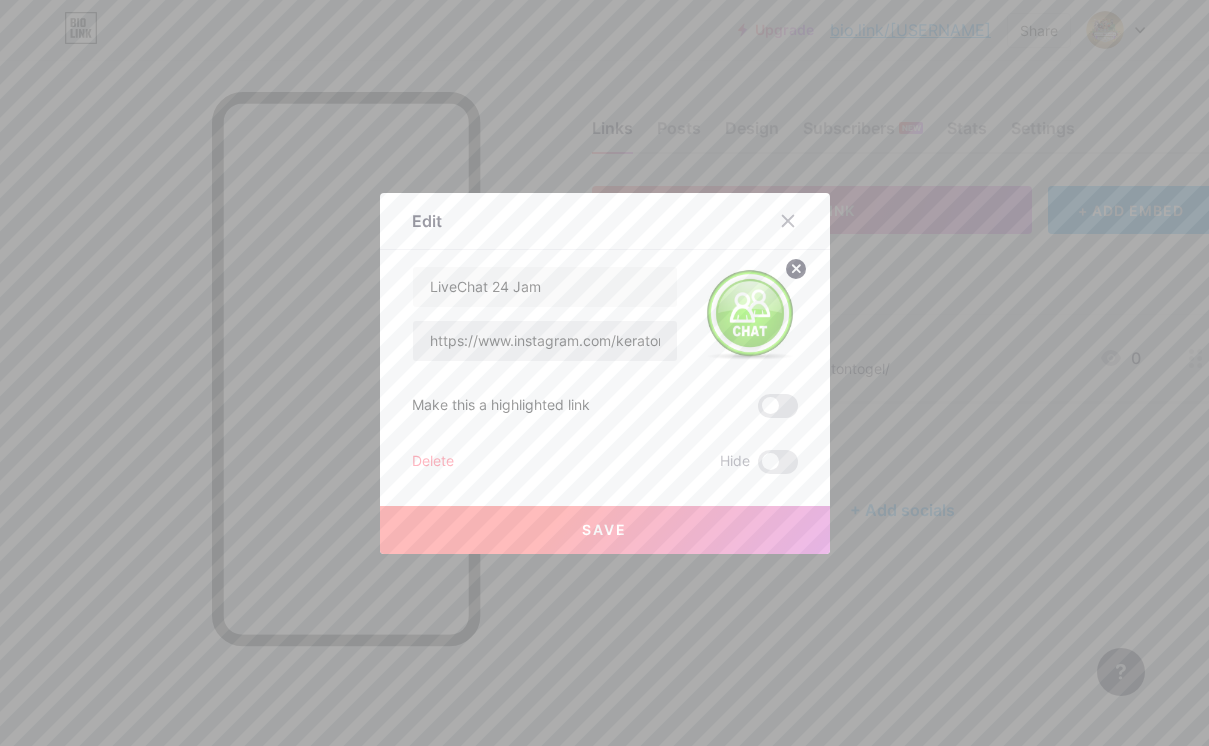 drag, startPoint x: 604, startPoint y: 366, endPoint x: 615, endPoint y: 352, distance: 17.804493 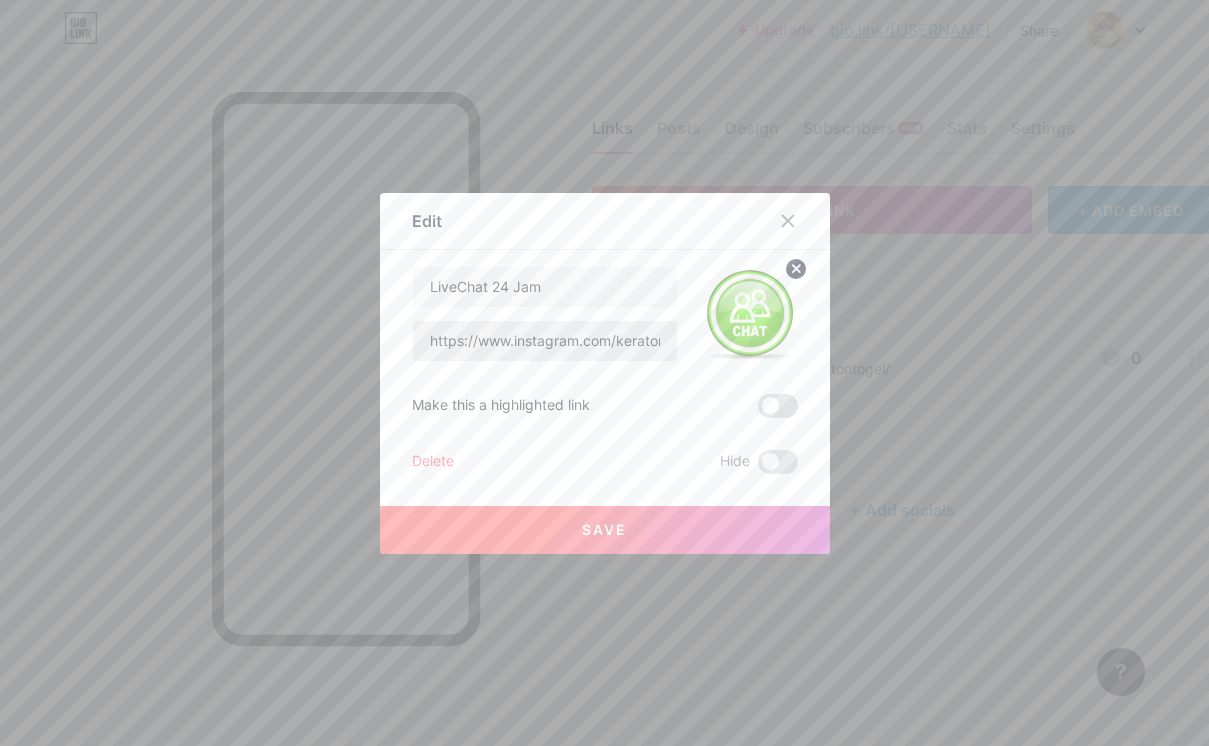 click on "LiveChat 24 Jam     https://www.example.com/keratontogel/
Make this a highlighted link
Delete
Hide         Save" at bounding box center (605, 370) 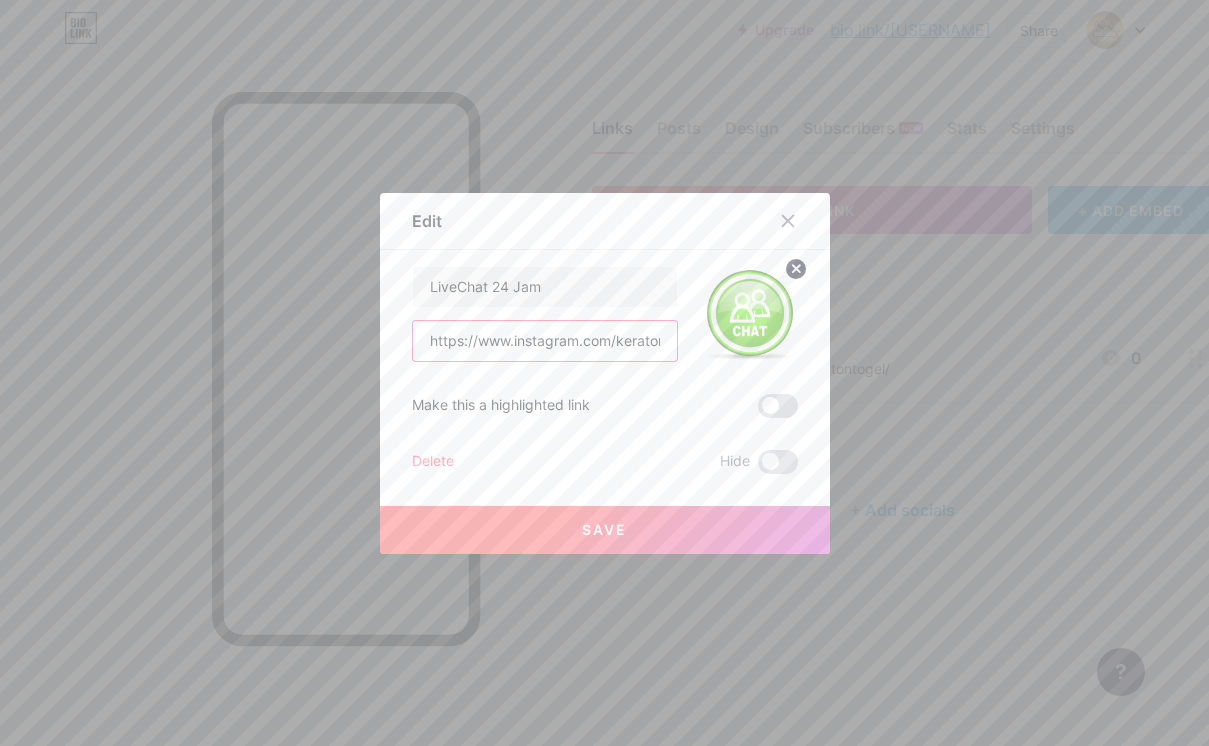 click on "https://www.instagram.com/keratontogel/" at bounding box center [545, 341] 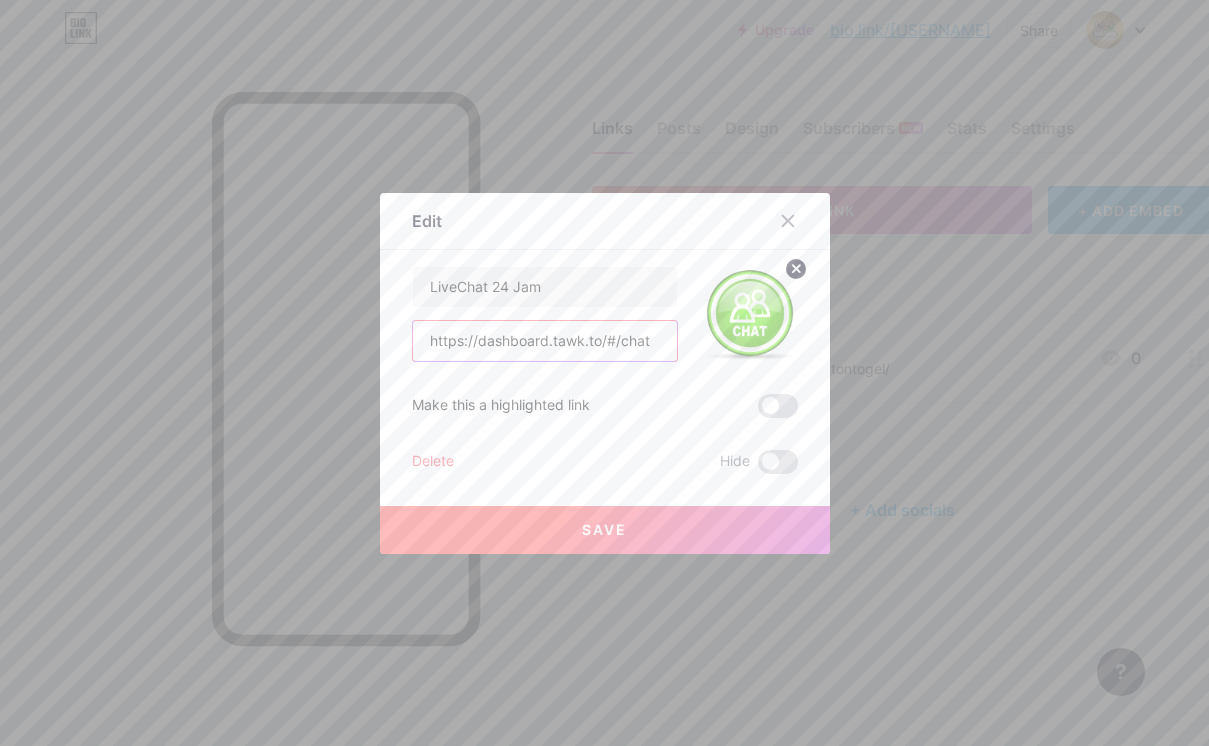 type on "https://dashboard.tawk.to/#/chat" 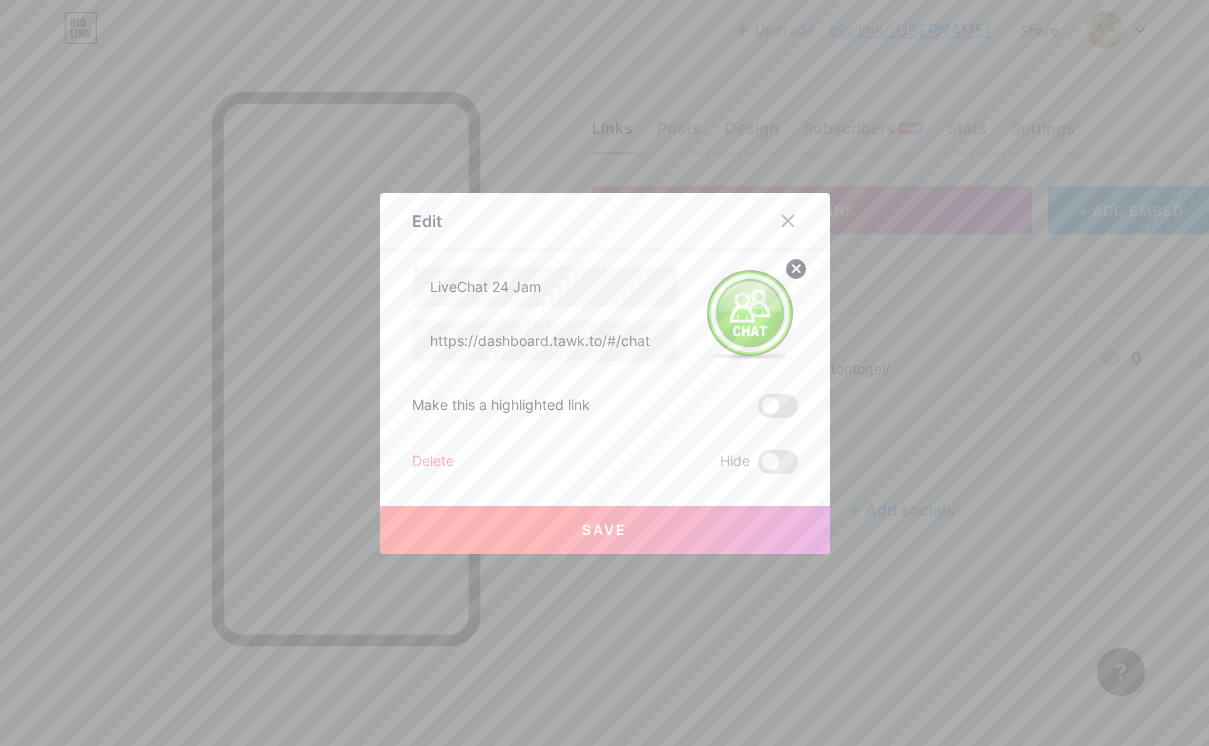 click on "Save" at bounding box center [605, 530] 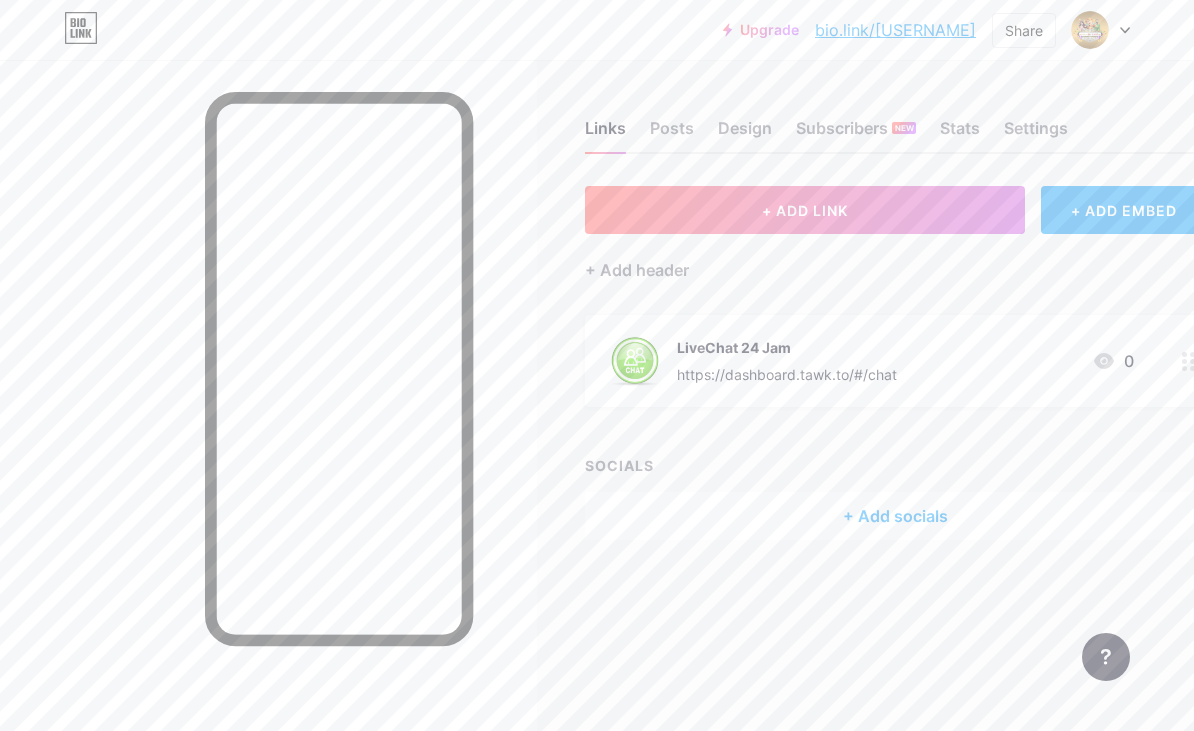 click on "Links
Posts
Design
Subscribers
NEW
Stats
Settings       + ADD LINK     + ADD EMBED
+ Add header
LiveChat 24 Jam
https://dashboard.tawk.to/#/chat
0
SOCIALS     + Add socials                       Feature requests             Help center         Contact support" at bounding box center (645, 350) 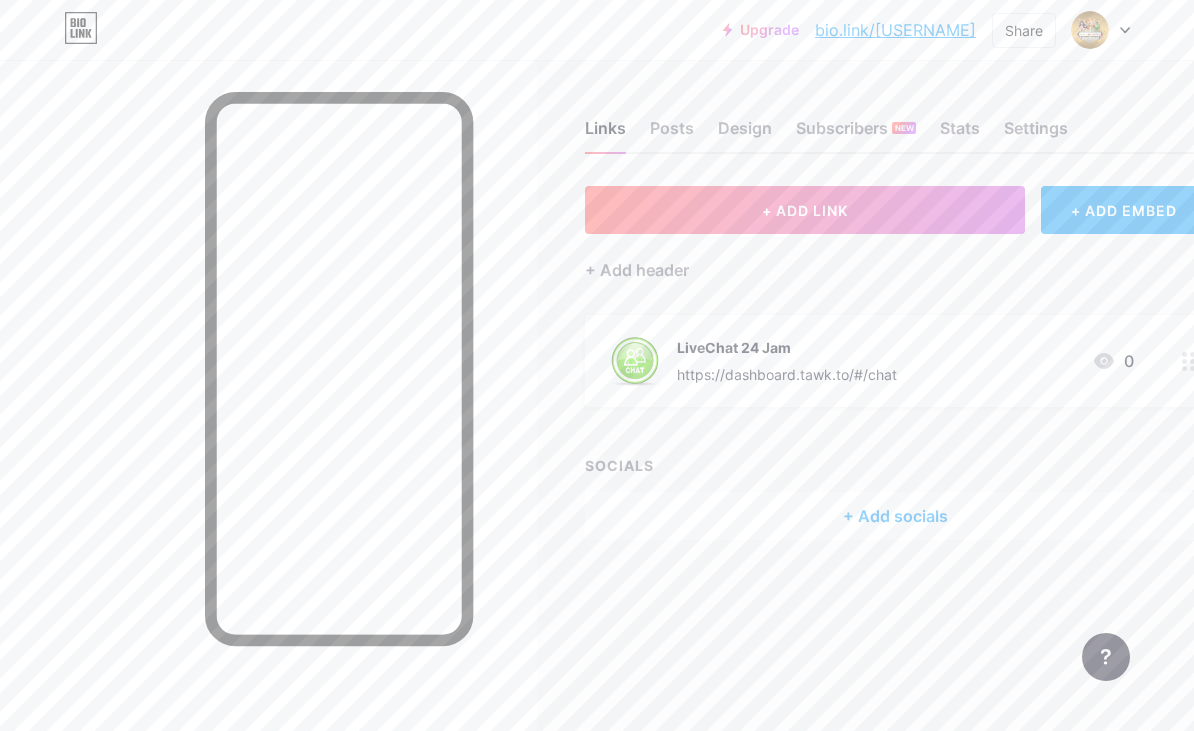 click on "+ Add socials" at bounding box center (895, 516) 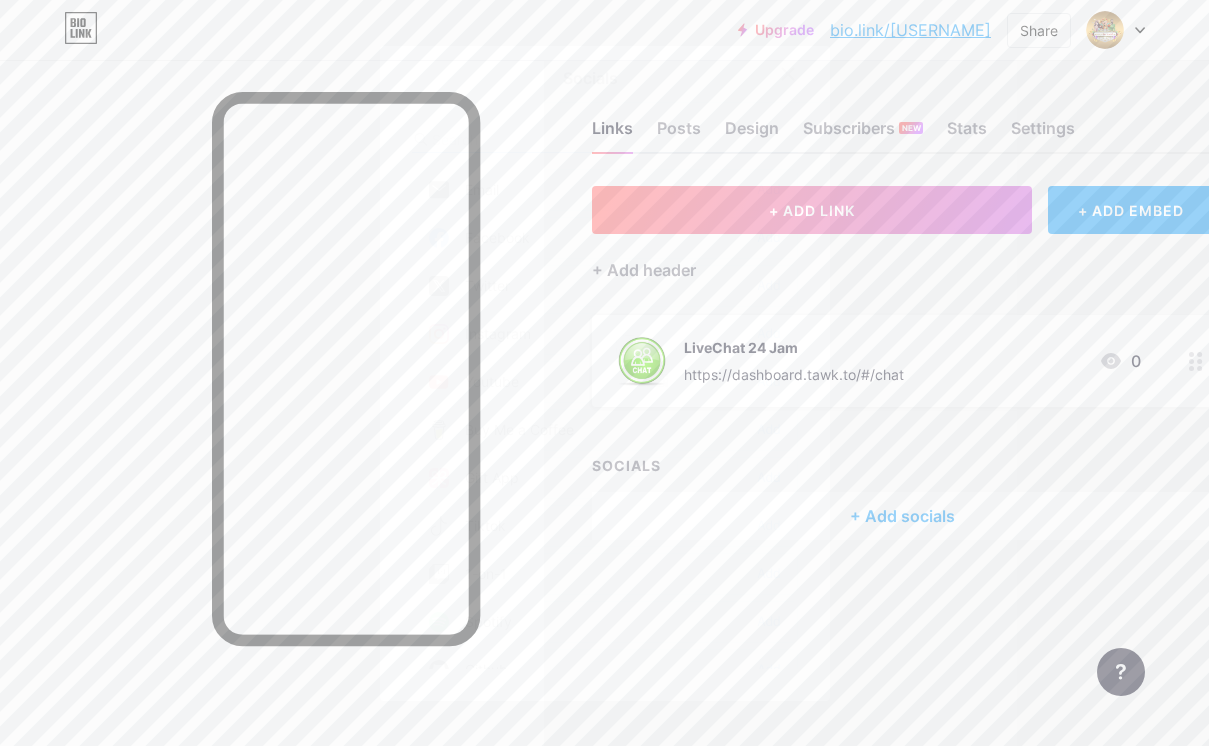 click 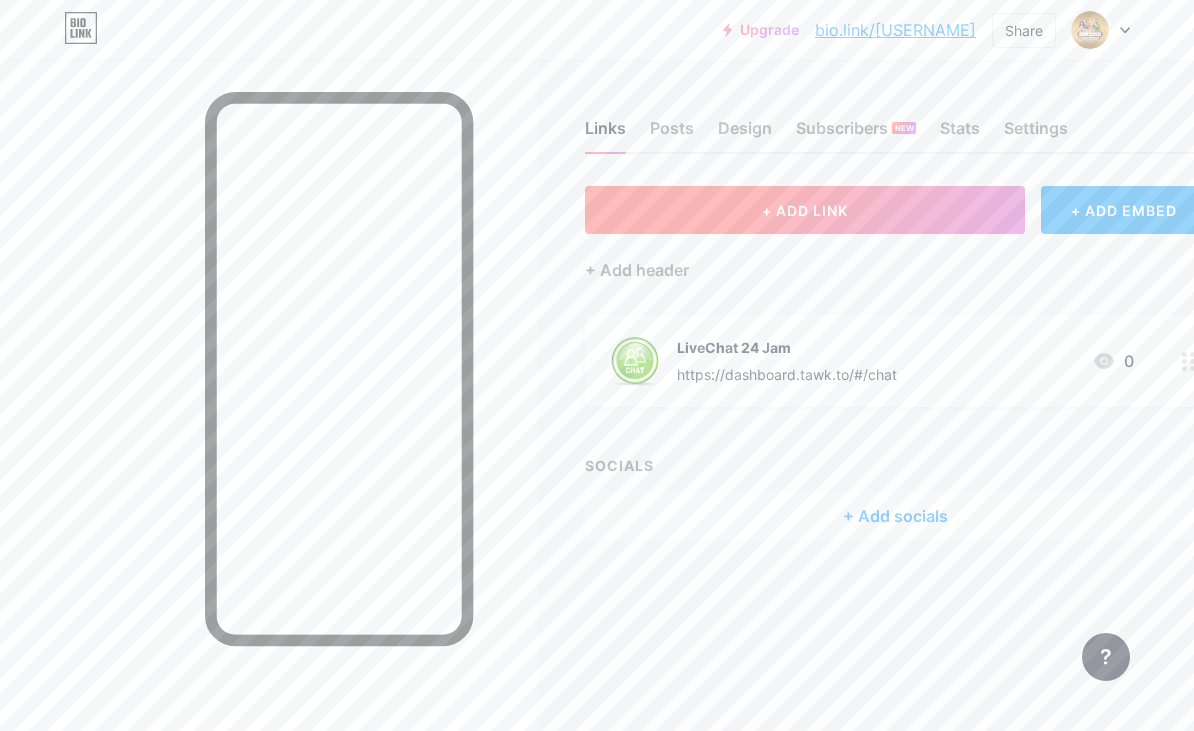 click on "+ ADD LINK" at bounding box center [805, 210] 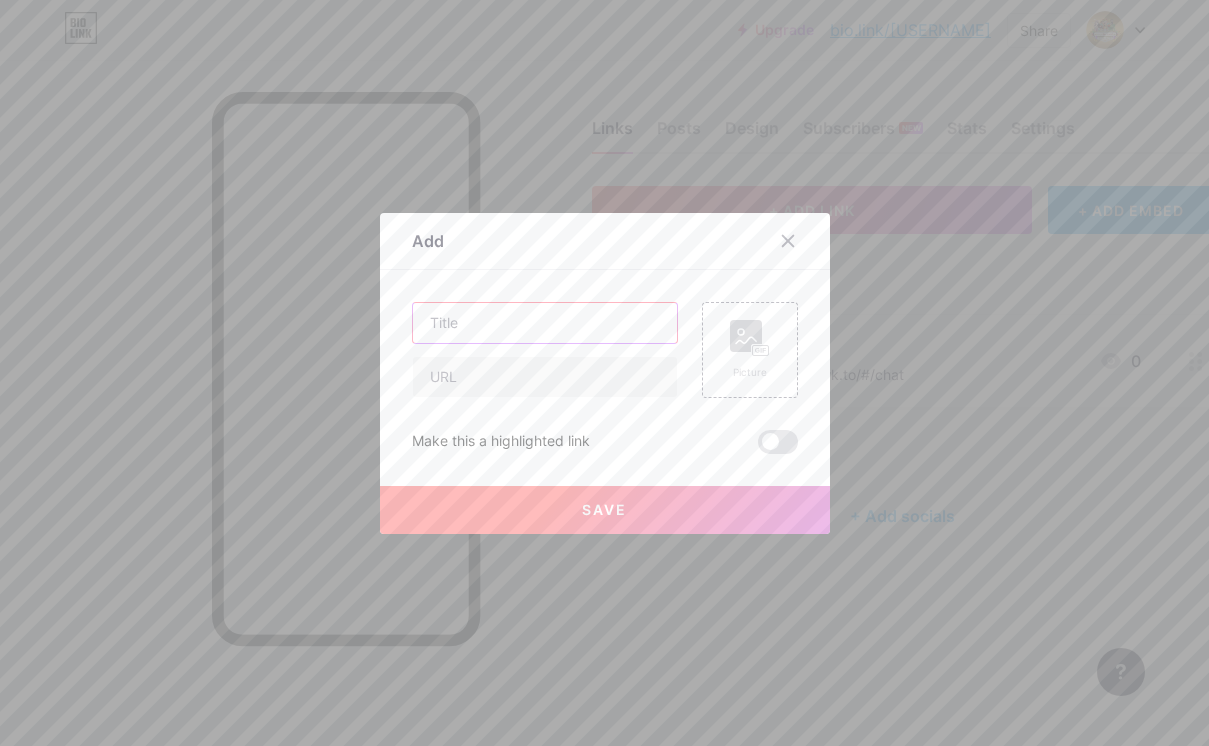 click at bounding box center [545, 323] 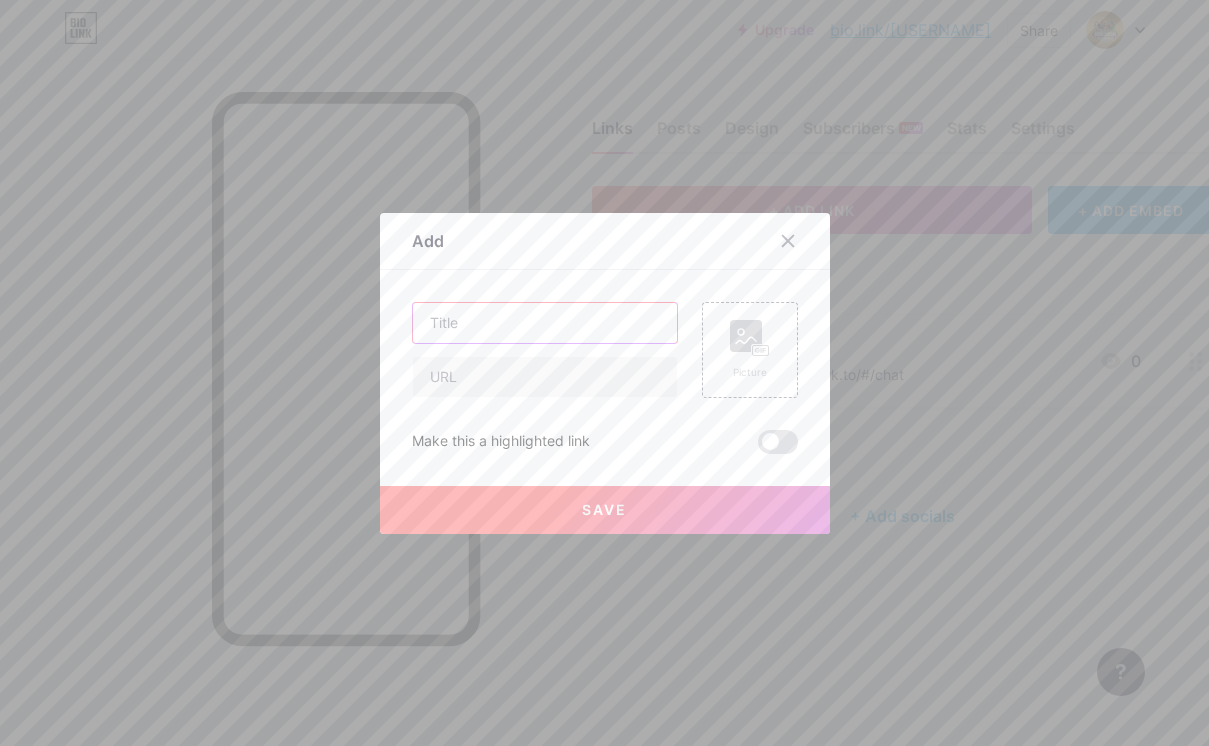 click at bounding box center (545, 323) 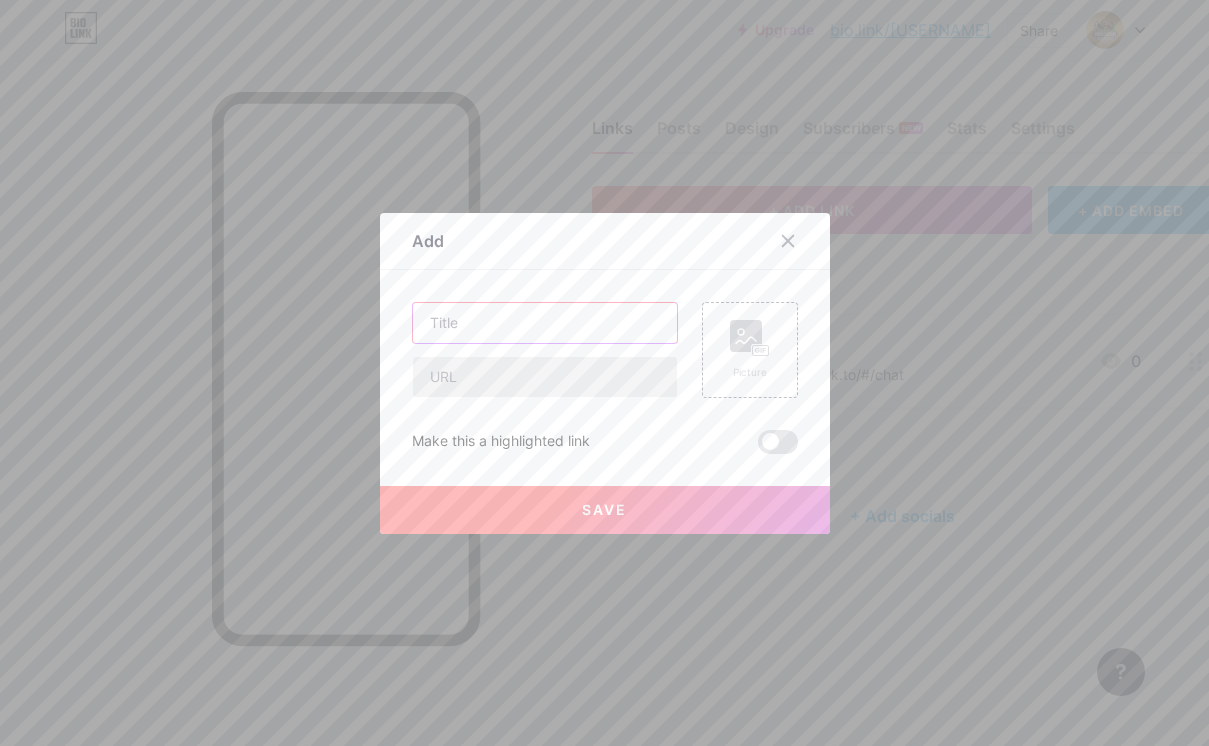 paste on "Link Daftar" 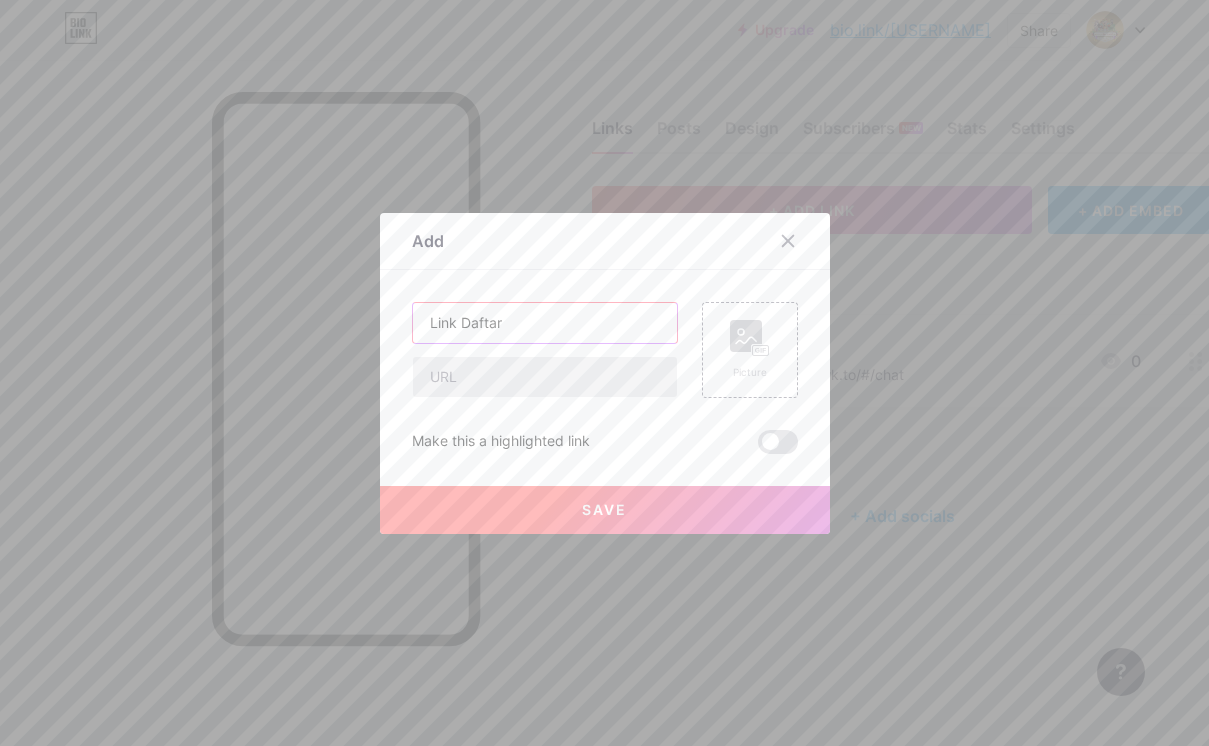 type on "Link Daftar" 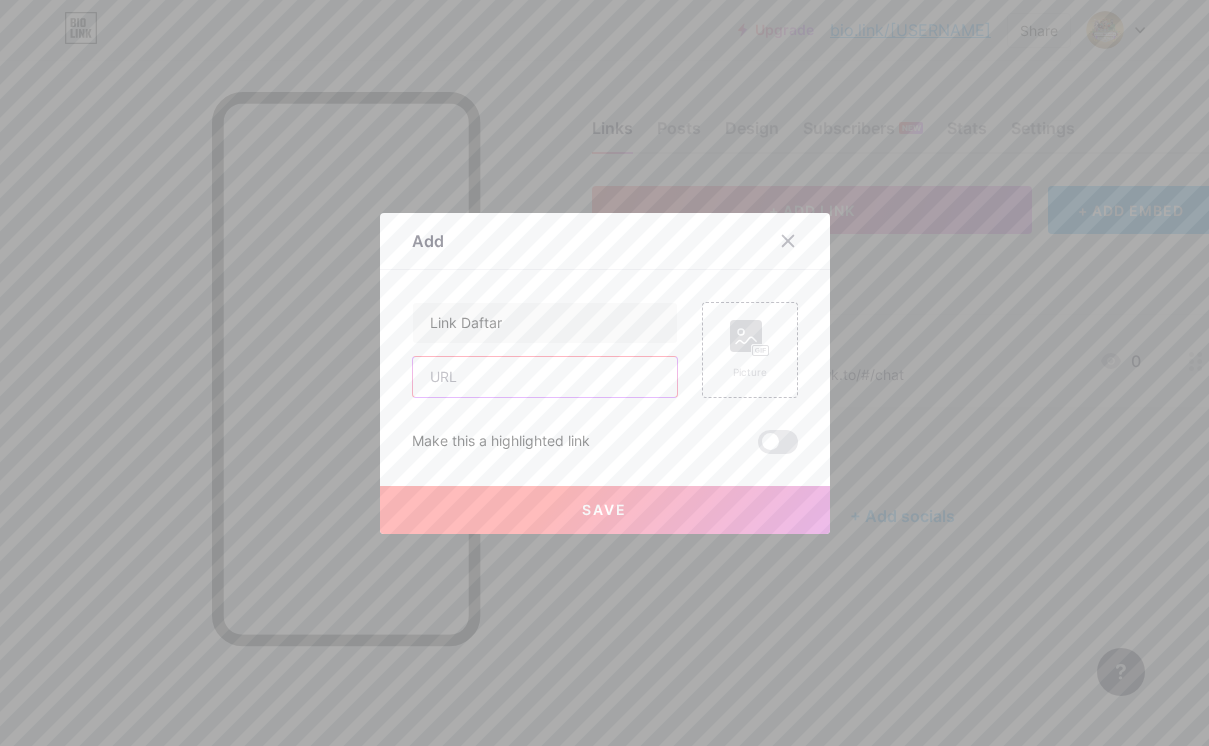 click at bounding box center [545, 377] 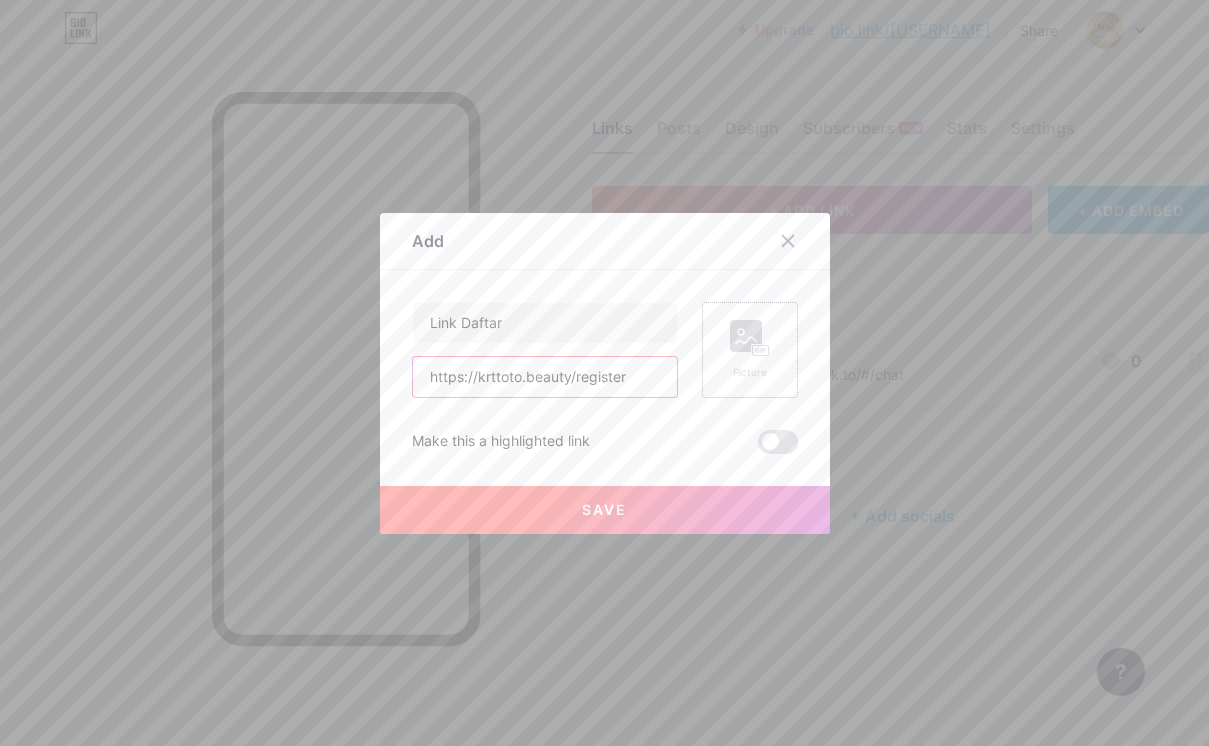 type on "https://krttoto.beauty/register" 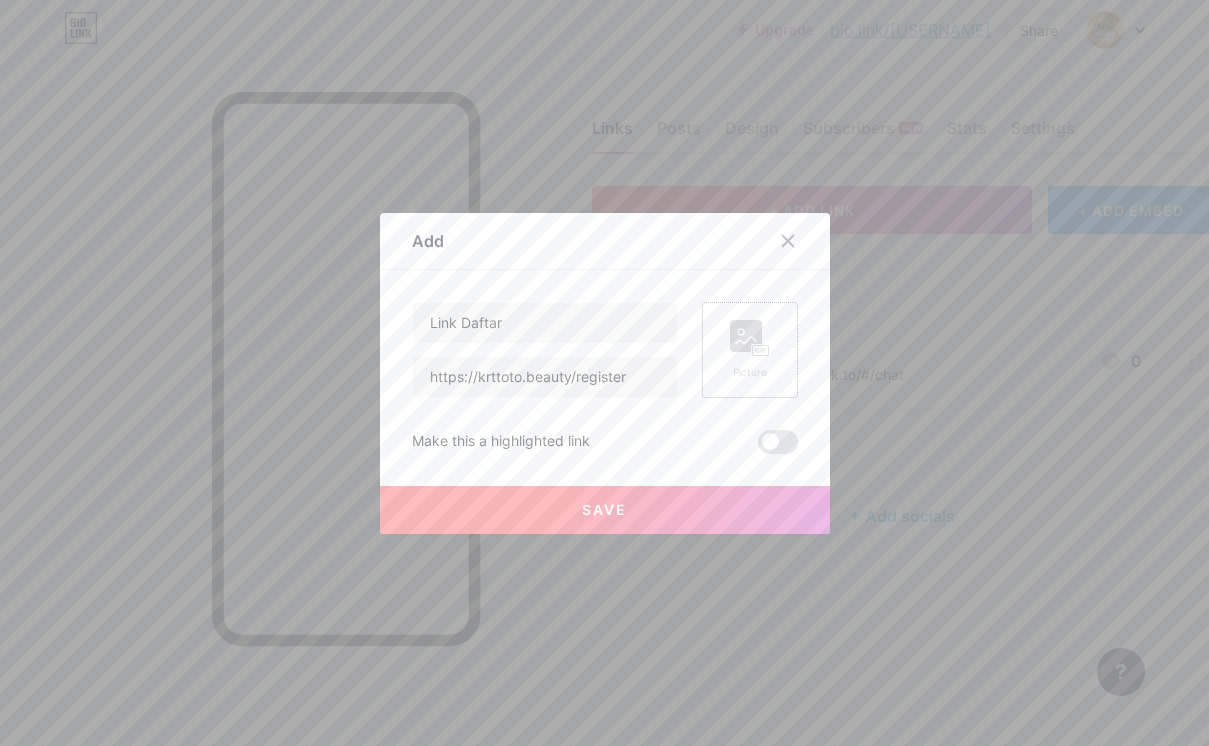 click on "Picture" at bounding box center (750, 350) 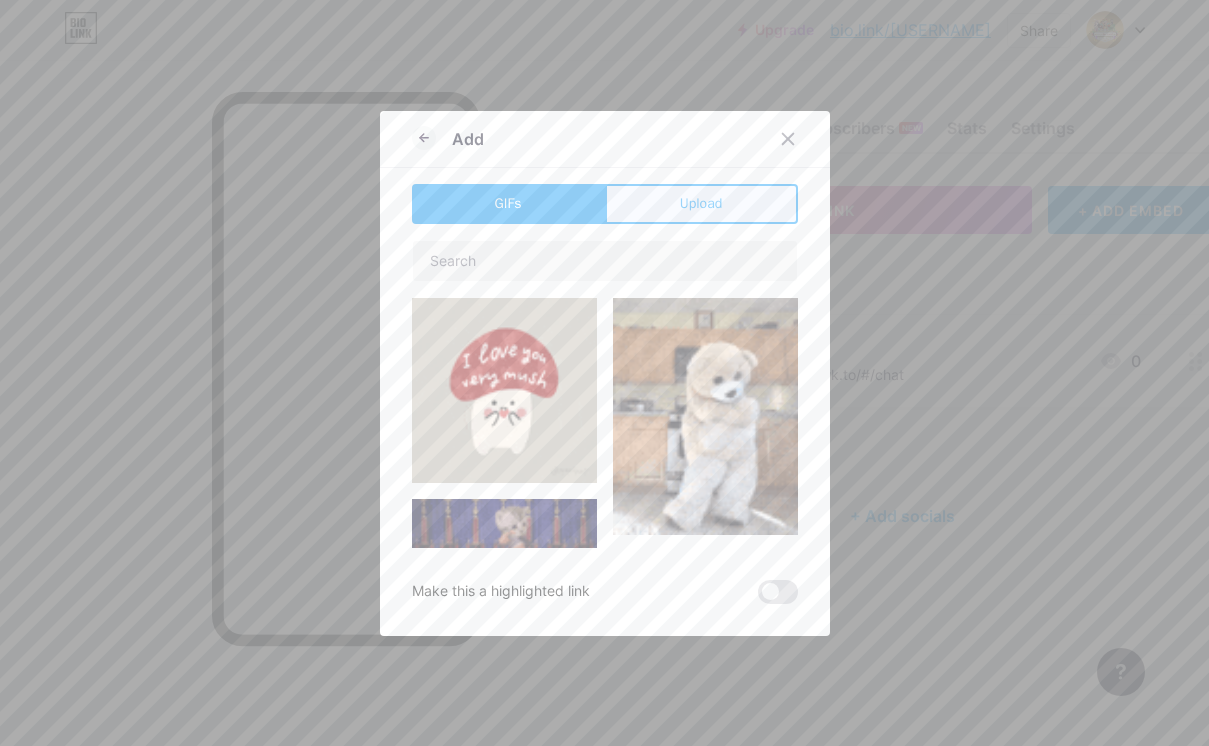 click on "Upload" at bounding box center (701, 203) 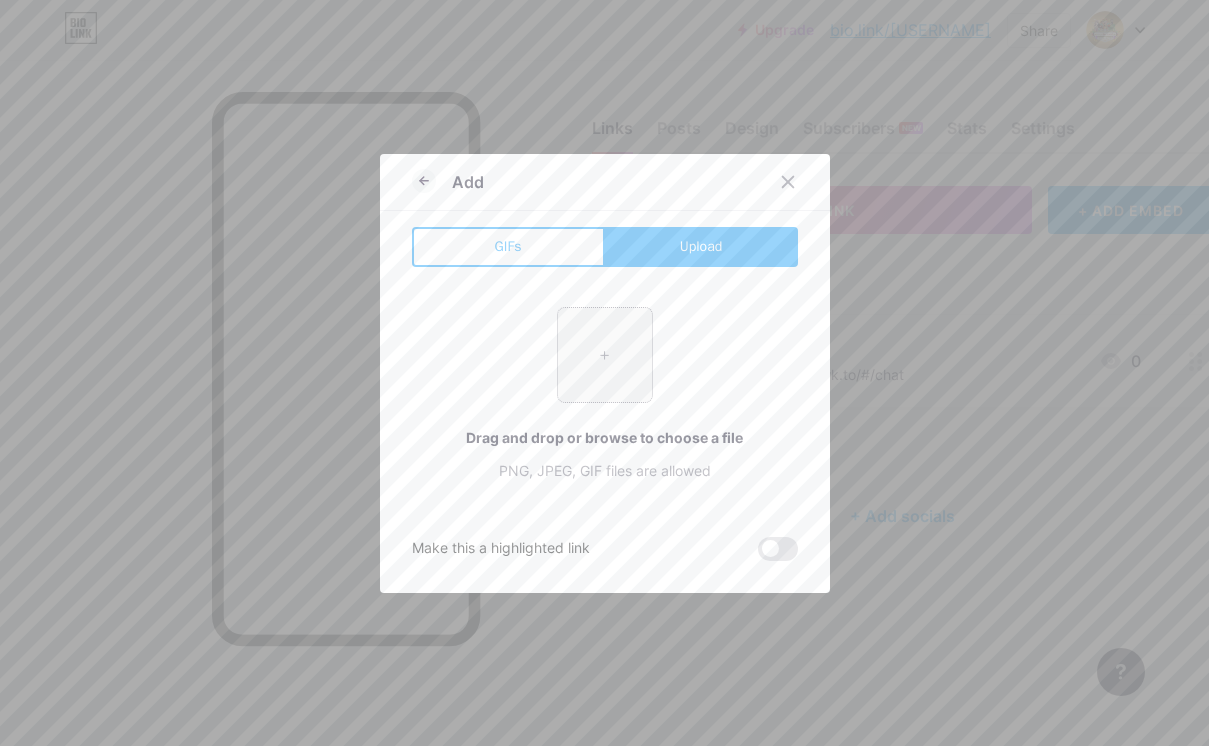 click at bounding box center (605, 355) 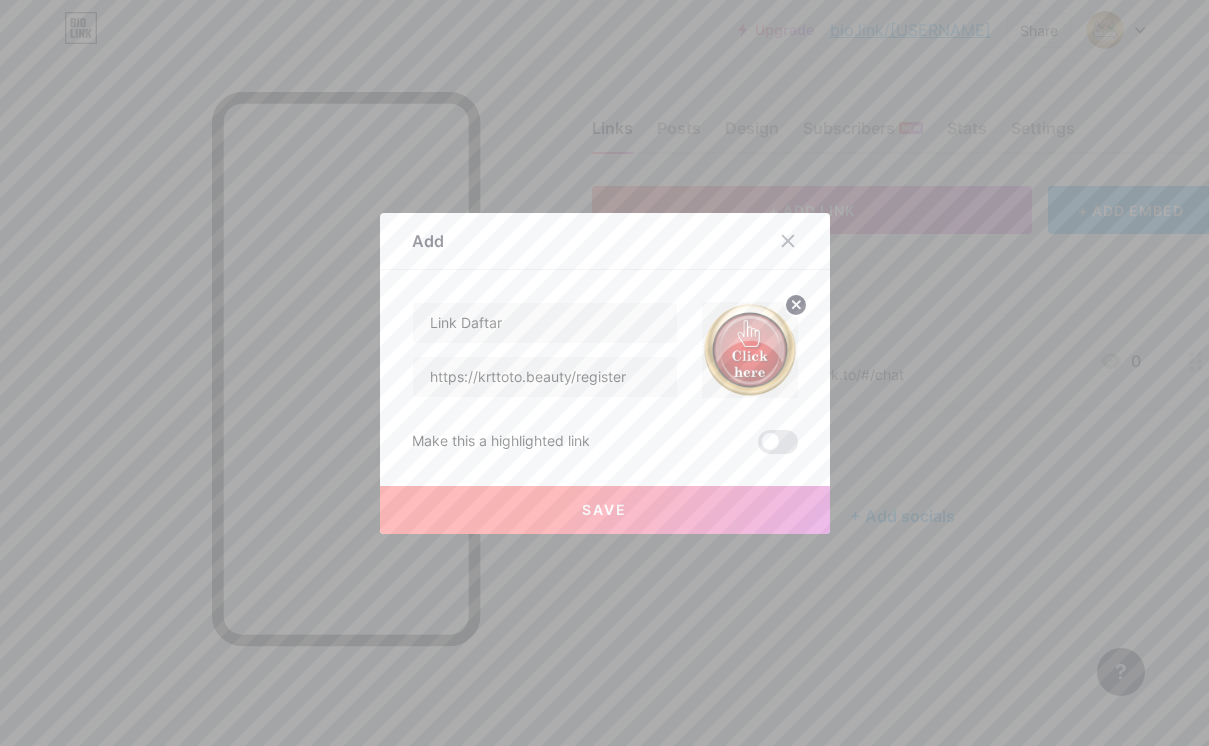 click on "Save" at bounding box center [605, 510] 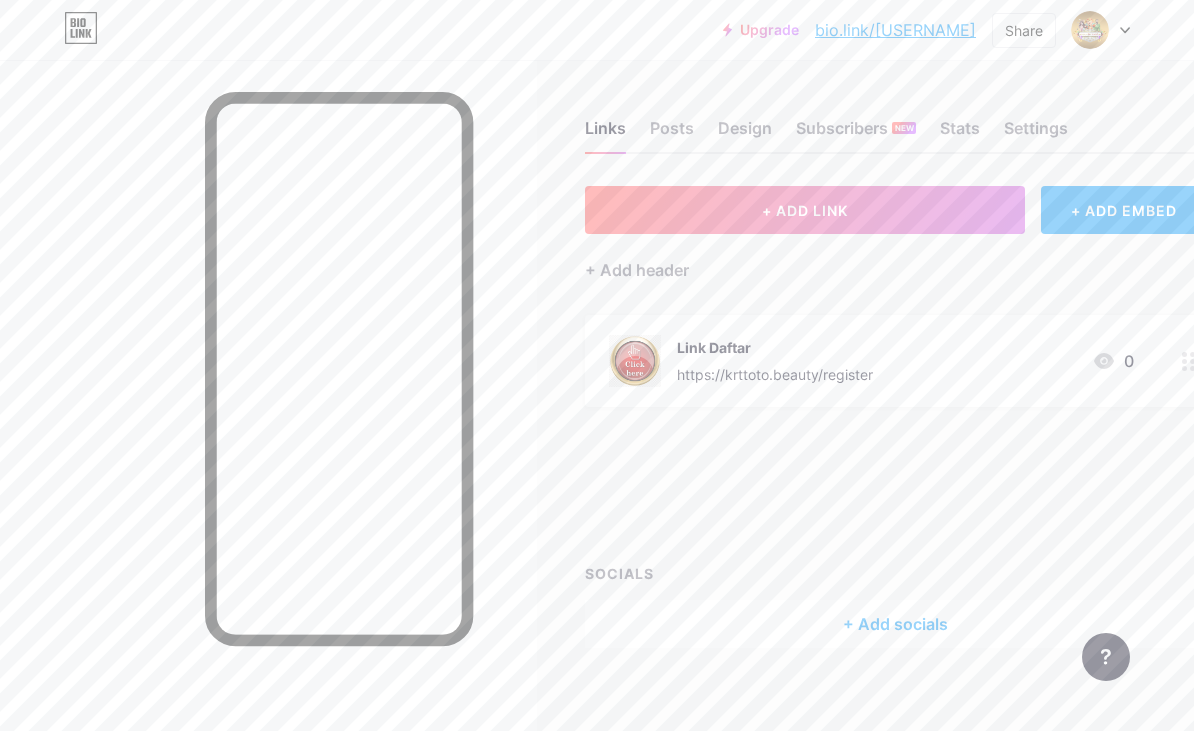type 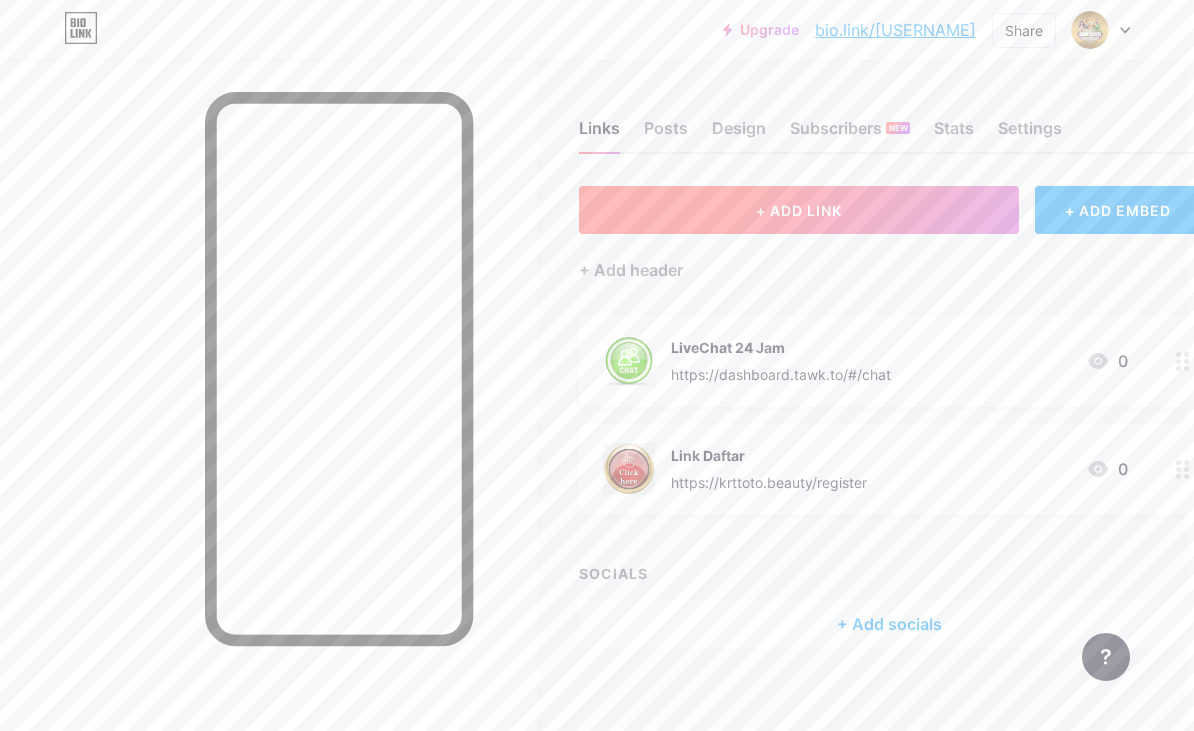 click on "+ ADD LINK" at bounding box center [799, 210] 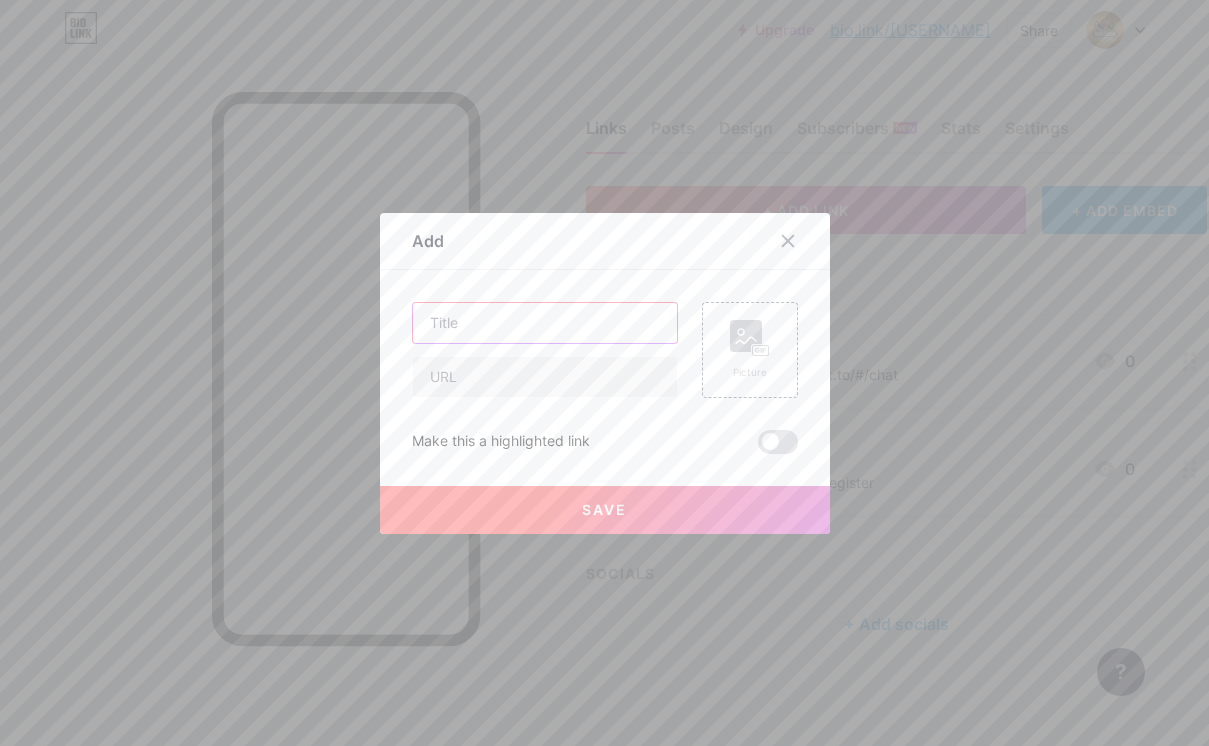 click at bounding box center (545, 323) 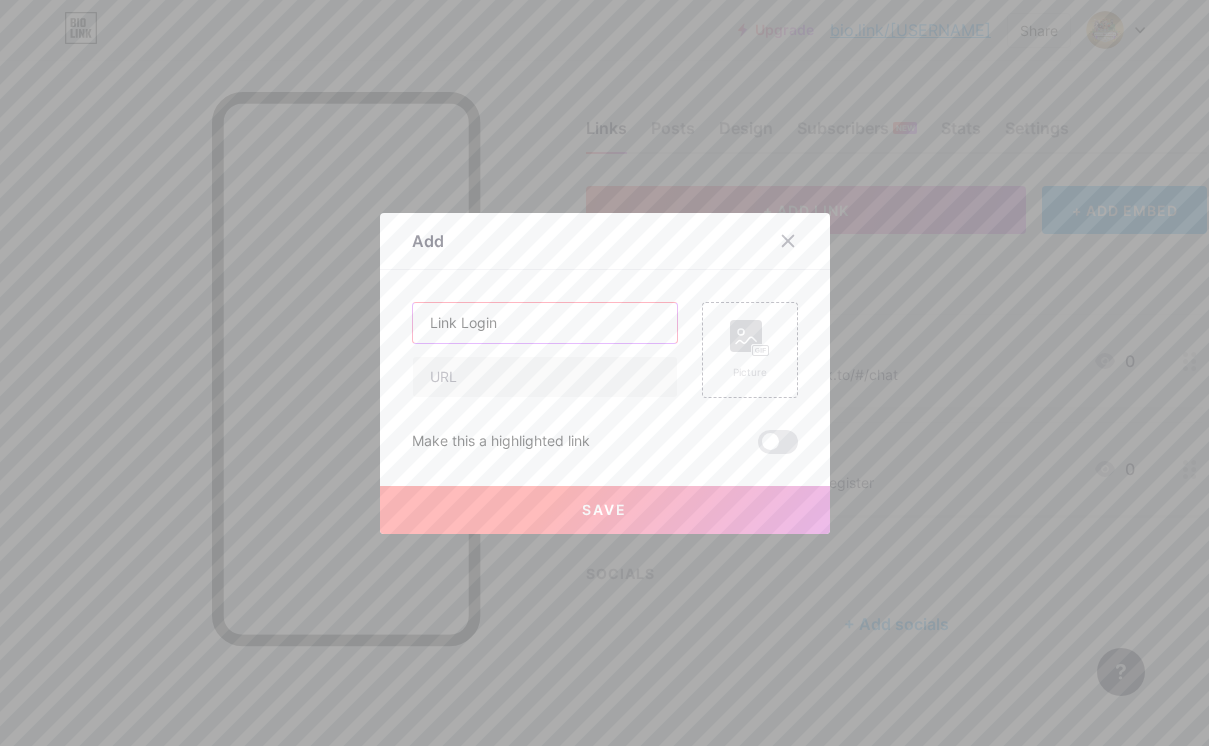 type on "Link Login" 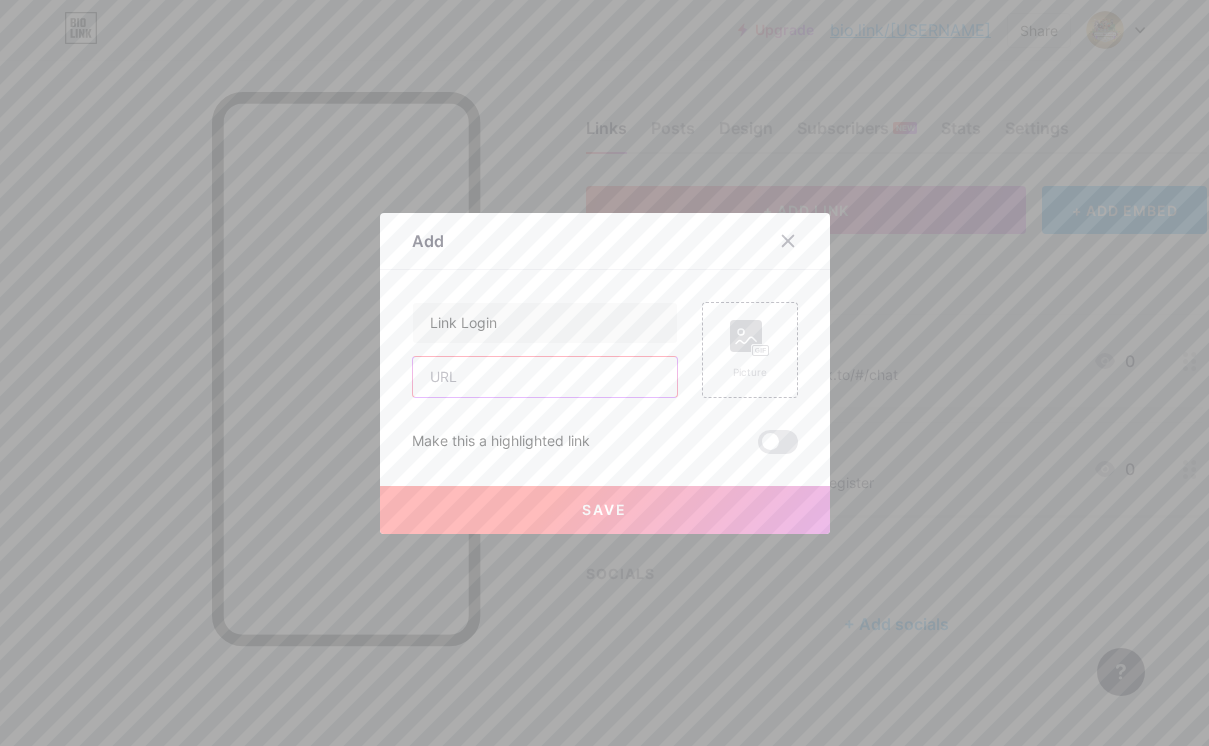 click at bounding box center [545, 377] 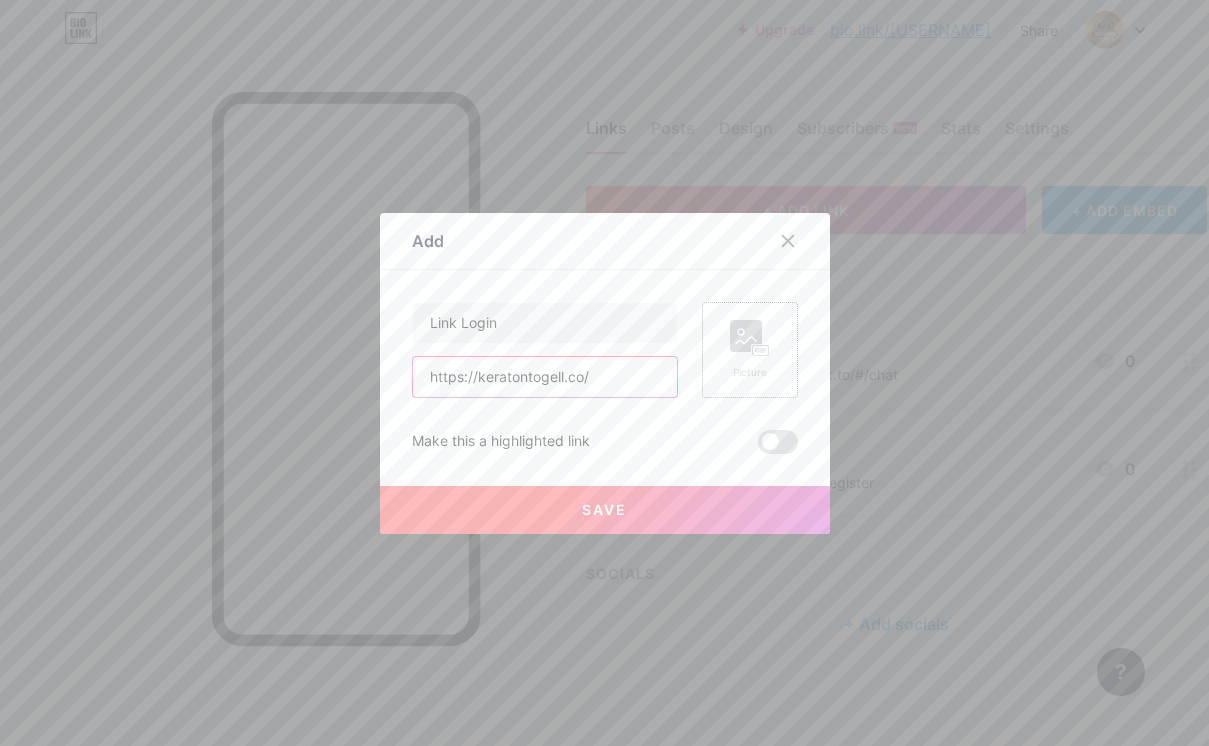 type on "https://keratontogell.co/" 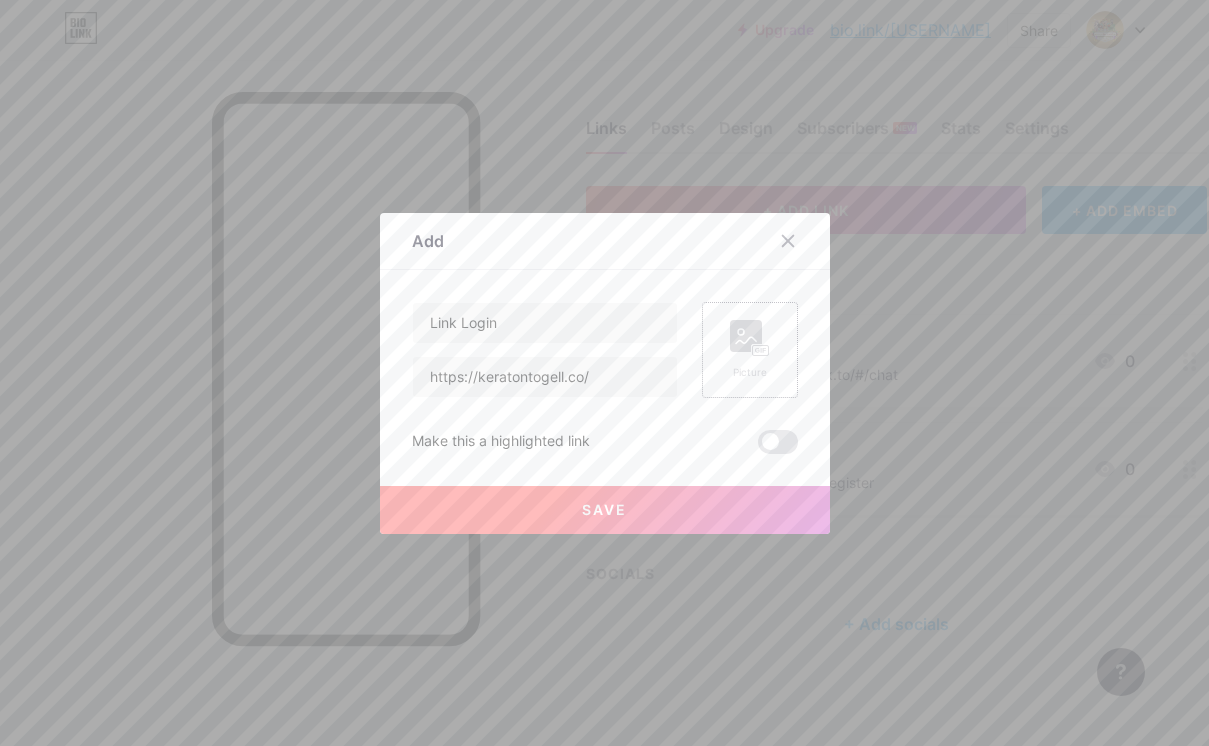 click 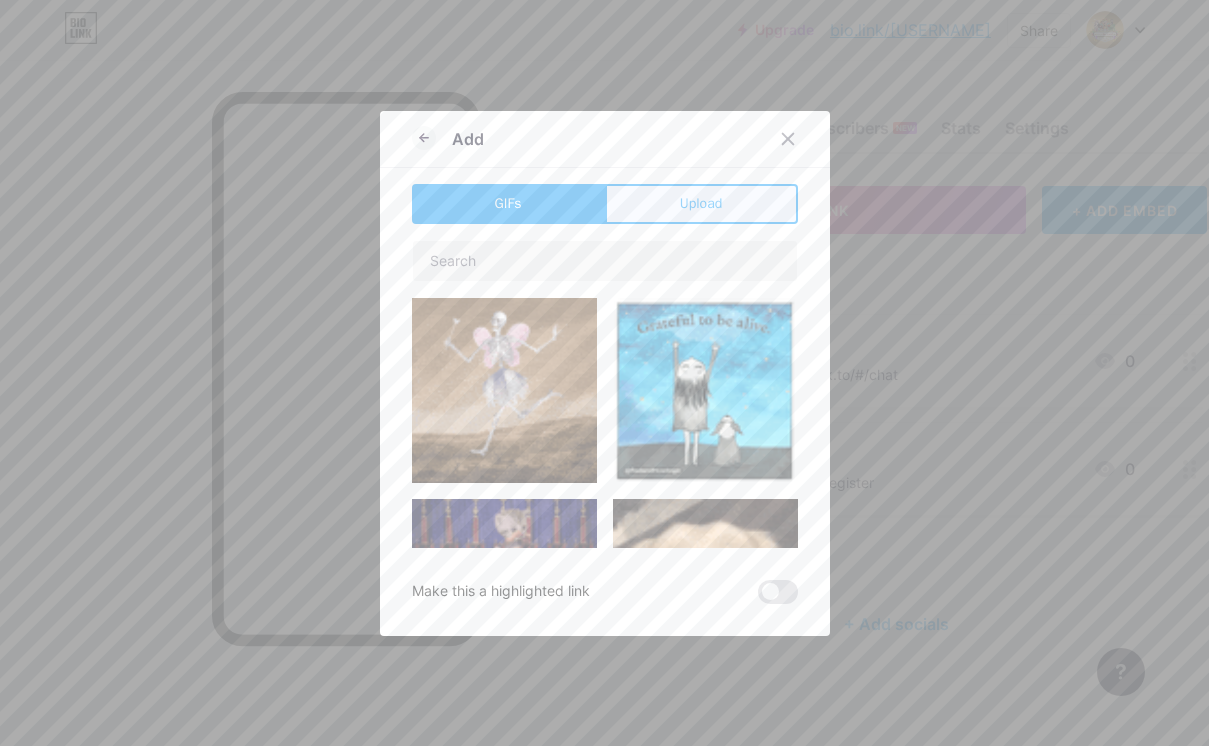 click on "Upload" at bounding box center (701, 204) 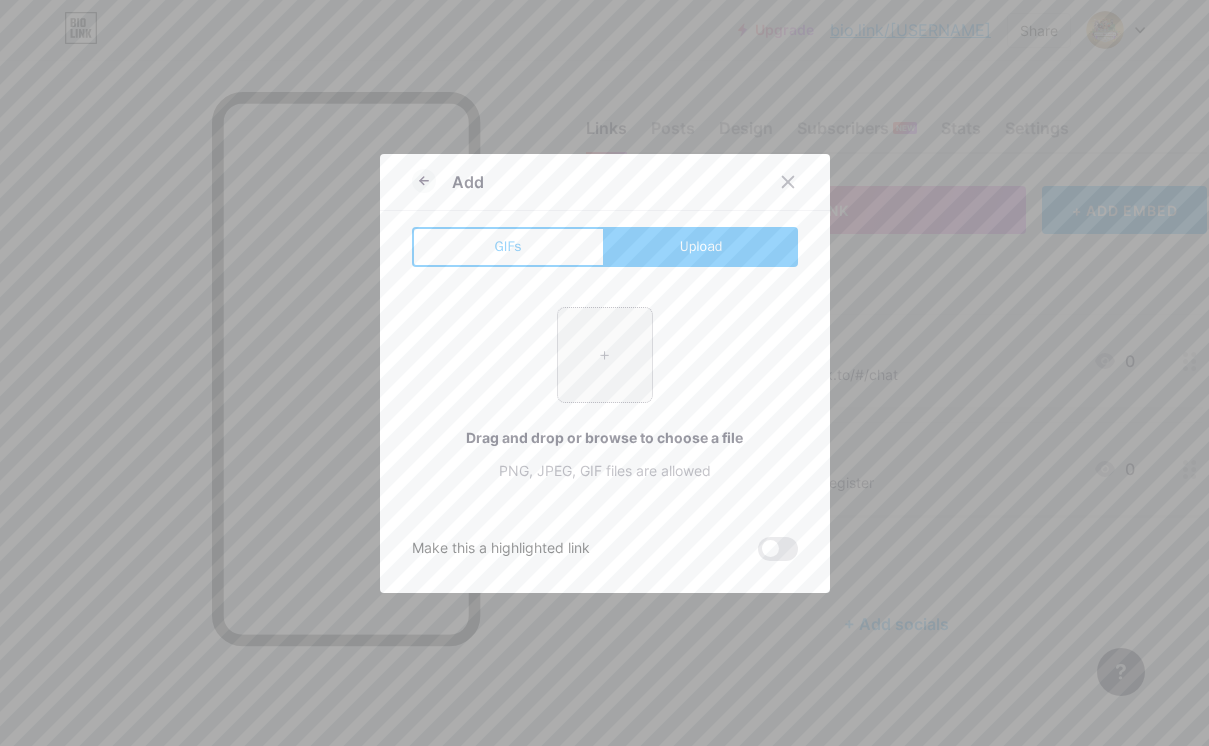 click at bounding box center (605, 355) 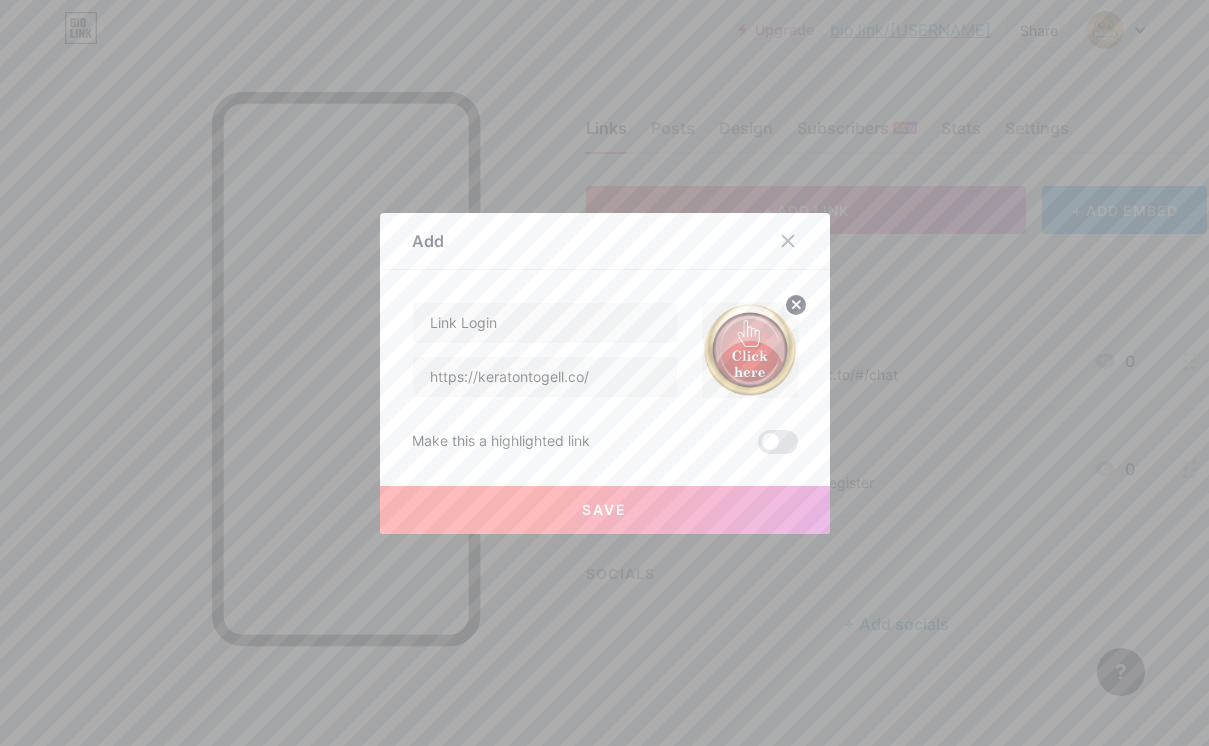 click on "Save" at bounding box center [605, 510] 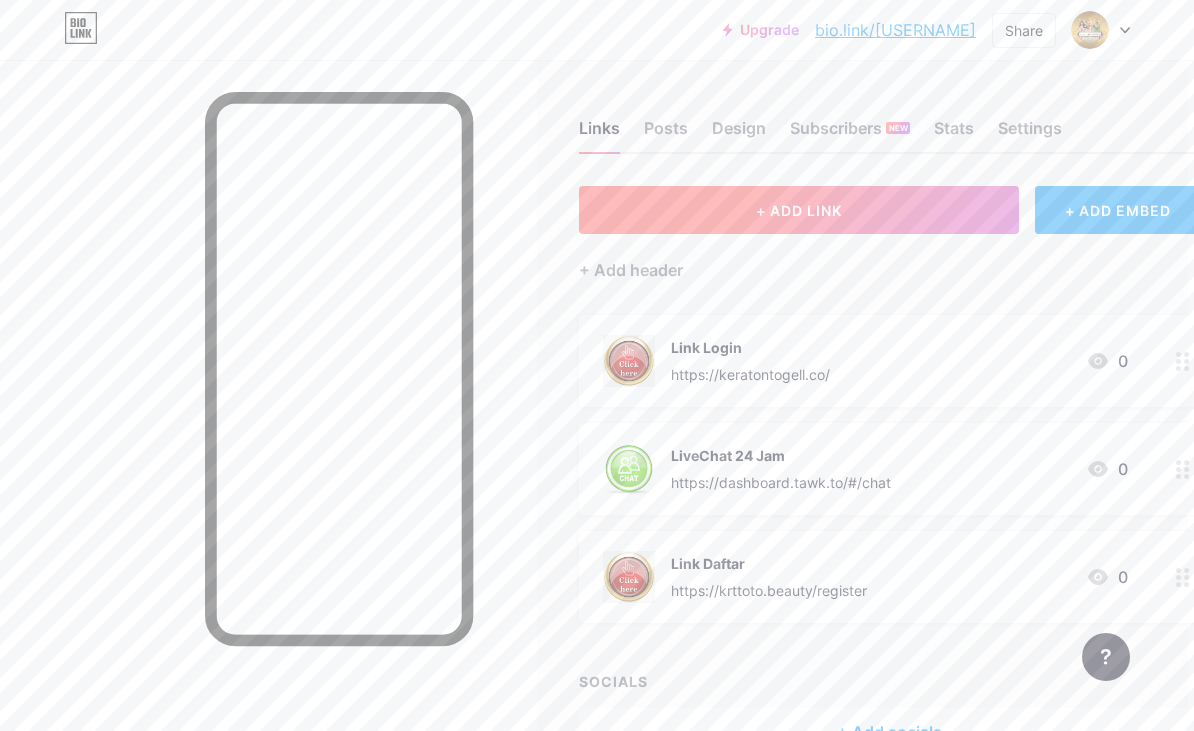 click on "+ ADD LINK" at bounding box center [799, 210] 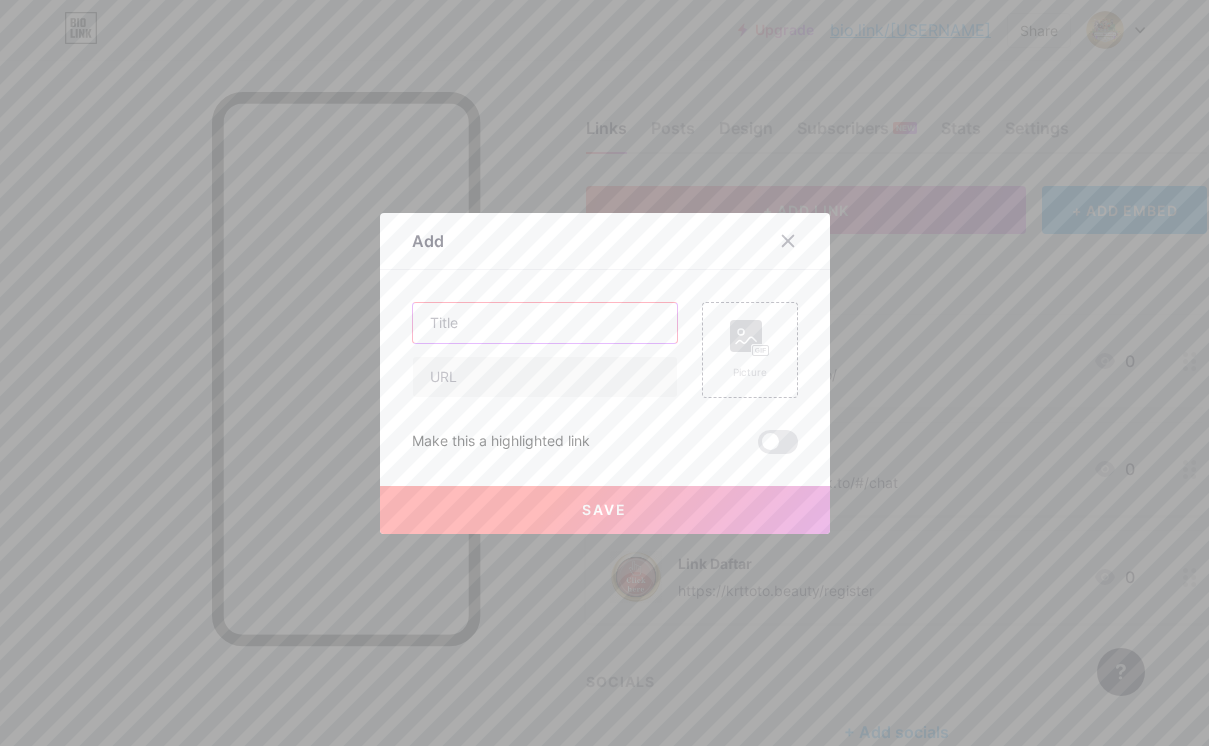 click at bounding box center (545, 323) 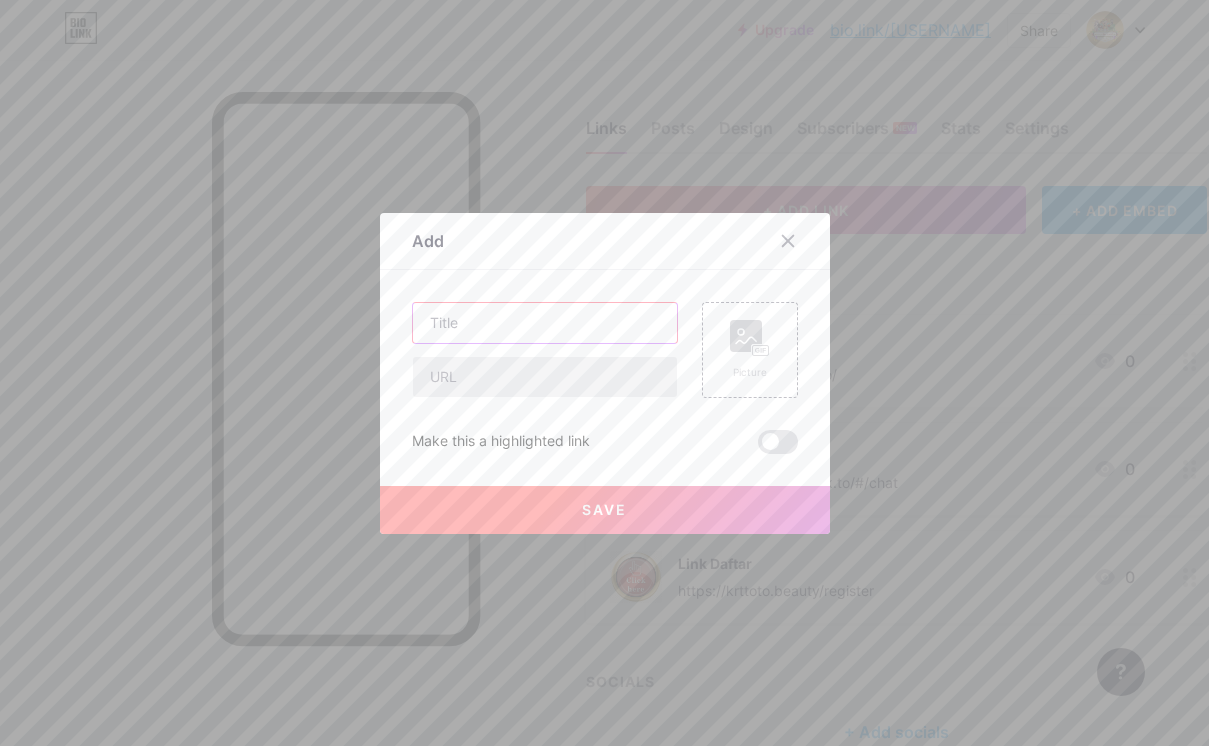 paste on "Rtp Live-KeratonTogel" 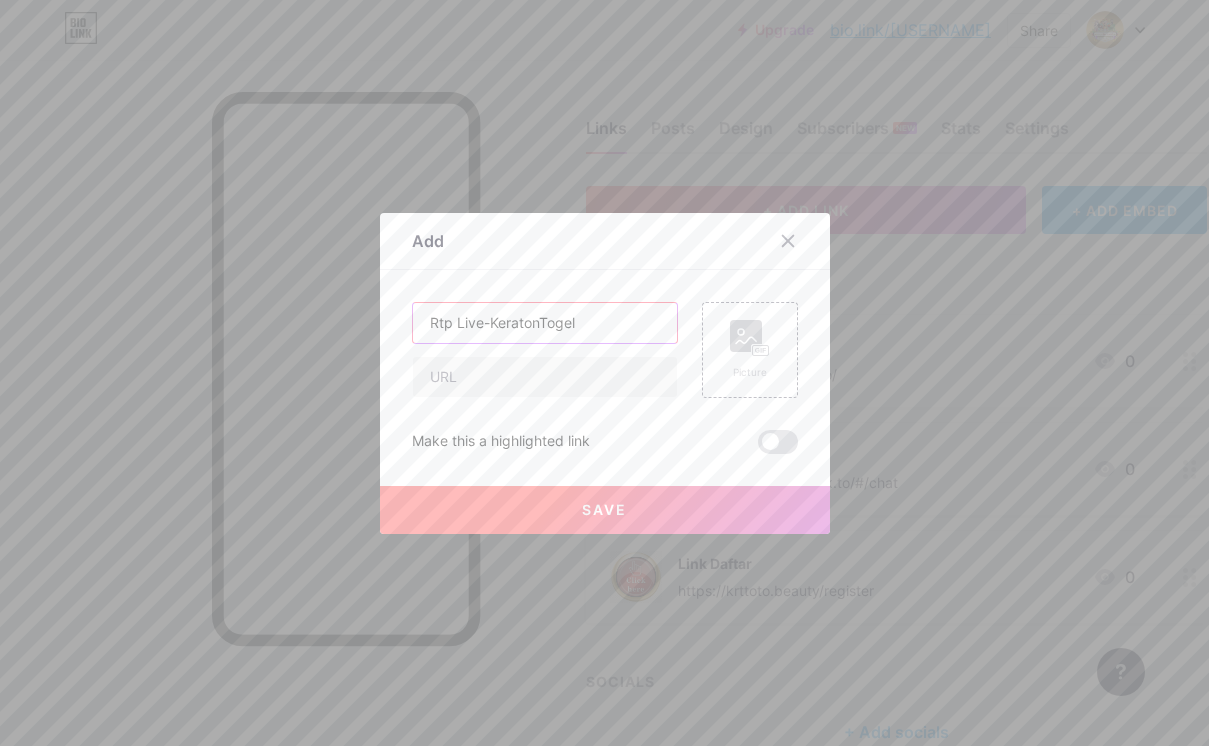 type on "Rtp Live-KeratonTogel" 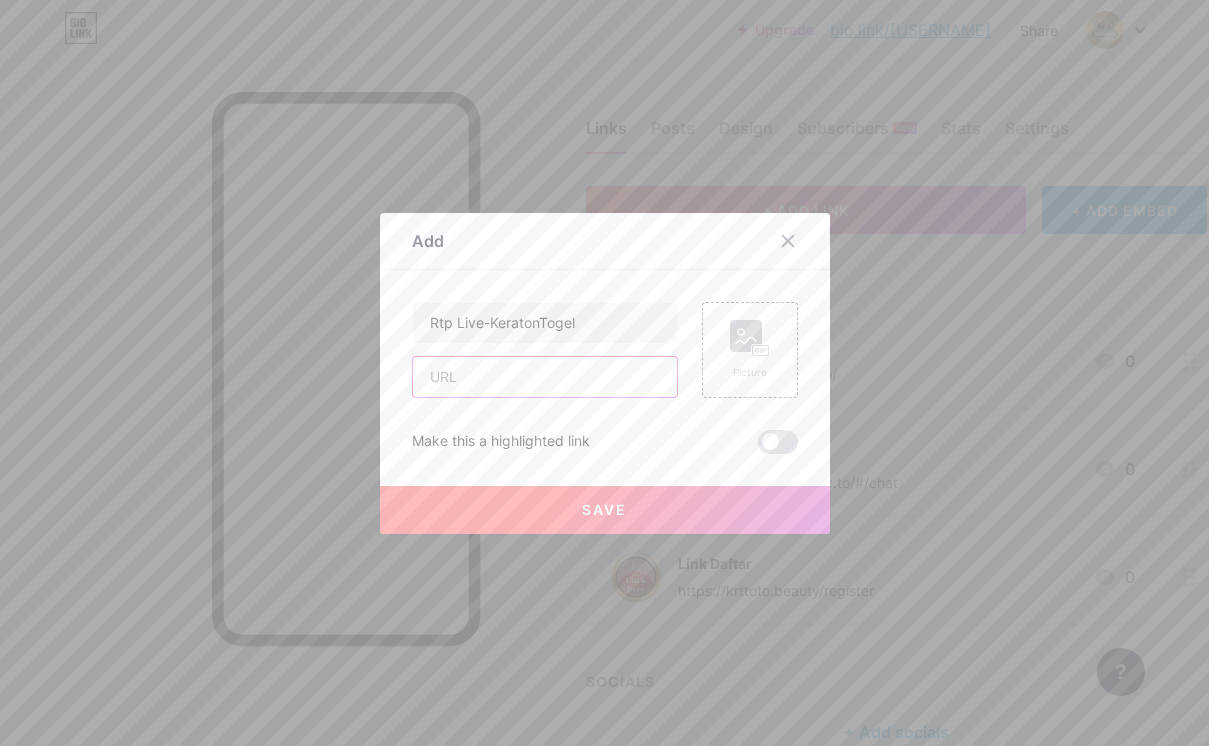 drag, startPoint x: 534, startPoint y: 372, endPoint x: 549, endPoint y: 392, distance: 25 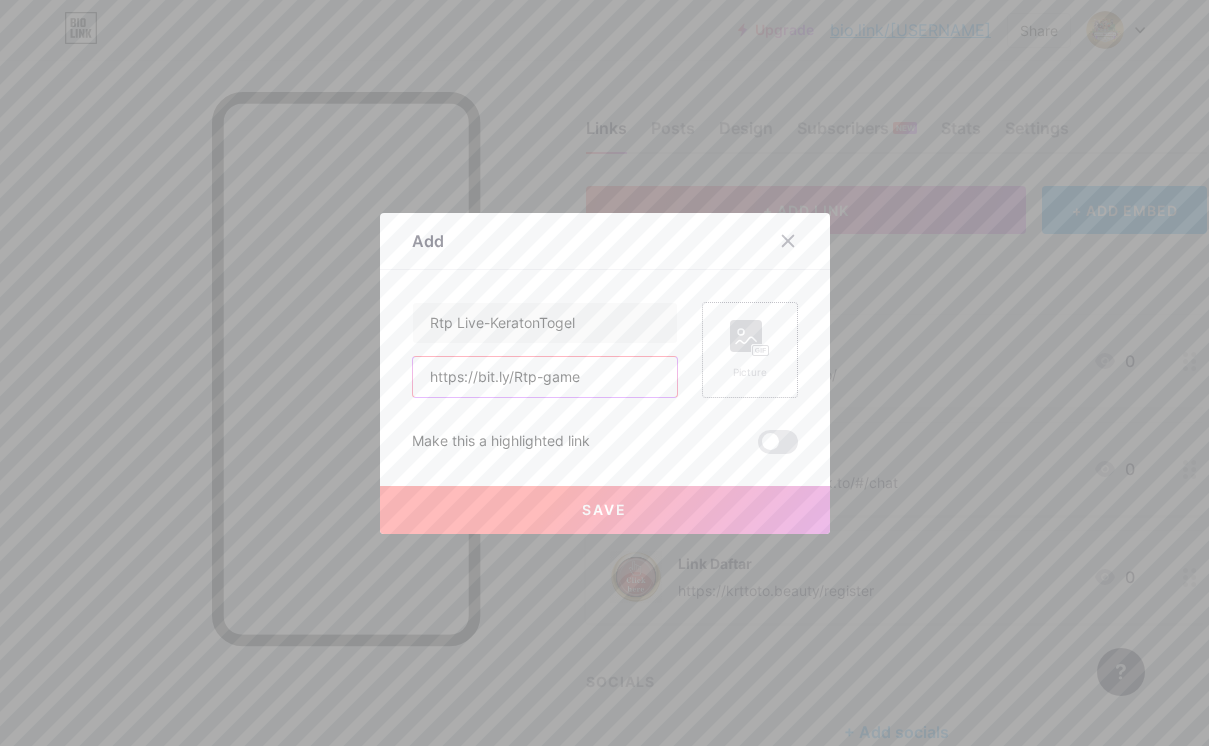 type on "https://bit.ly/Rtp-game" 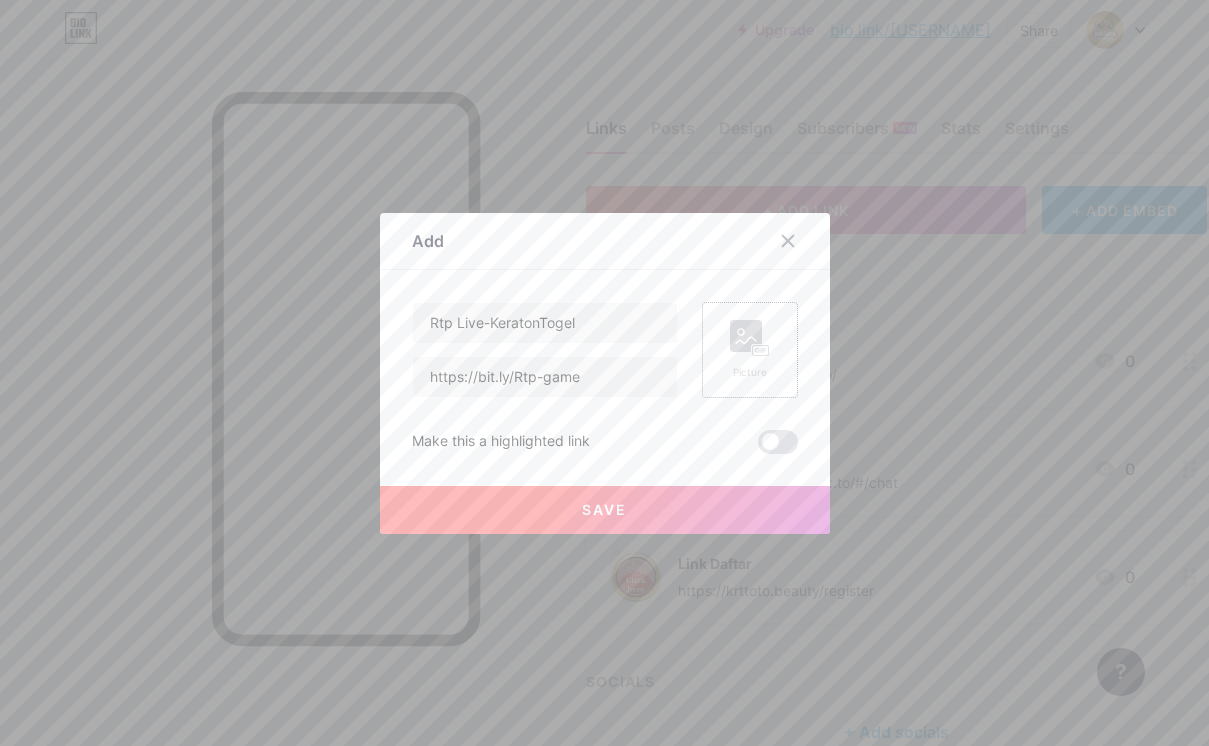 click on "Picture" at bounding box center (750, 350) 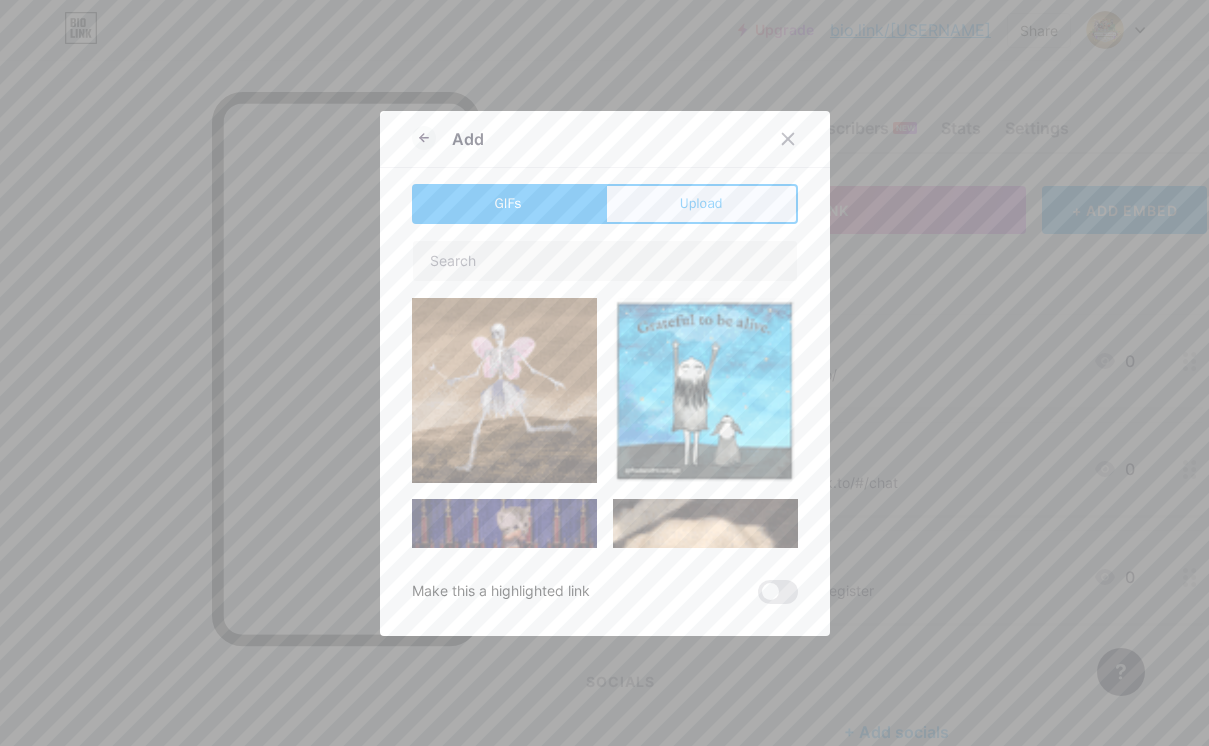 click on "Upload" at bounding box center [701, 203] 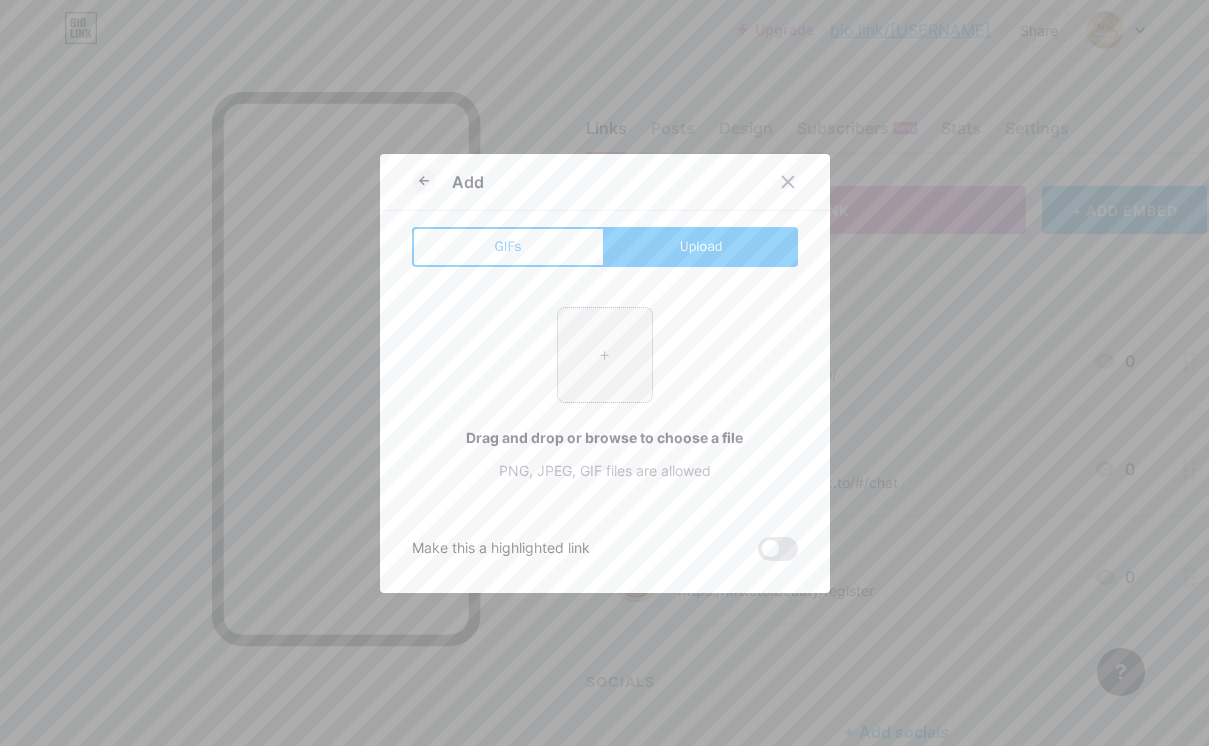 click at bounding box center (605, 355) 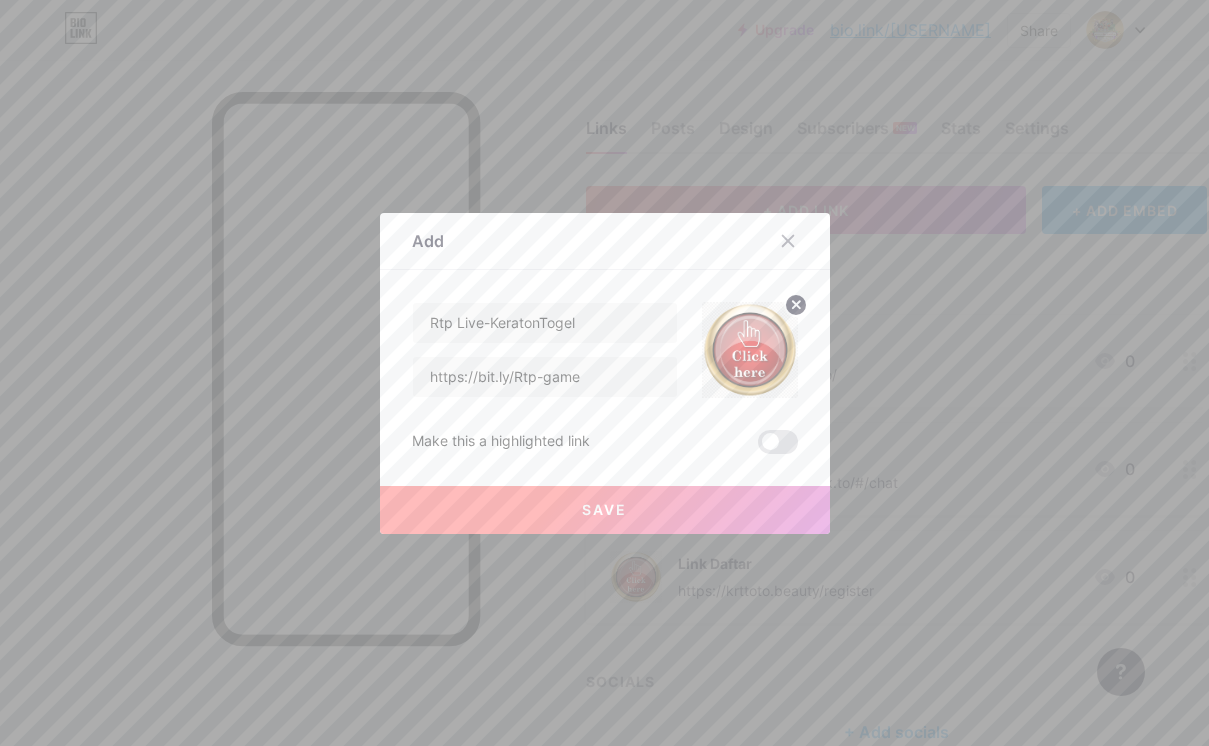 click on "Save" at bounding box center [605, 510] 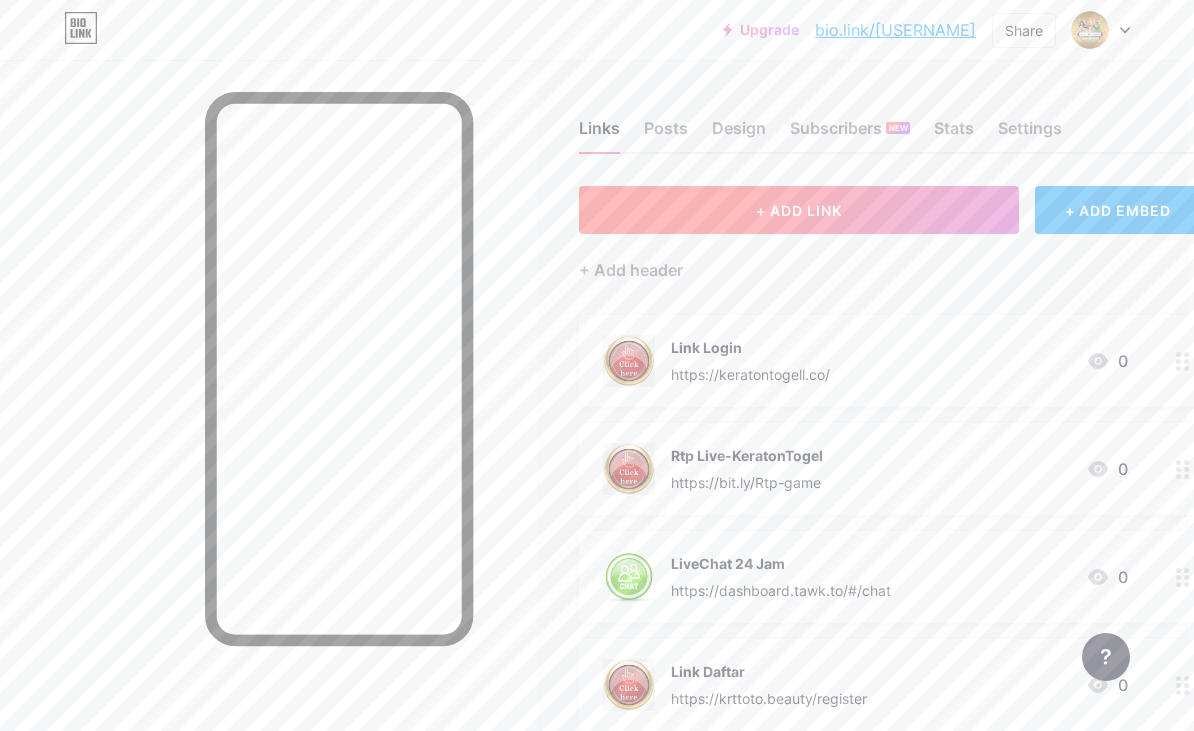 click on "+ ADD LINK" at bounding box center (799, 210) 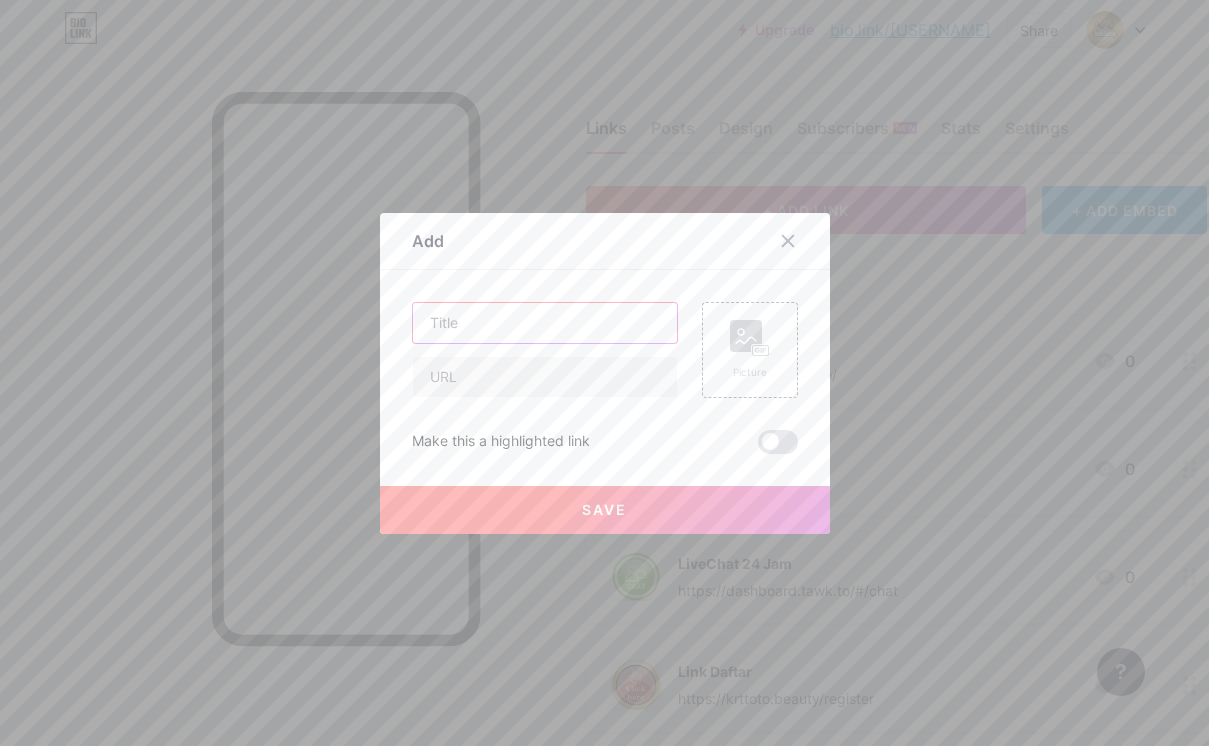 click at bounding box center [545, 323] 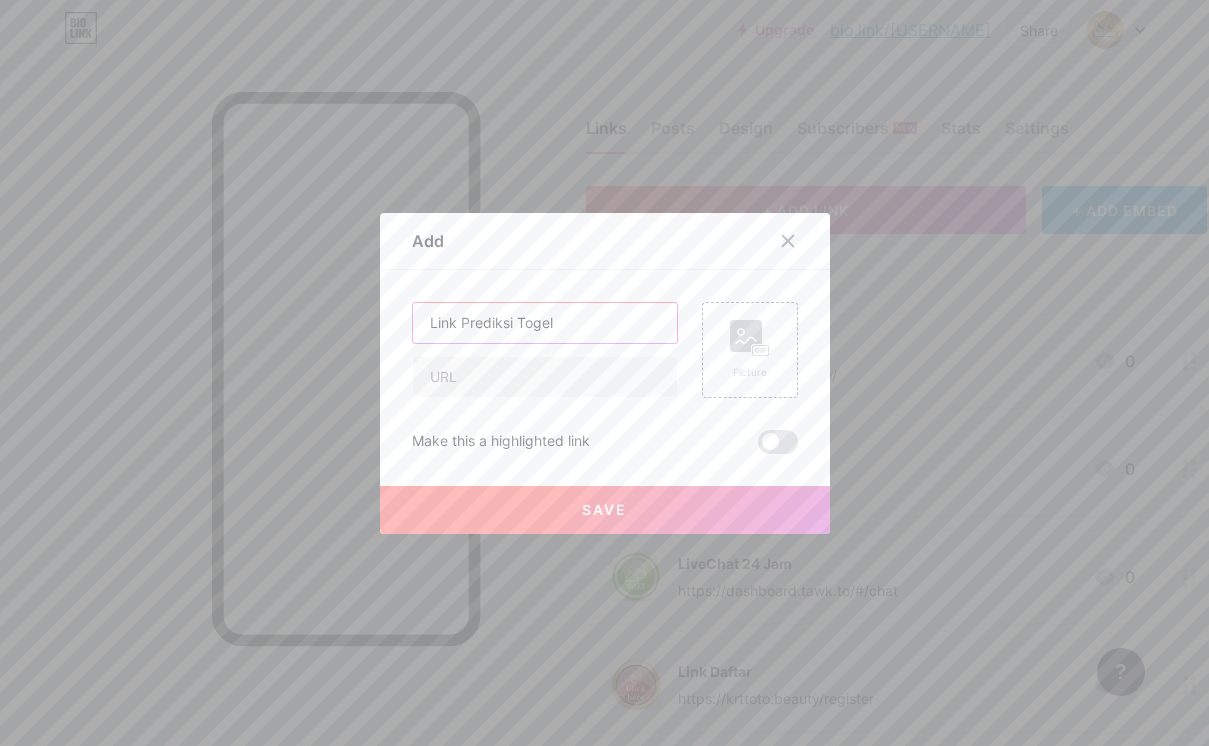 type on "Link Prediksi Togel" 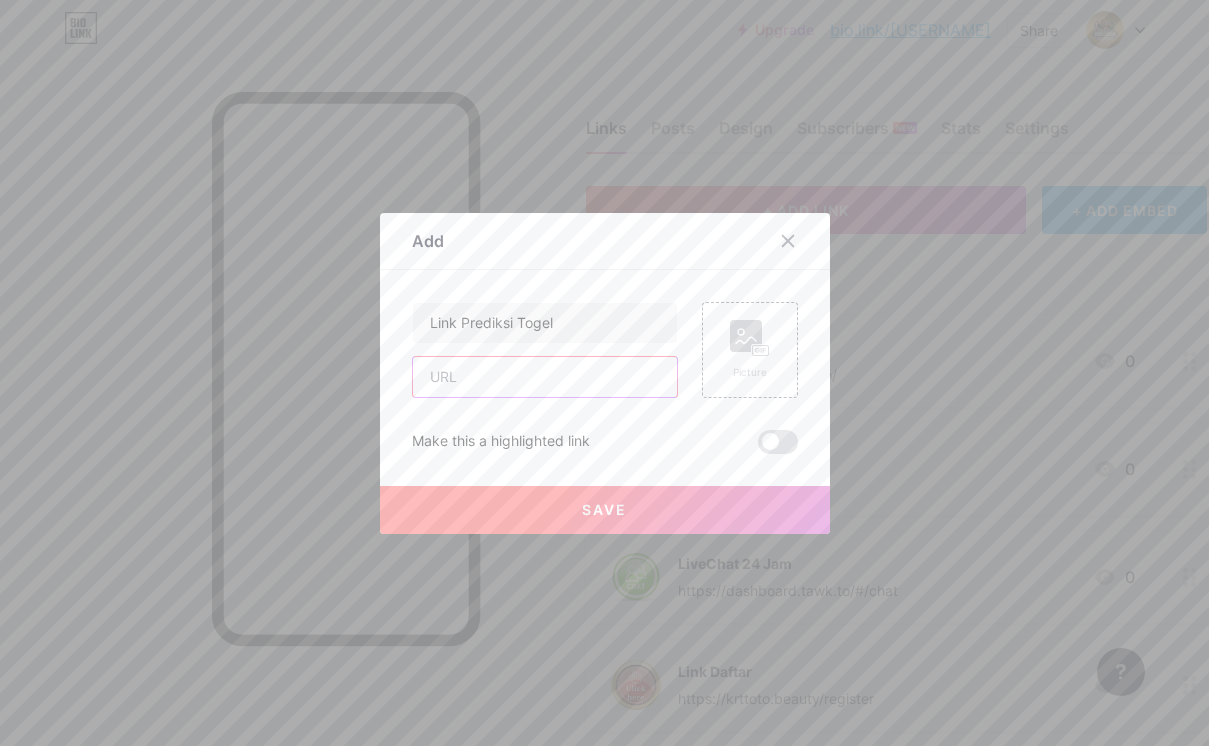 click at bounding box center [545, 377] 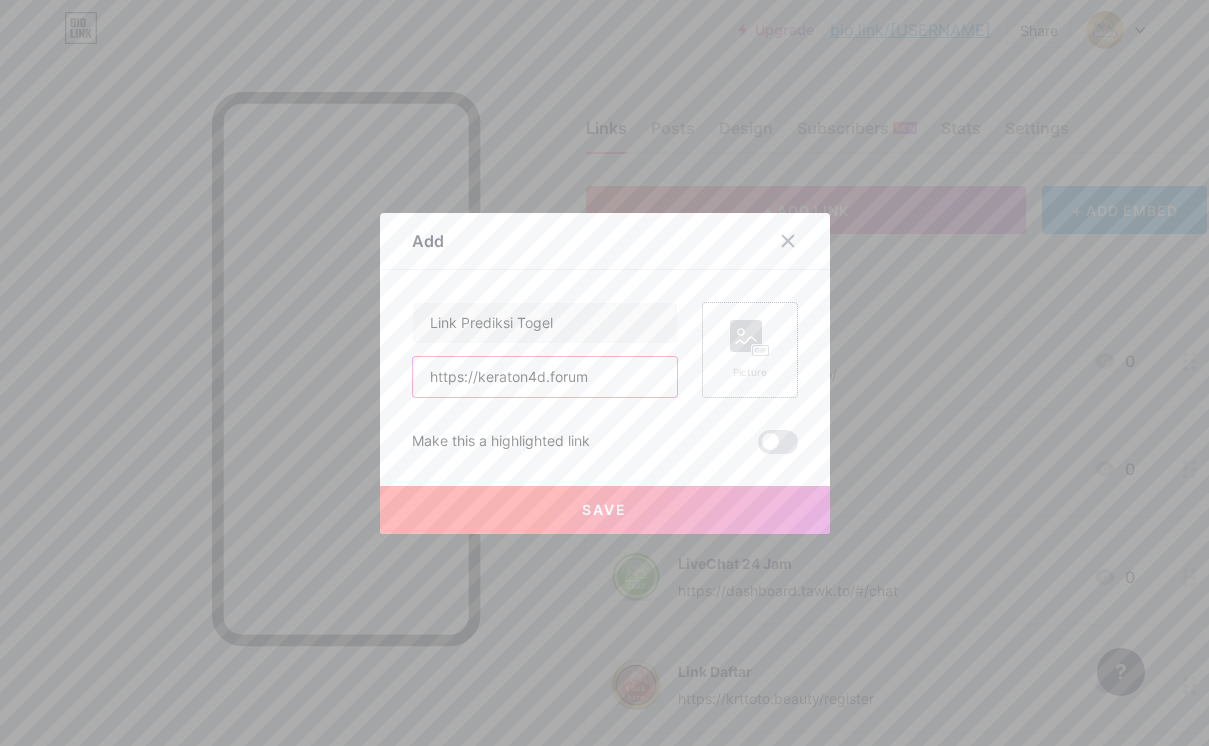 type on "https://keraton4d.forum" 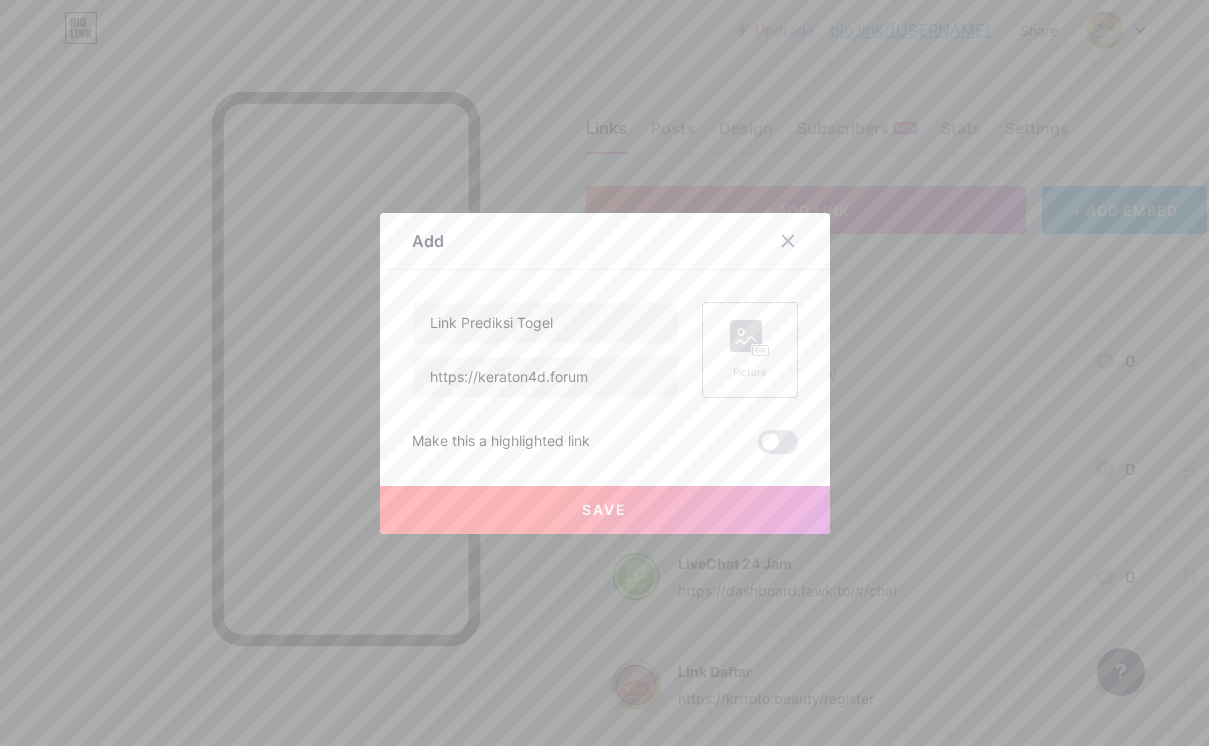click on "Picture" at bounding box center (750, 350) 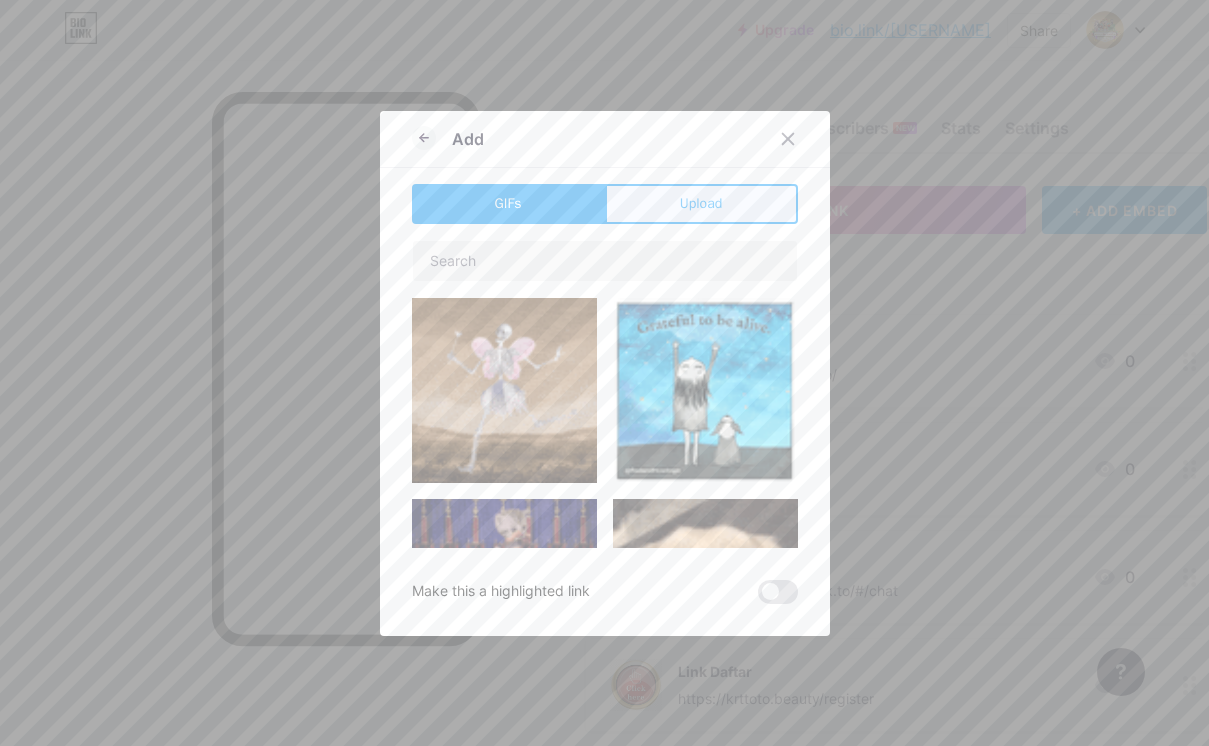 click on "Upload" at bounding box center [701, 203] 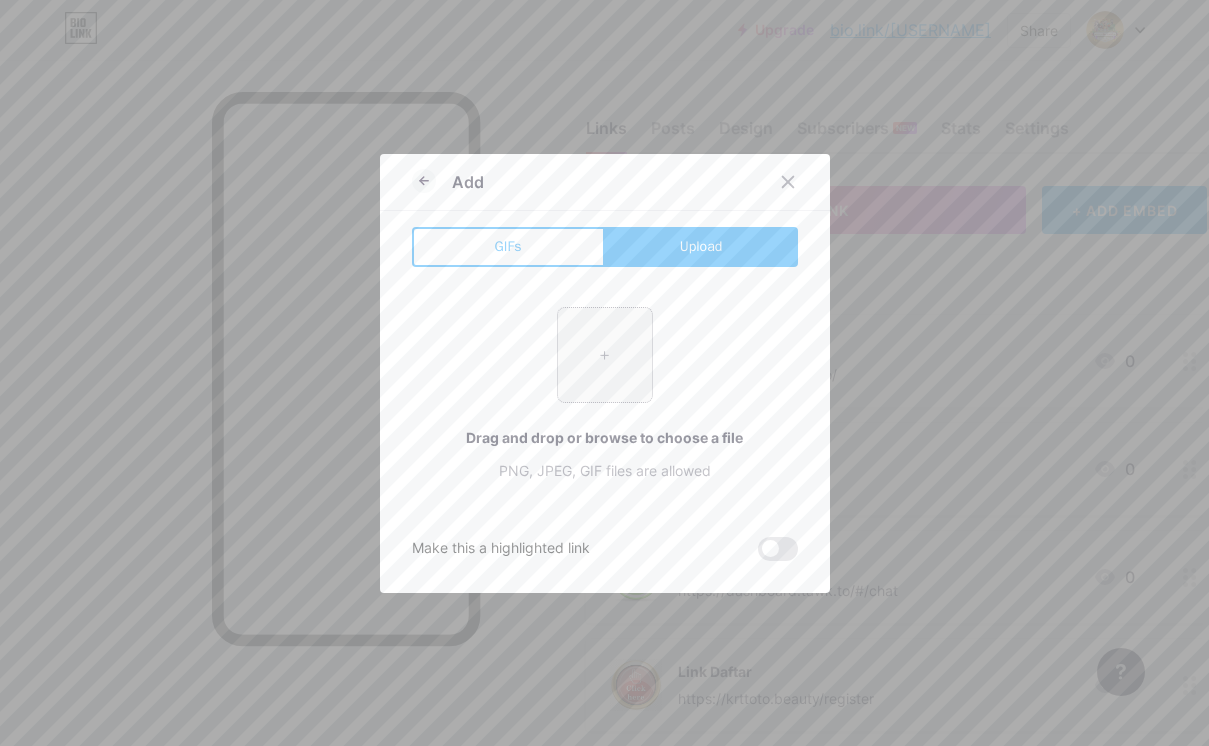 click at bounding box center (605, 355) 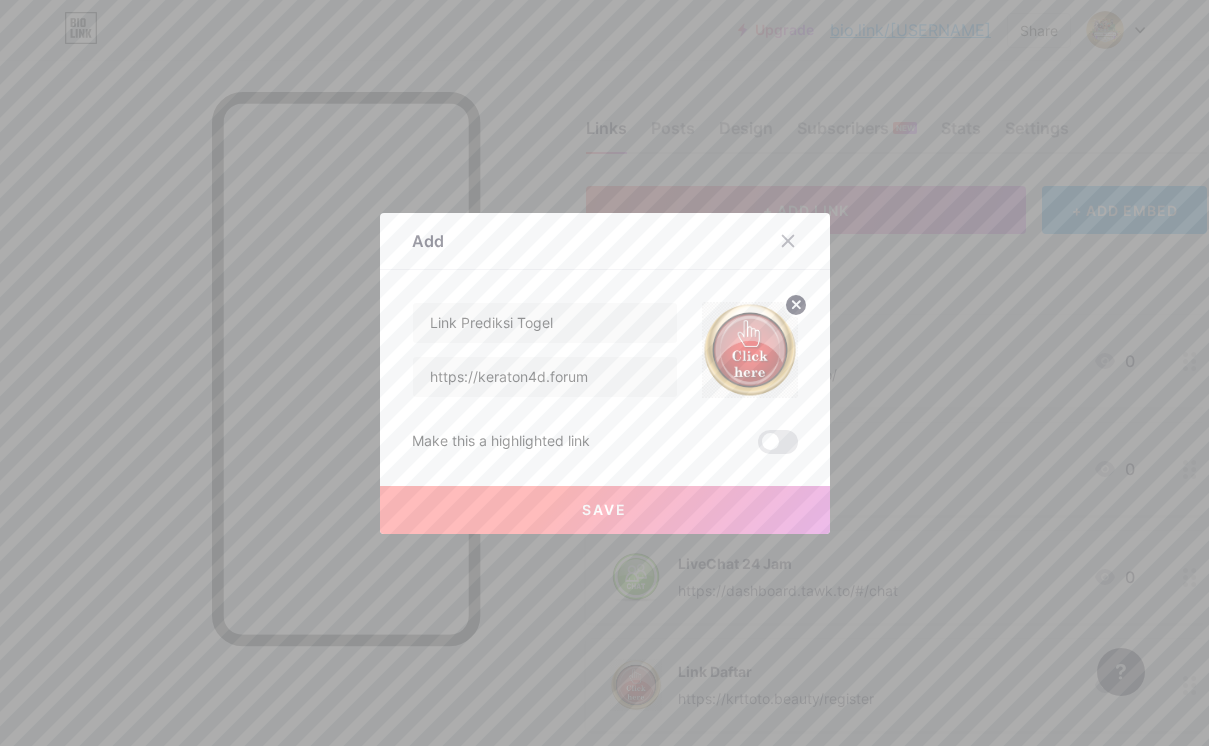 click on "Save" at bounding box center (605, 510) 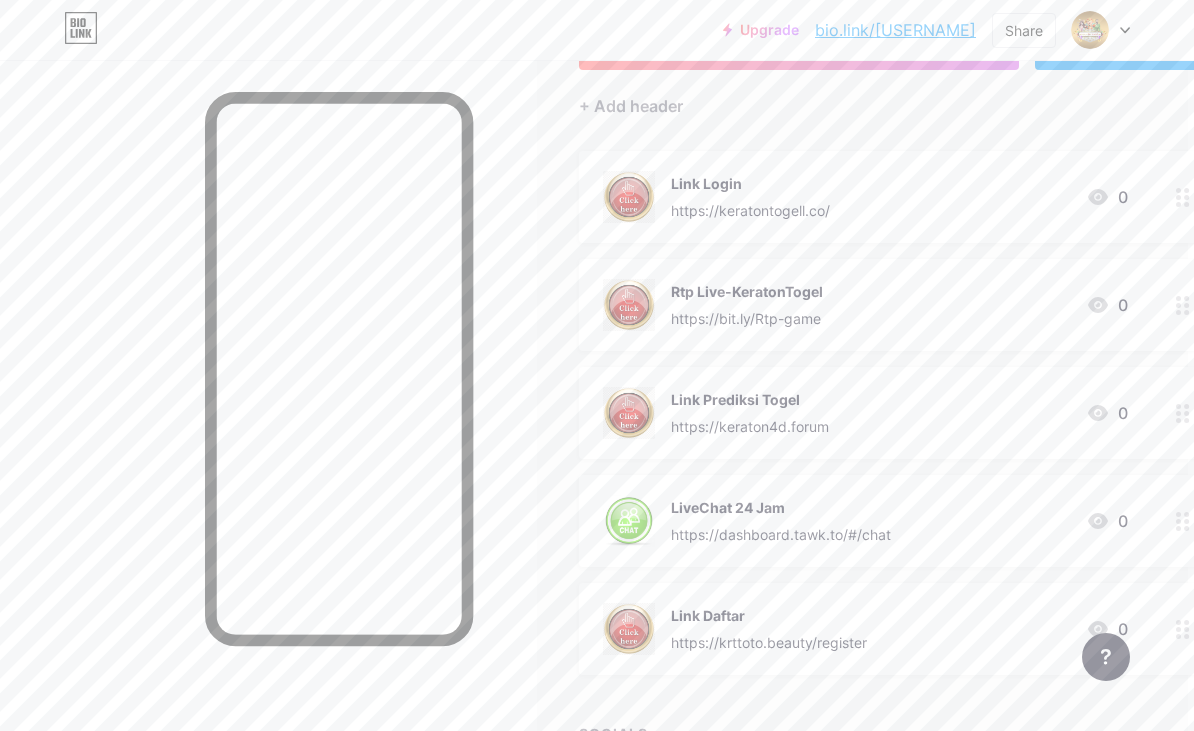 scroll, scrollTop: 200, scrollLeft: 6, axis: both 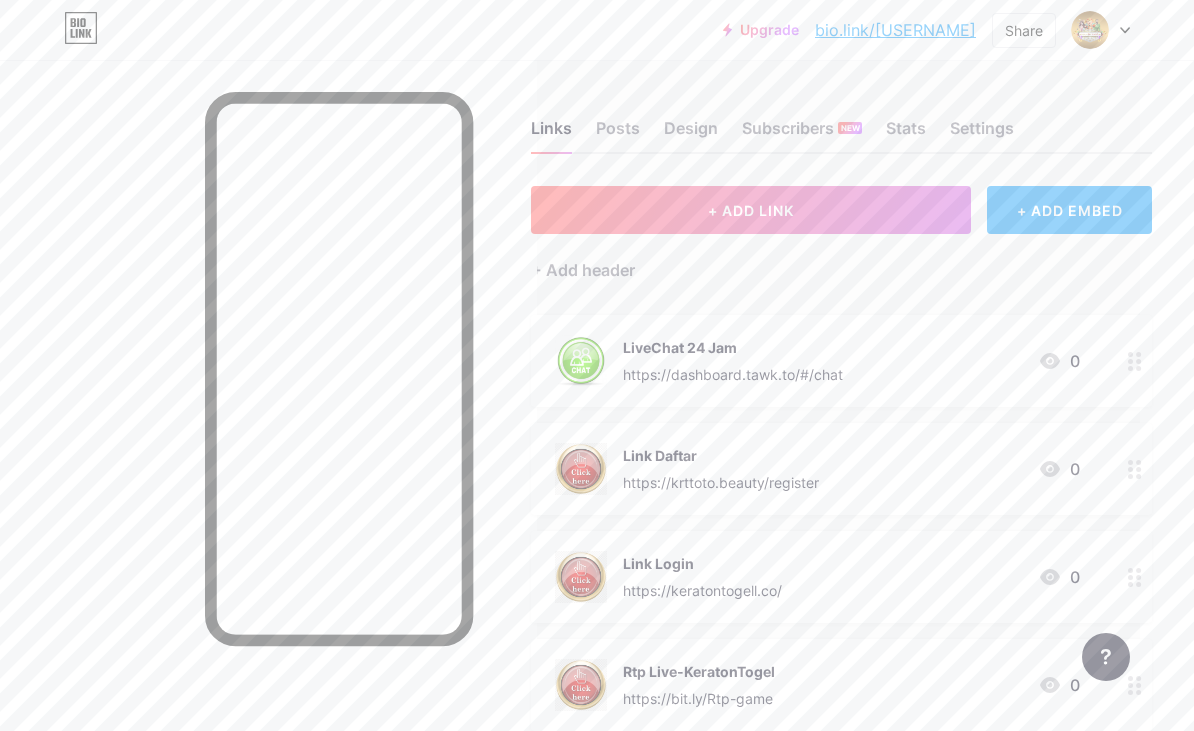 click on "Links
Posts
Design
Subscribers
NEW
Stats
Settings" at bounding box center [841, 119] 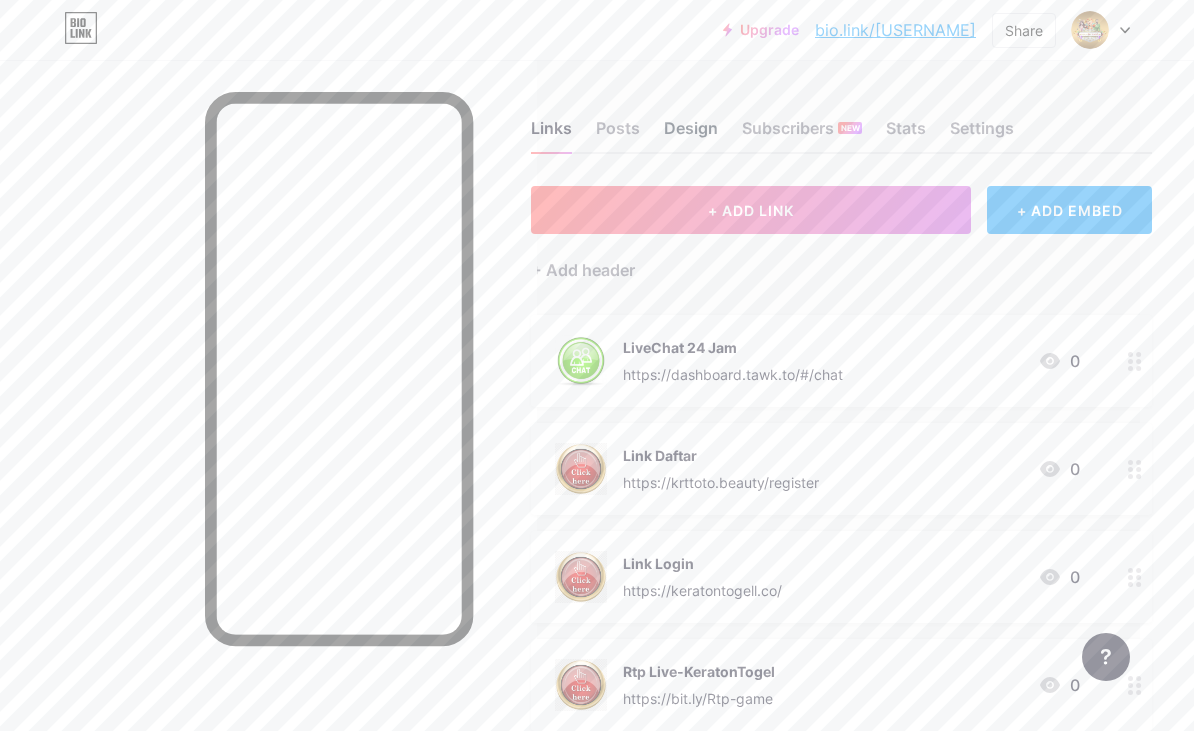 click on "Design" at bounding box center [691, 134] 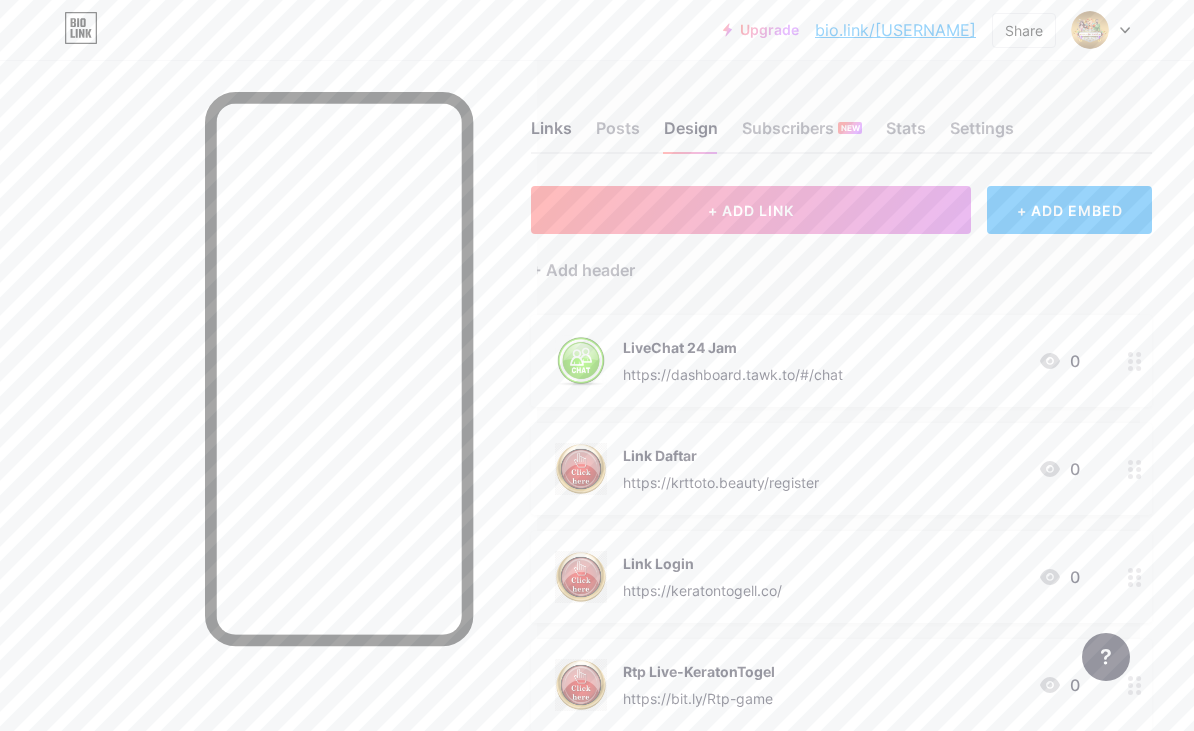 scroll, scrollTop: 91, scrollLeft: 54, axis: both 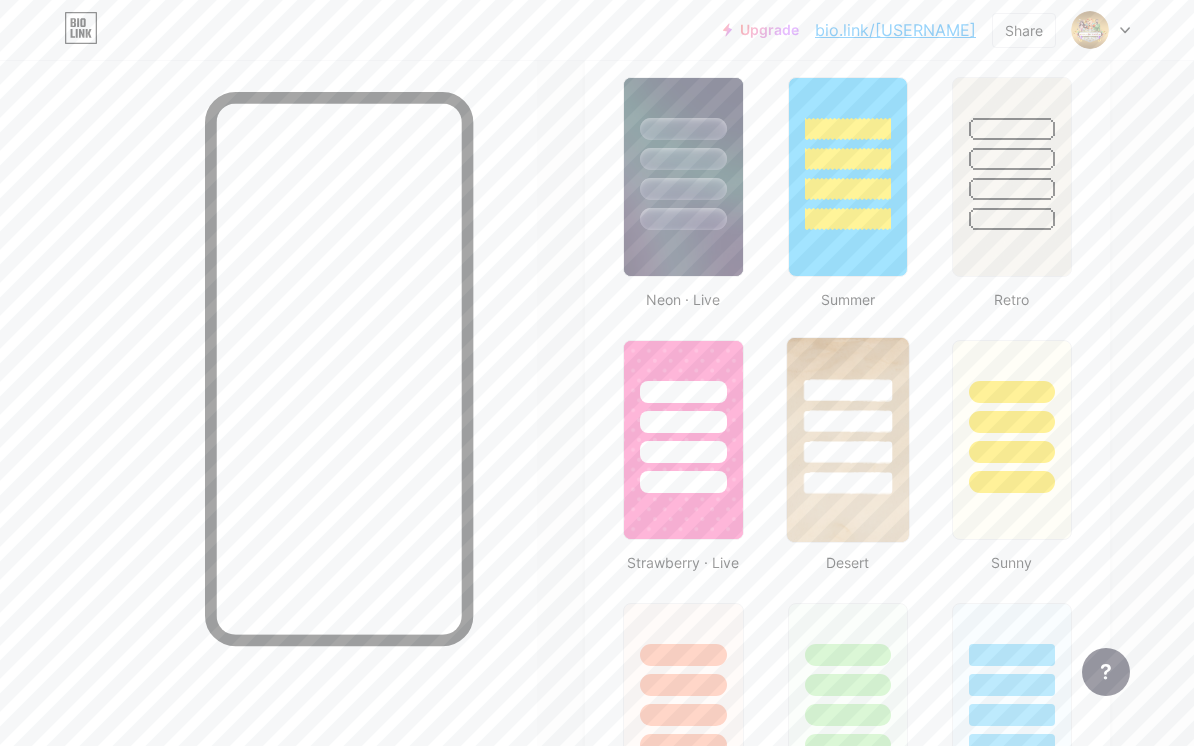 click at bounding box center (847, 390) 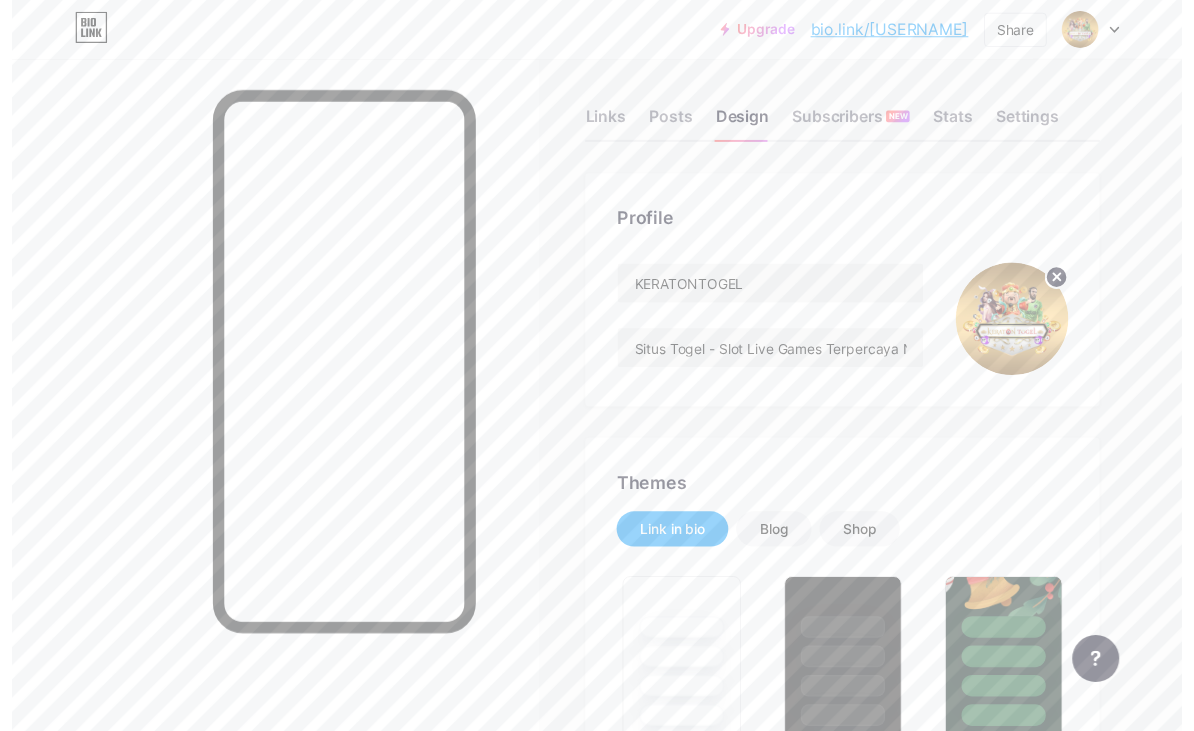 scroll, scrollTop: 0, scrollLeft: 0, axis: both 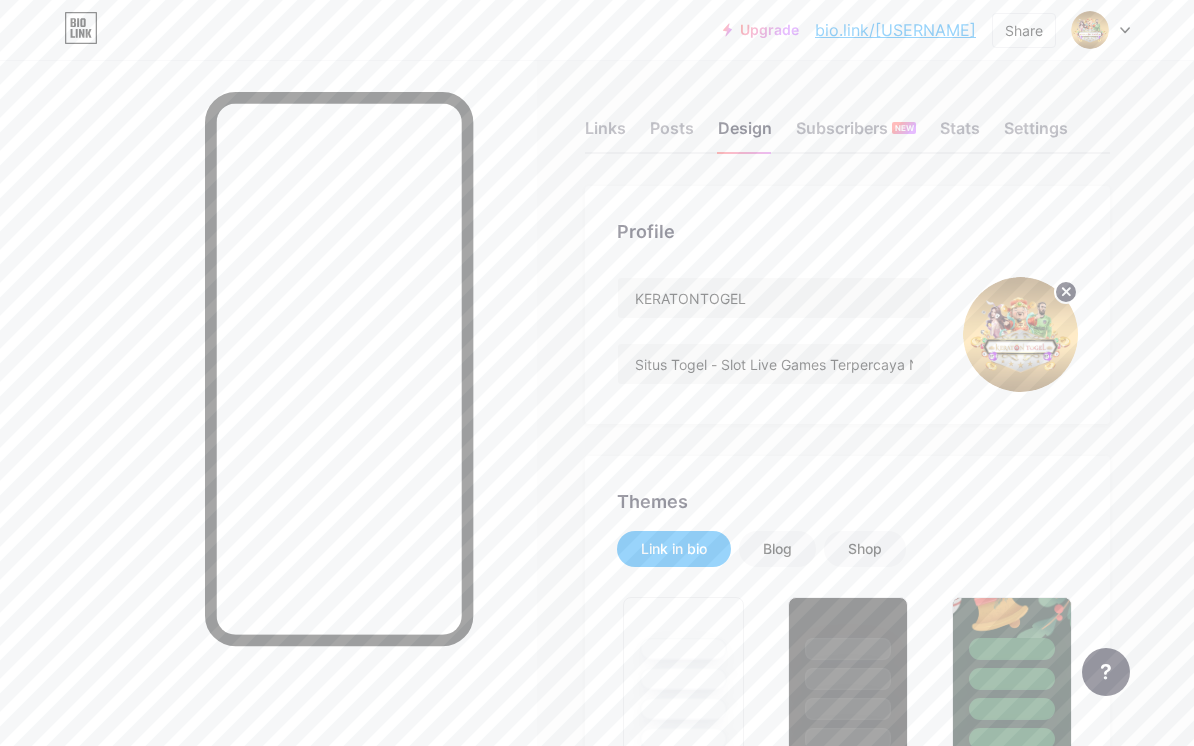 click on "Links
Posts
Design
Subscribers
NEW
Stats
Settings" at bounding box center (847, 119) 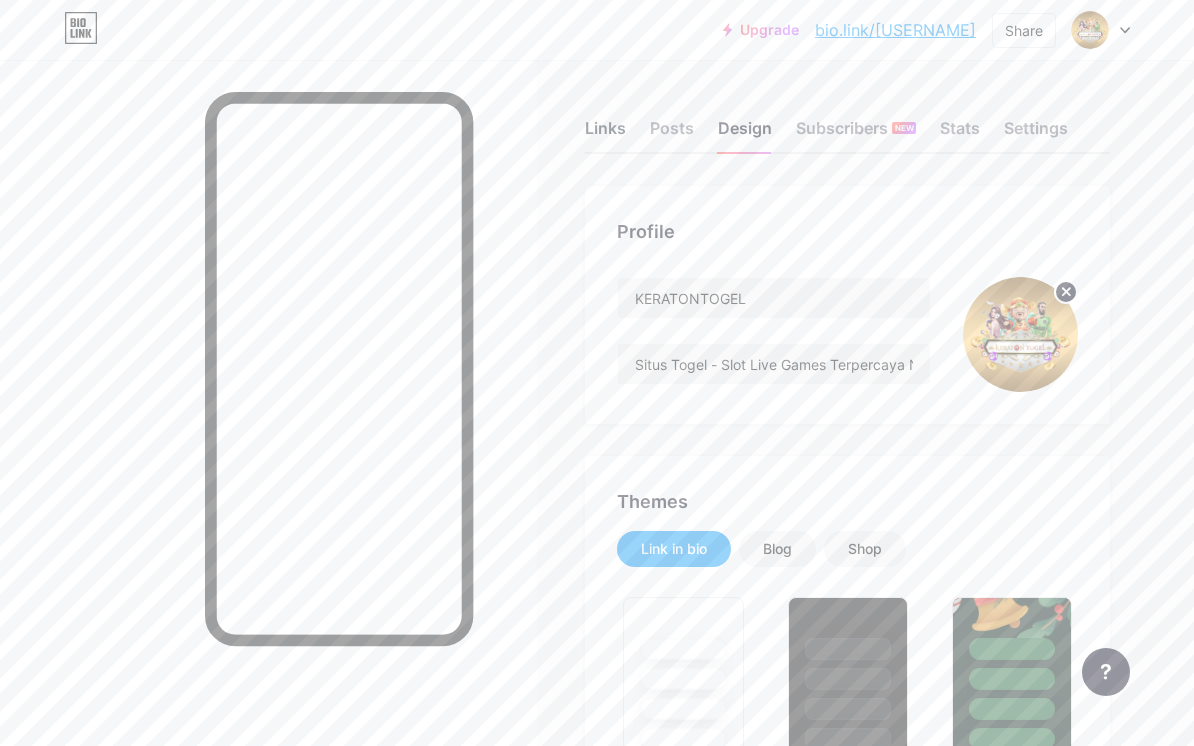 click on "Links" at bounding box center [605, 134] 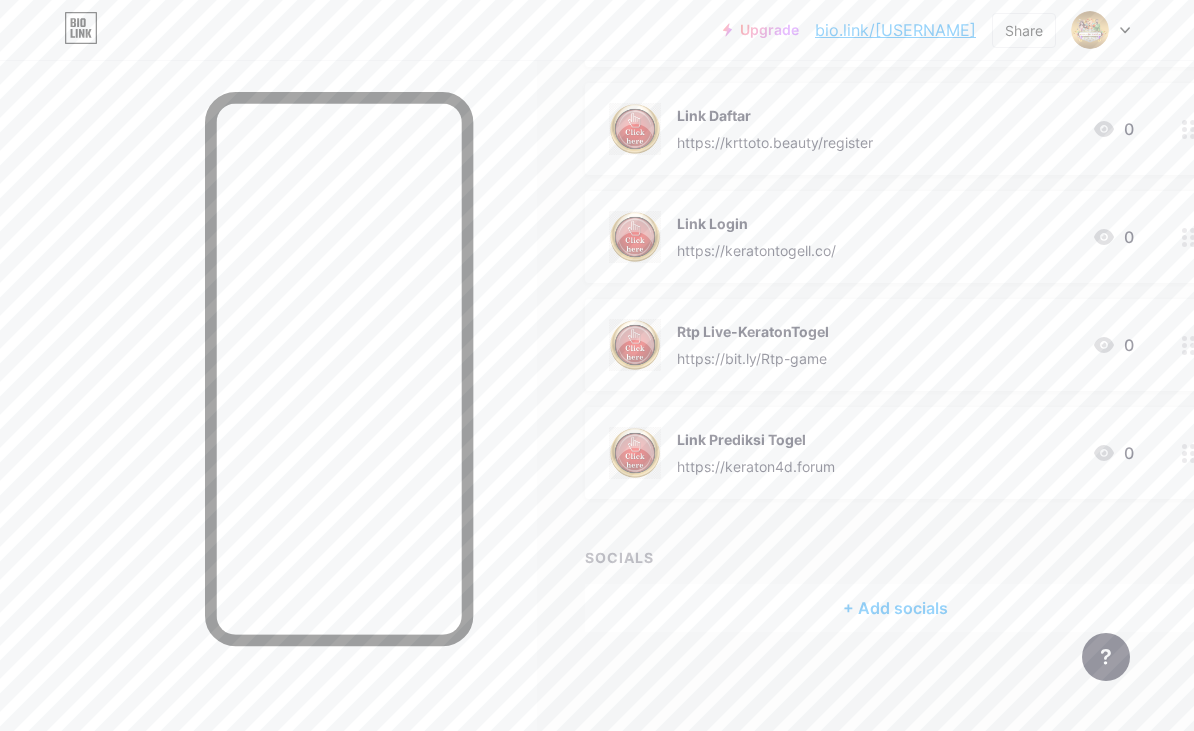 click on "+ Add socials" at bounding box center [895, 608] 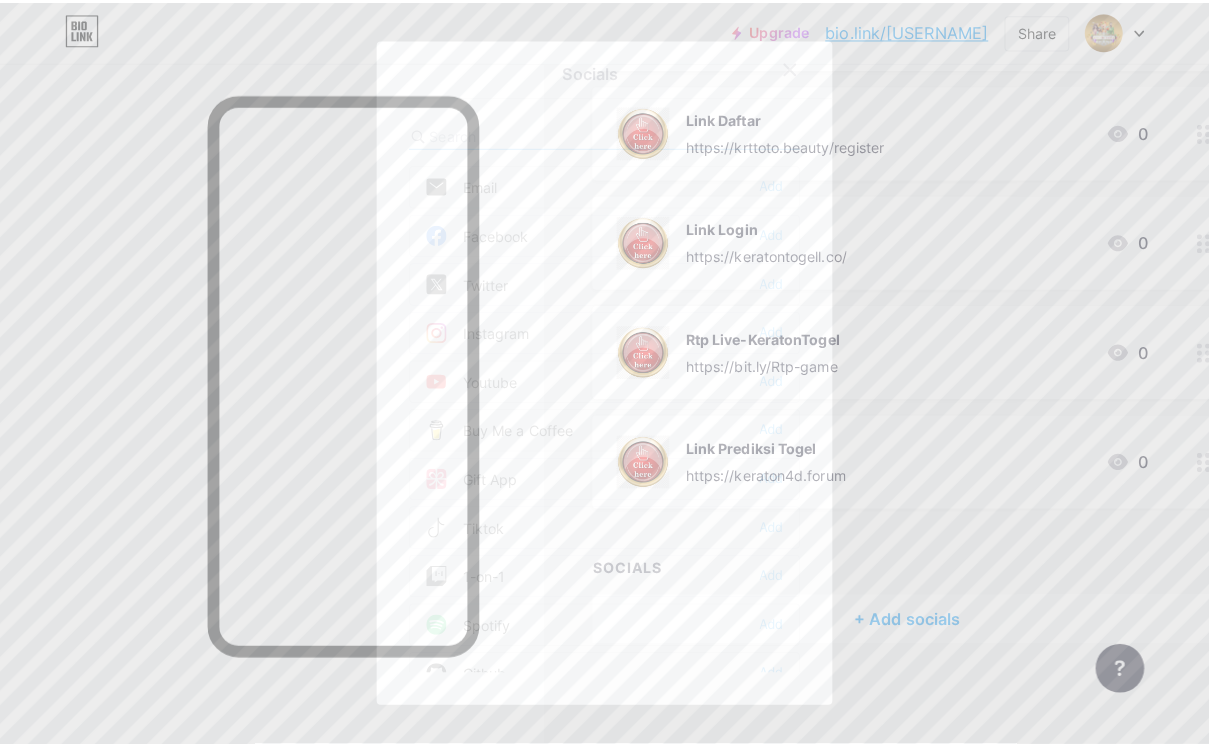 scroll, scrollTop: 325, scrollLeft: 0, axis: vertical 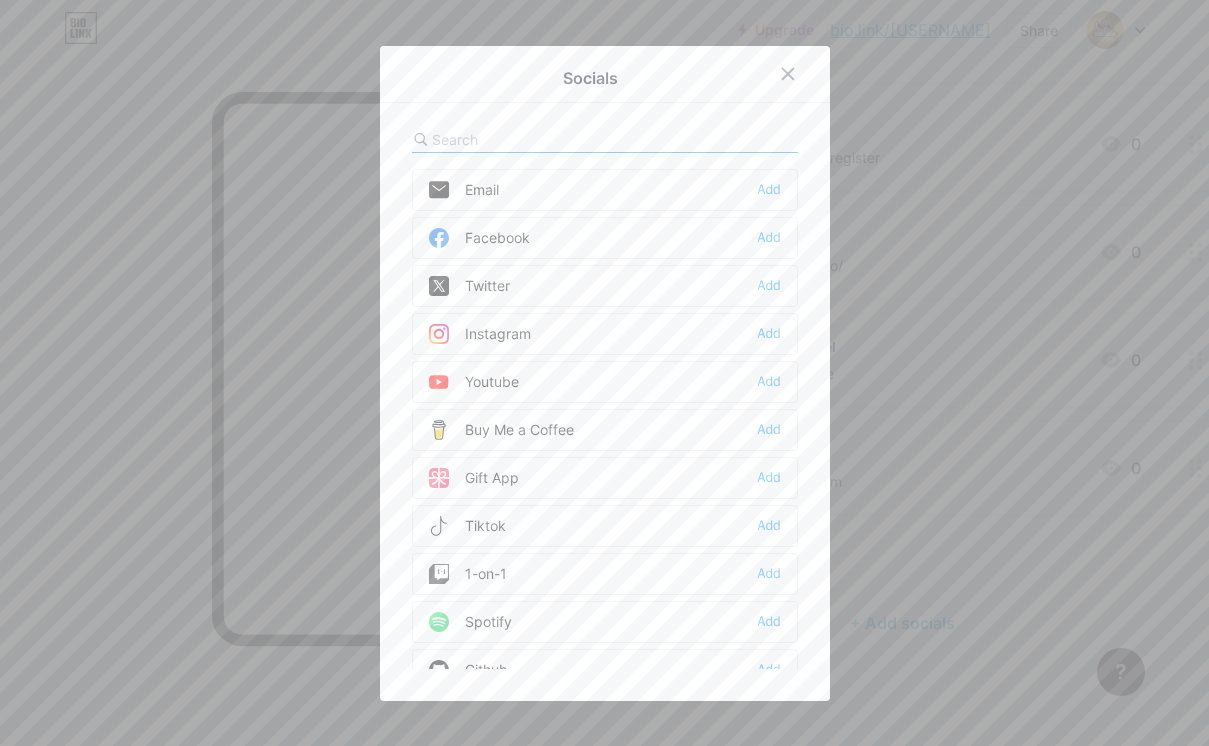 click on "Facebook
Add" at bounding box center [605, 238] 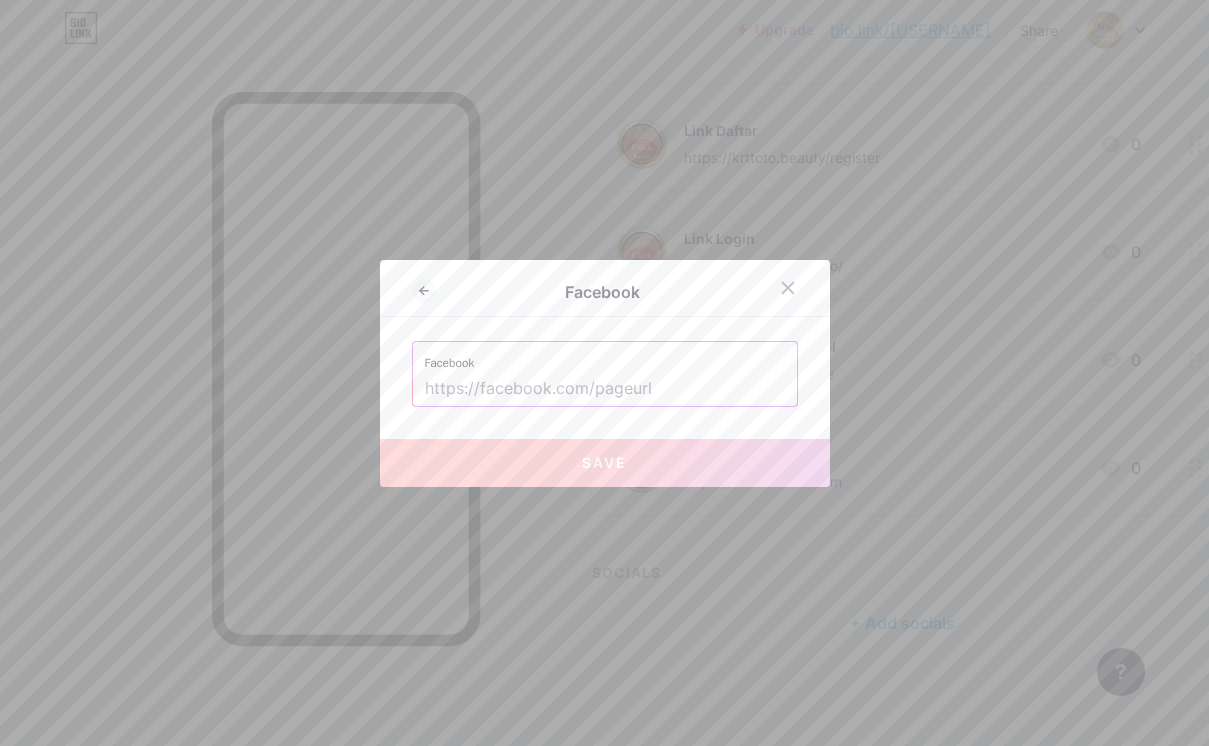 click at bounding box center (605, 389) 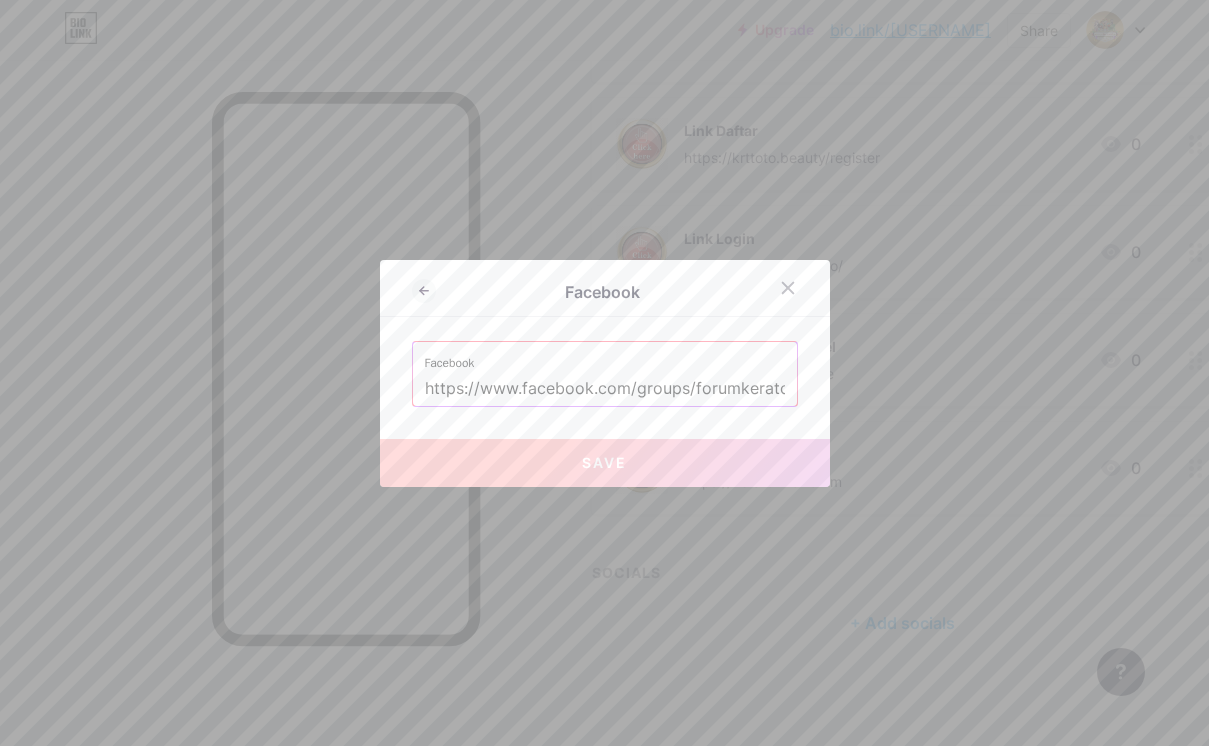 scroll, scrollTop: 0, scrollLeft: 60, axis: horizontal 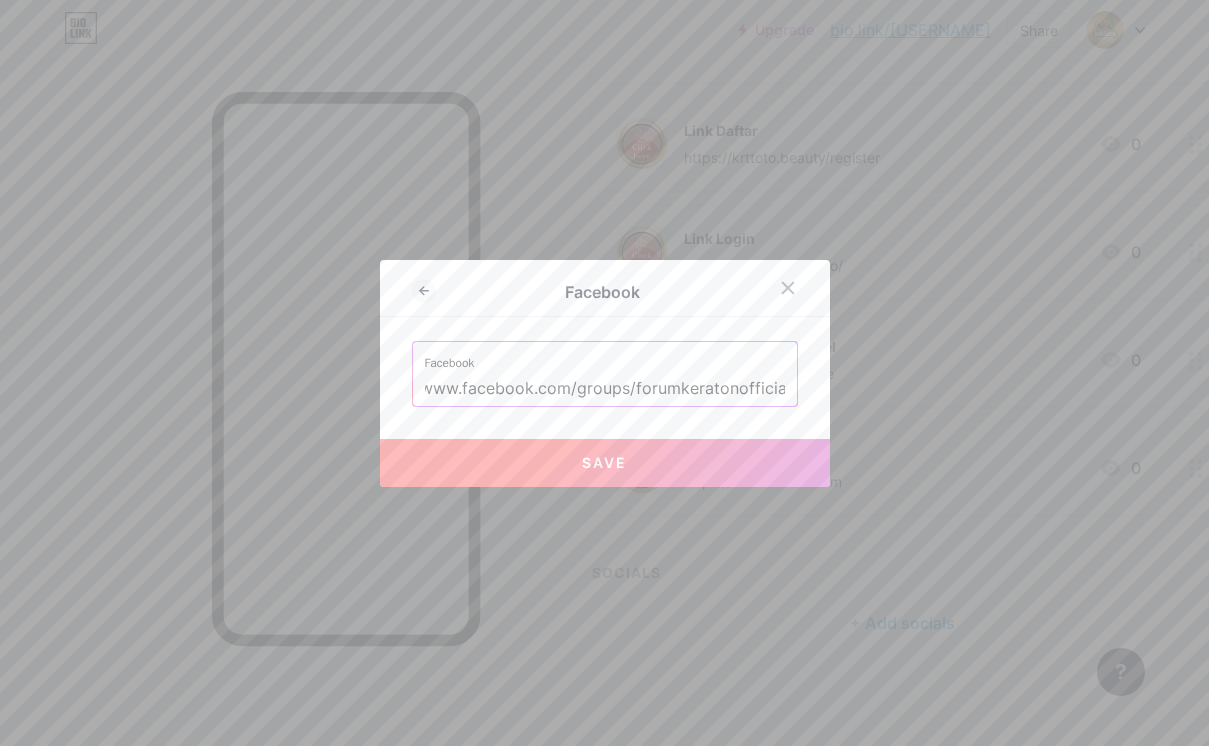 type on "https://www.facebook.com/groups/forumkeratonofficial" 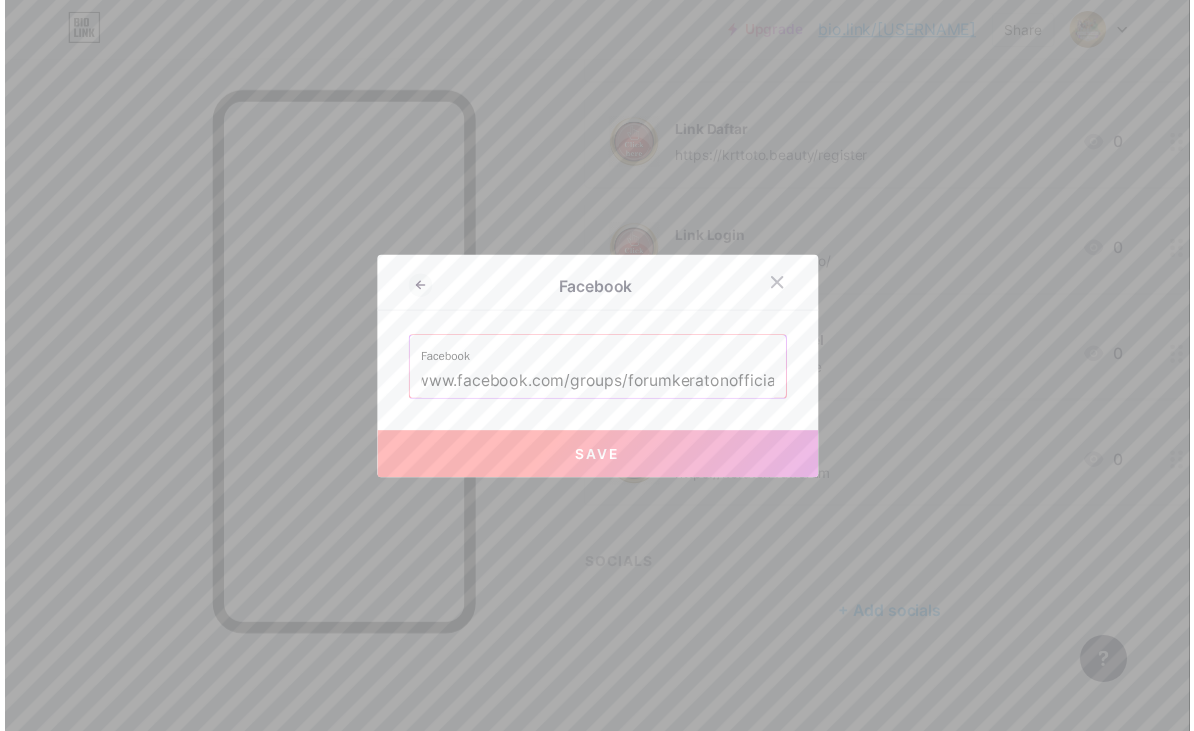 scroll, scrollTop: 0, scrollLeft: 0, axis: both 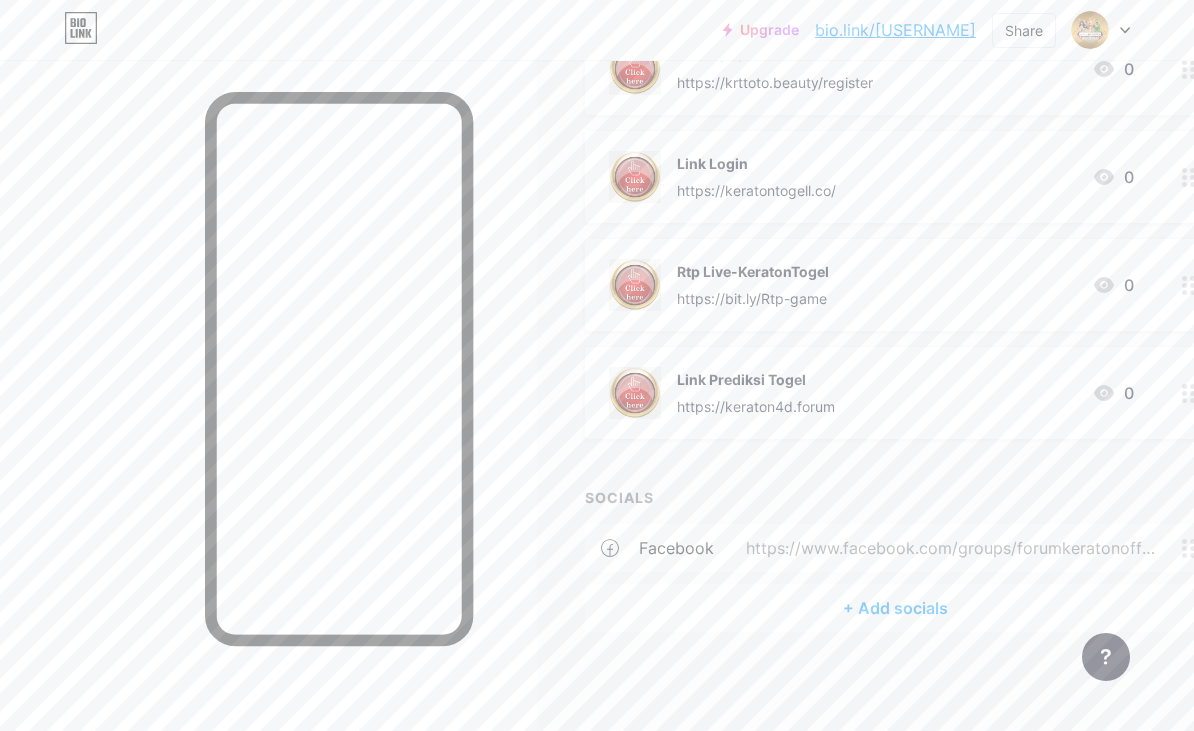 click on "+ Add socials" at bounding box center [895, 608] 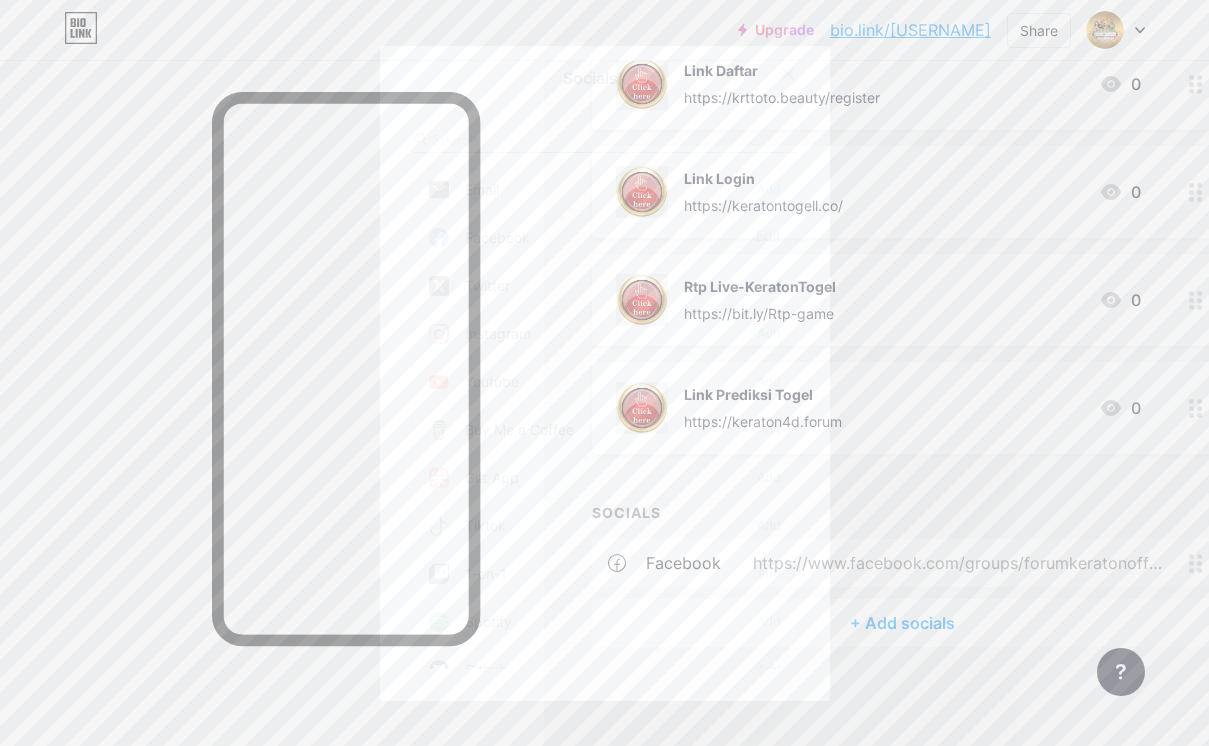 click on "Instagram
Add" at bounding box center (605, 334) 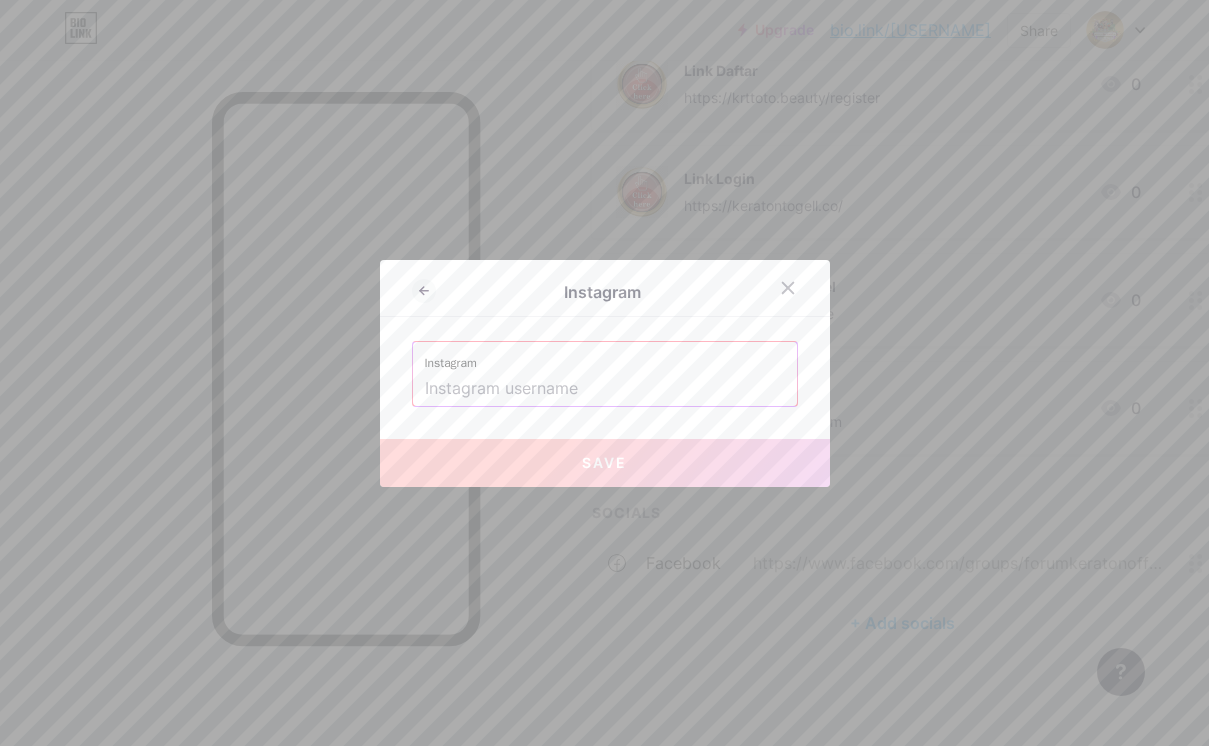 click at bounding box center [605, 389] 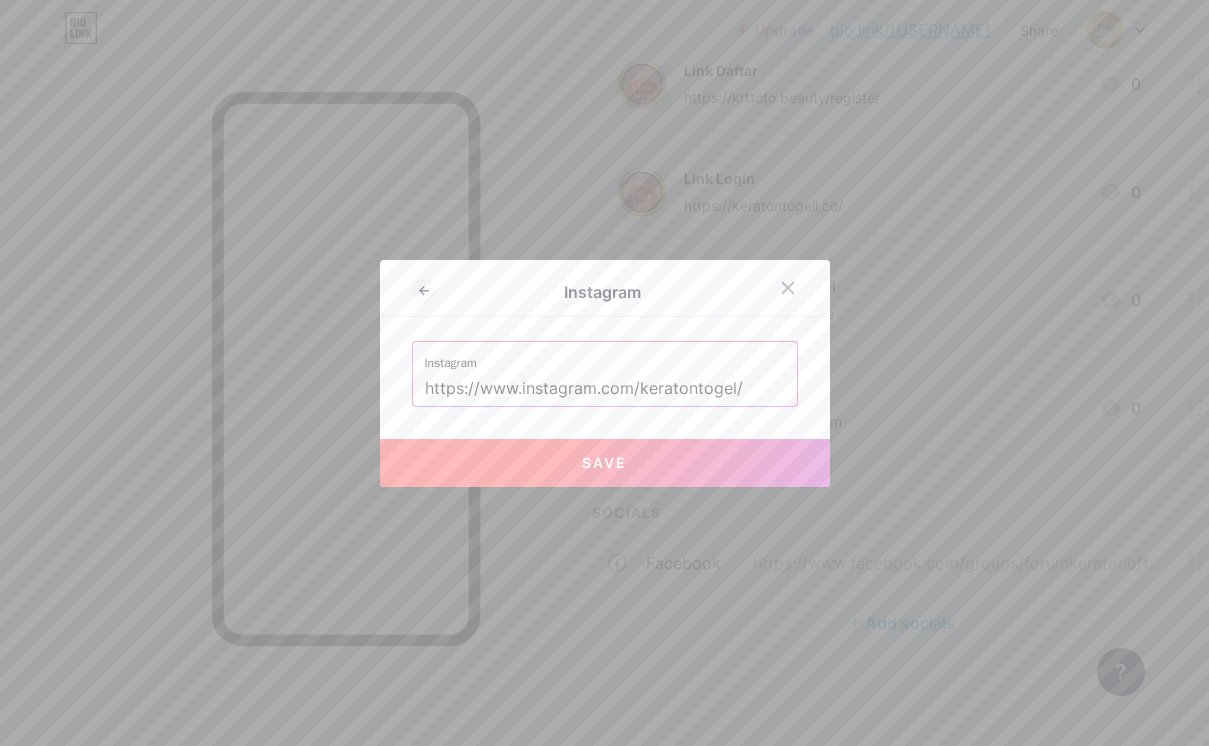 click on "Save" at bounding box center (605, 463) 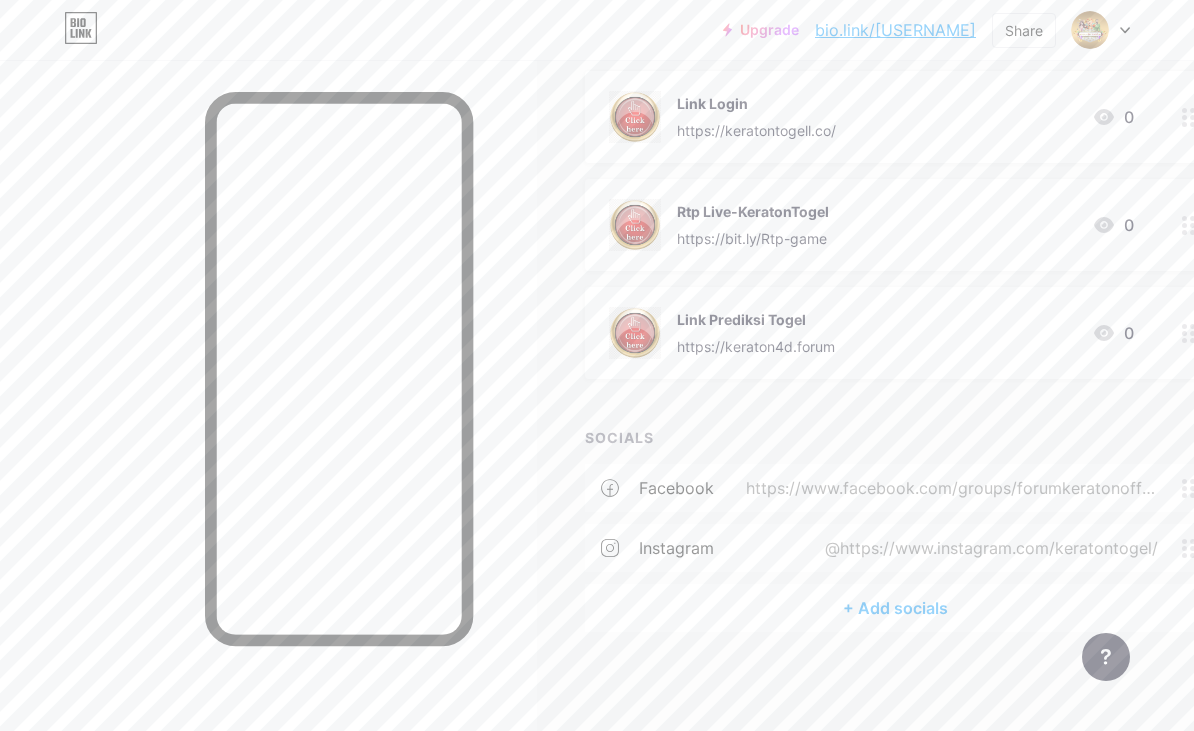 click on "+ Add socials" at bounding box center [895, 608] 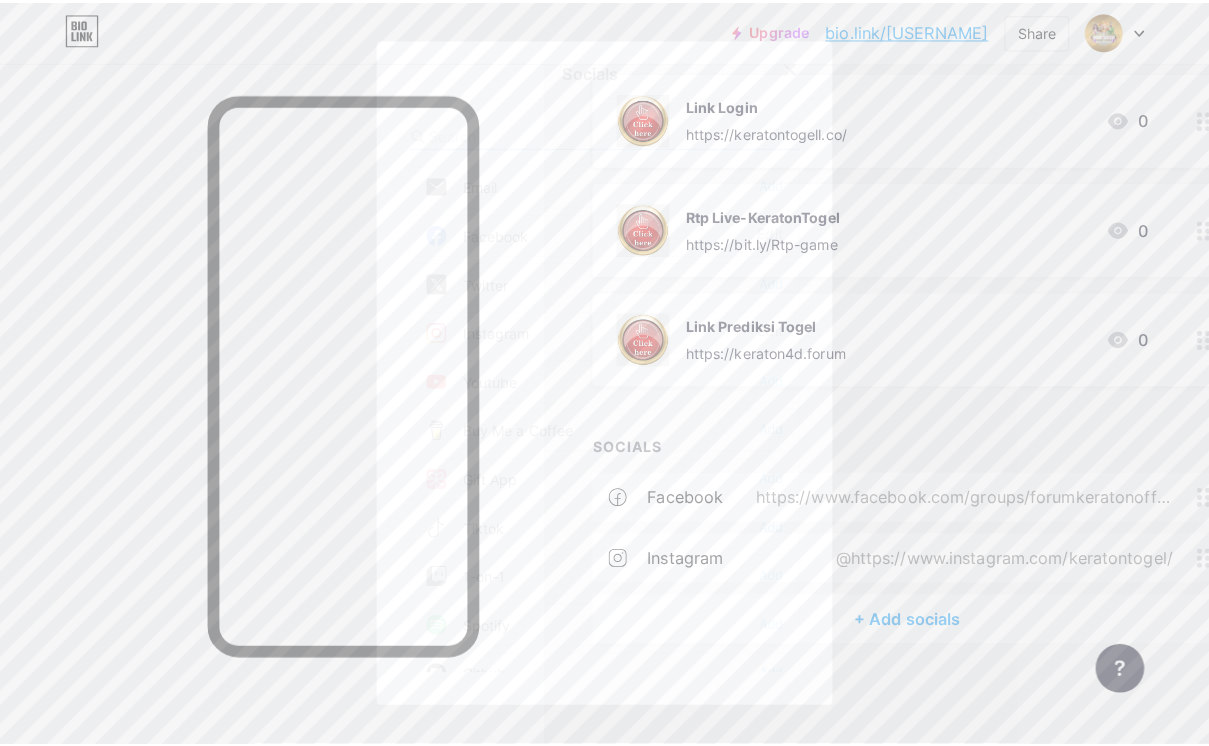 scroll, scrollTop: 445, scrollLeft: 0, axis: vertical 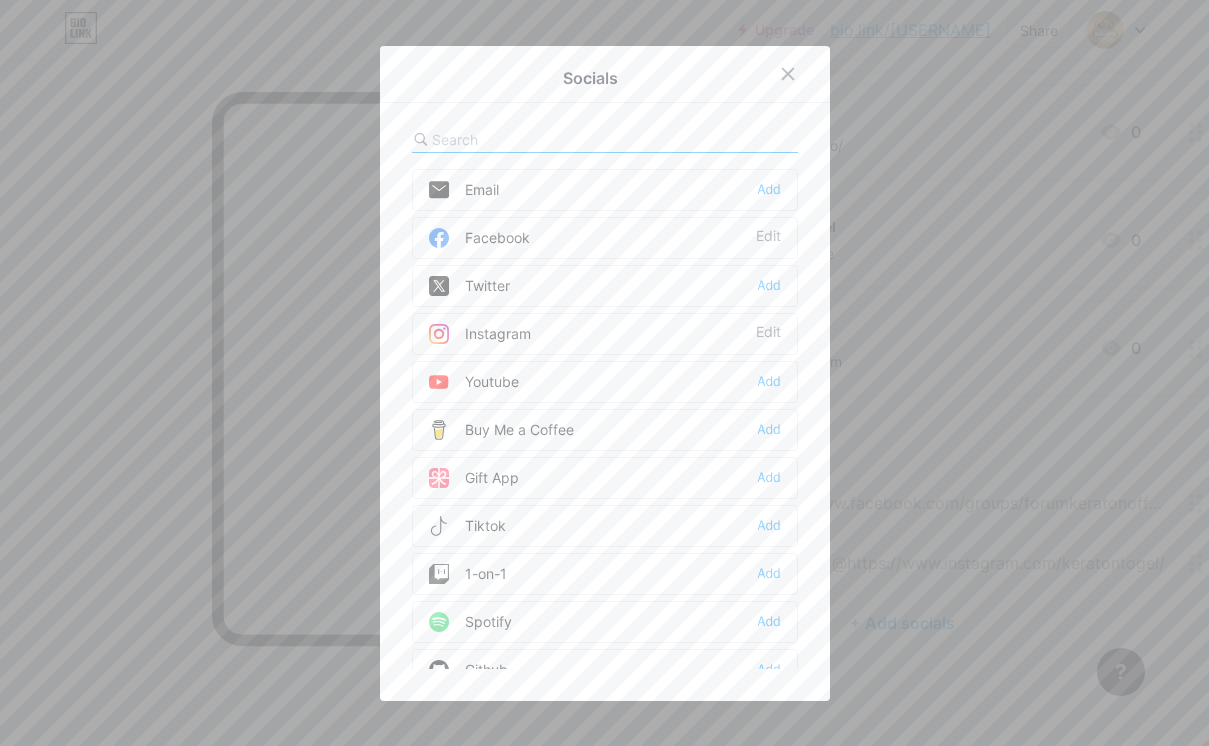 click at bounding box center [542, 139] 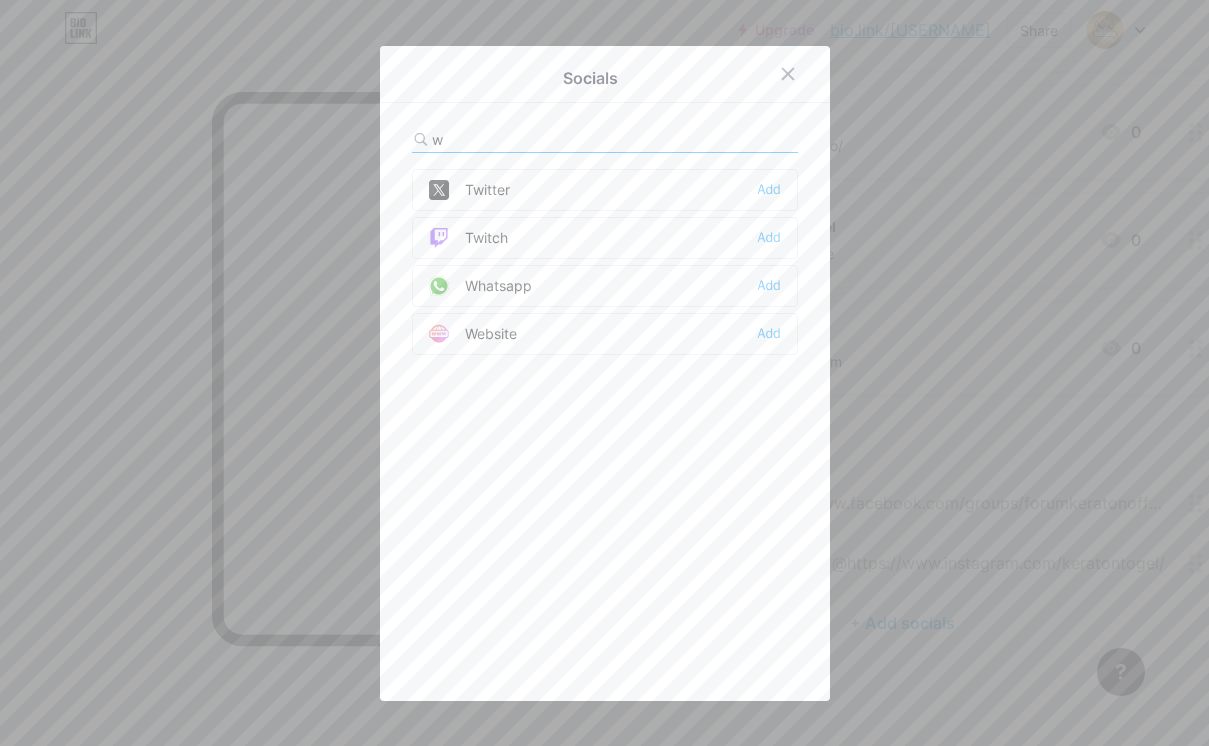 type on "w" 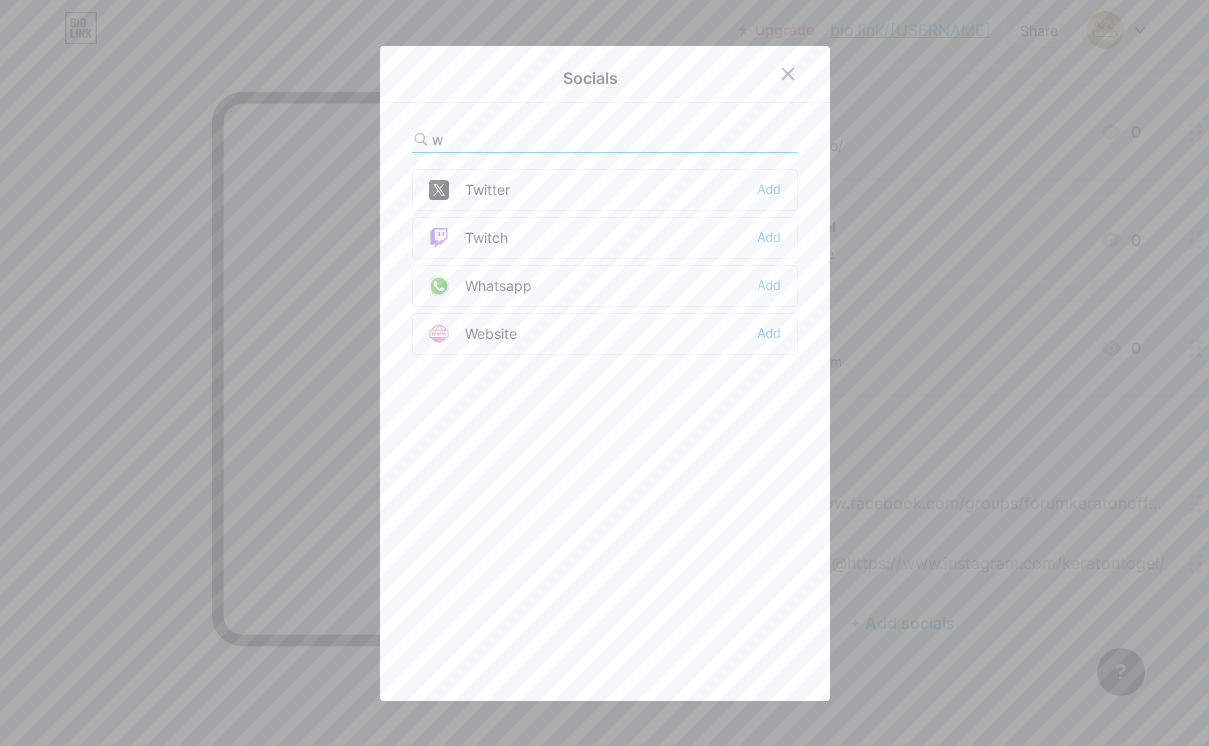 click on "Whatsapp
Add" at bounding box center [605, 286] 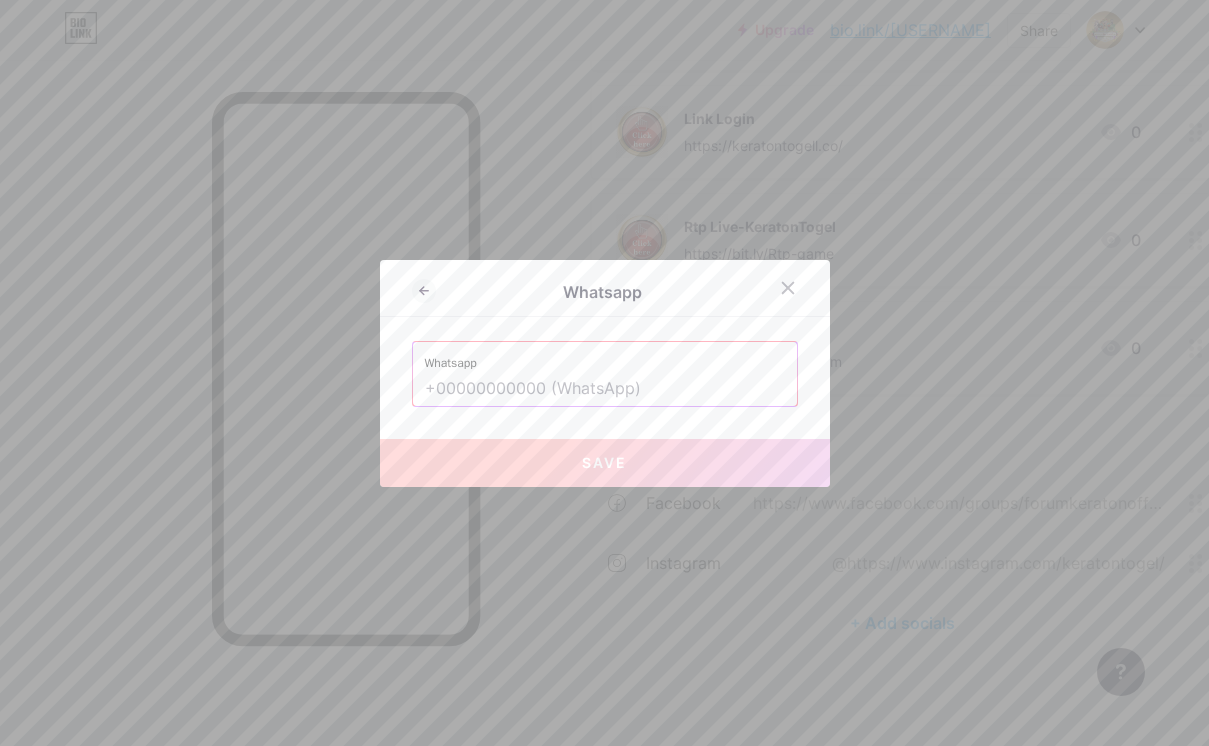 drag, startPoint x: 488, startPoint y: 386, endPoint x: 496, endPoint y: 395, distance: 12.0415945 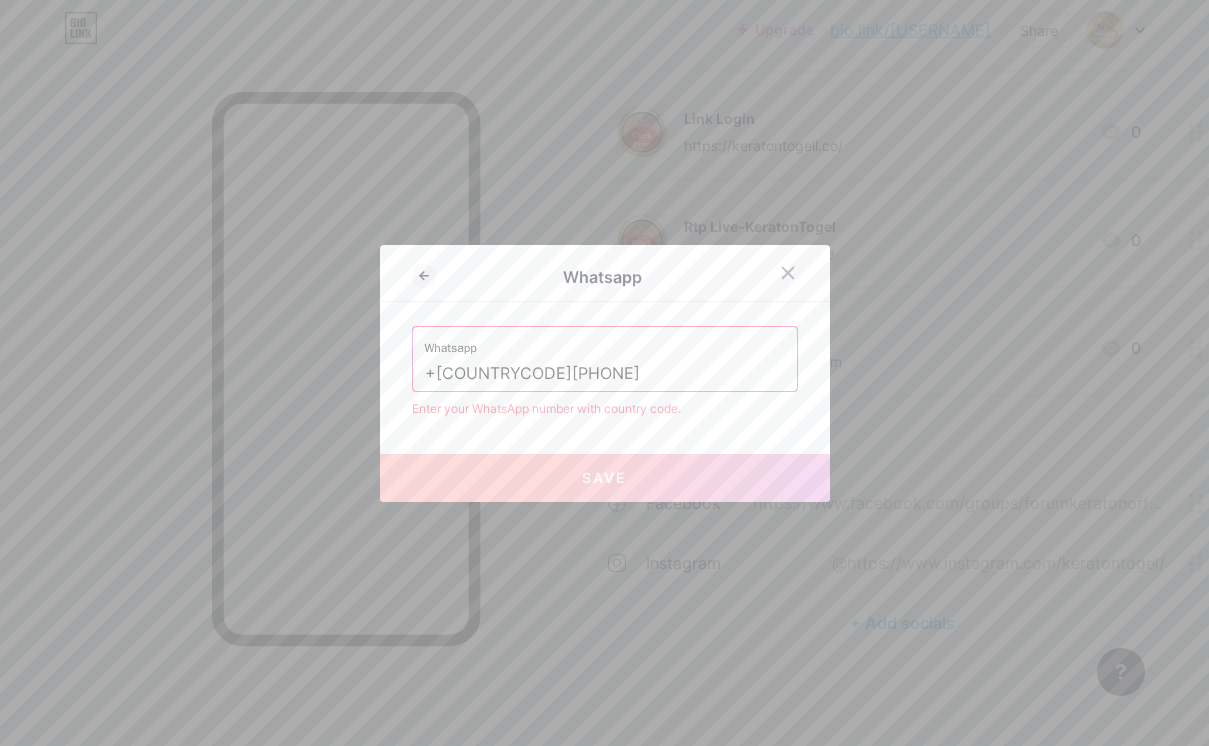 click on "+[COUNTRYCODE][PHONE]" at bounding box center [605, 374] 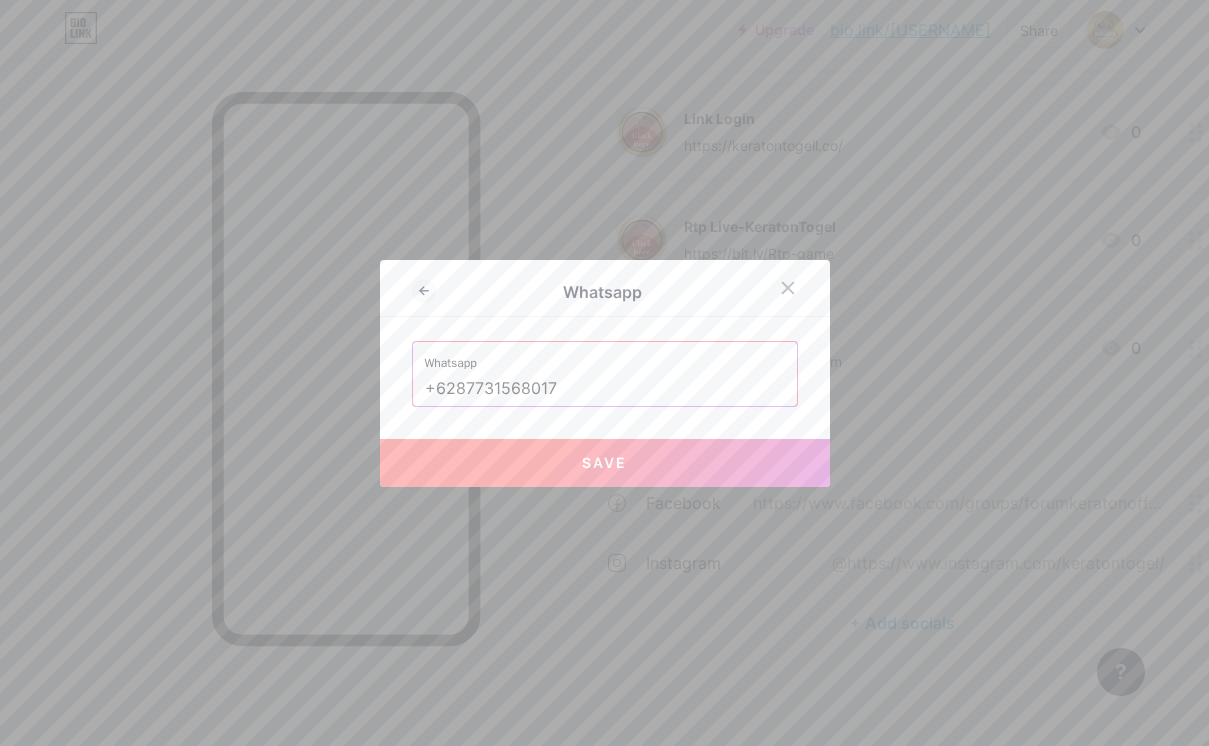 click on "Save" at bounding box center (605, 463) 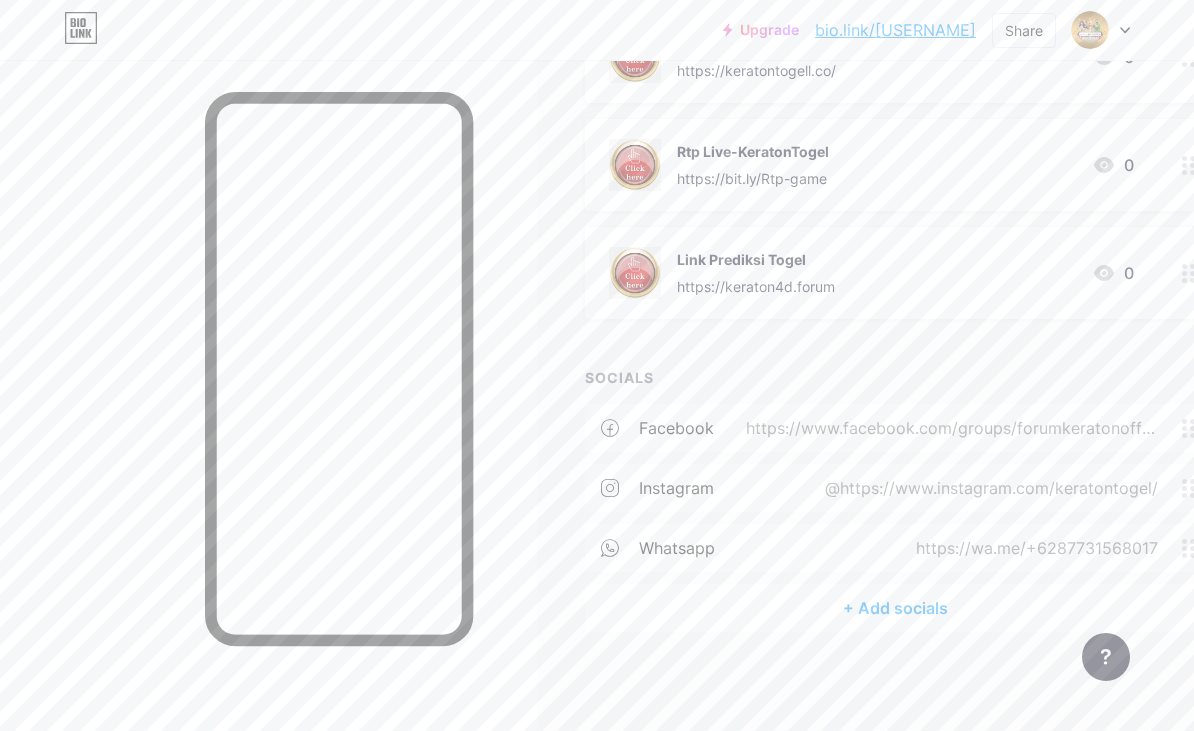 click on "+ Add socials" at bounding box center [895, 608] 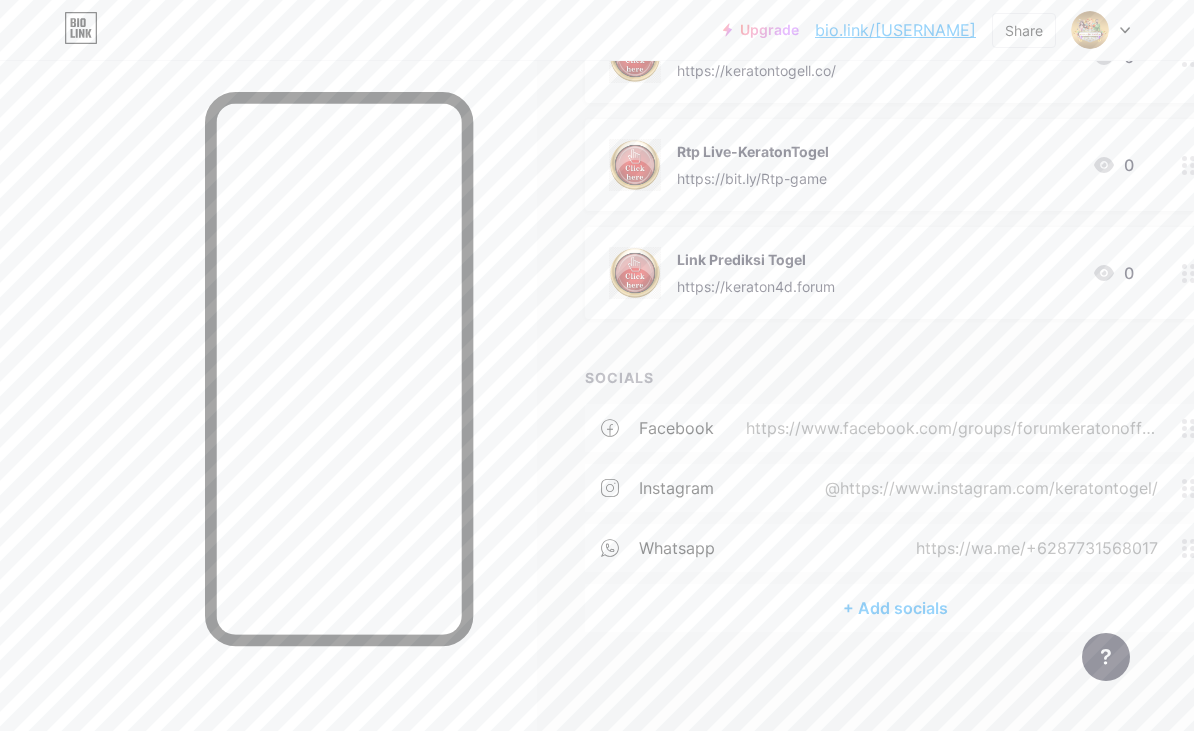 scroll, scrollTop: 505, scrollLeft: 0, axis: vertical 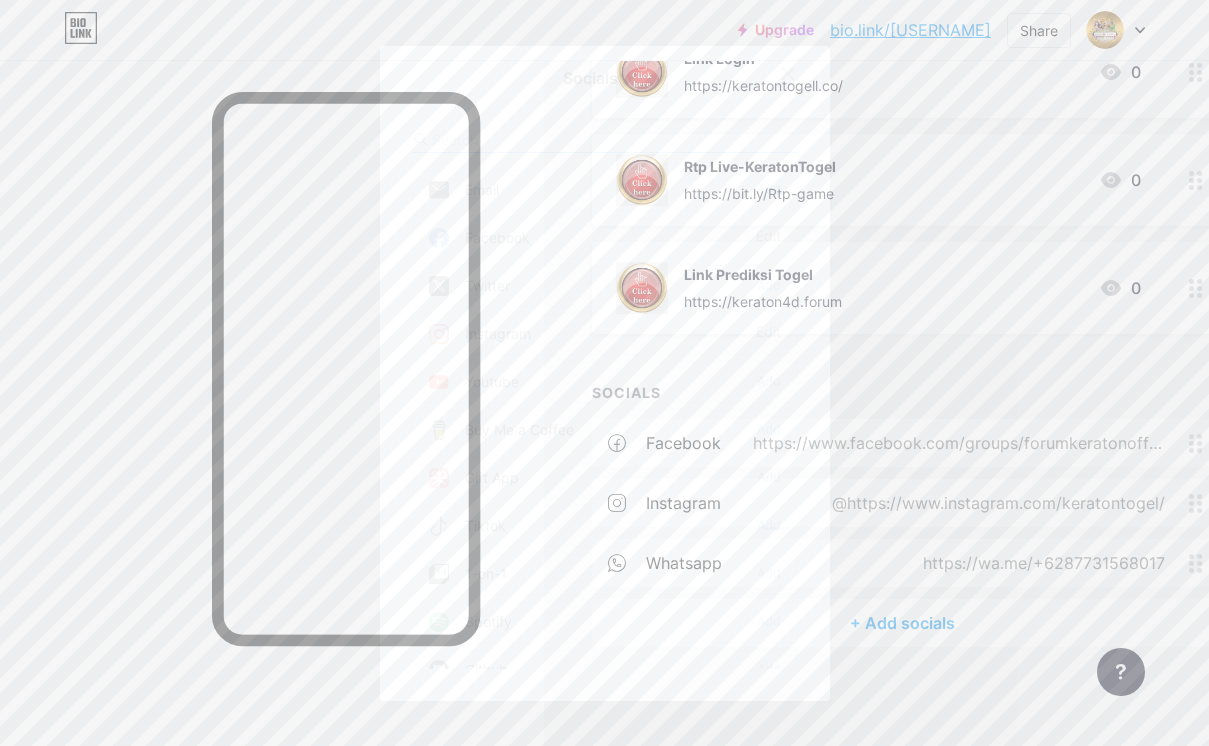 click at bounding box center (542, 139) 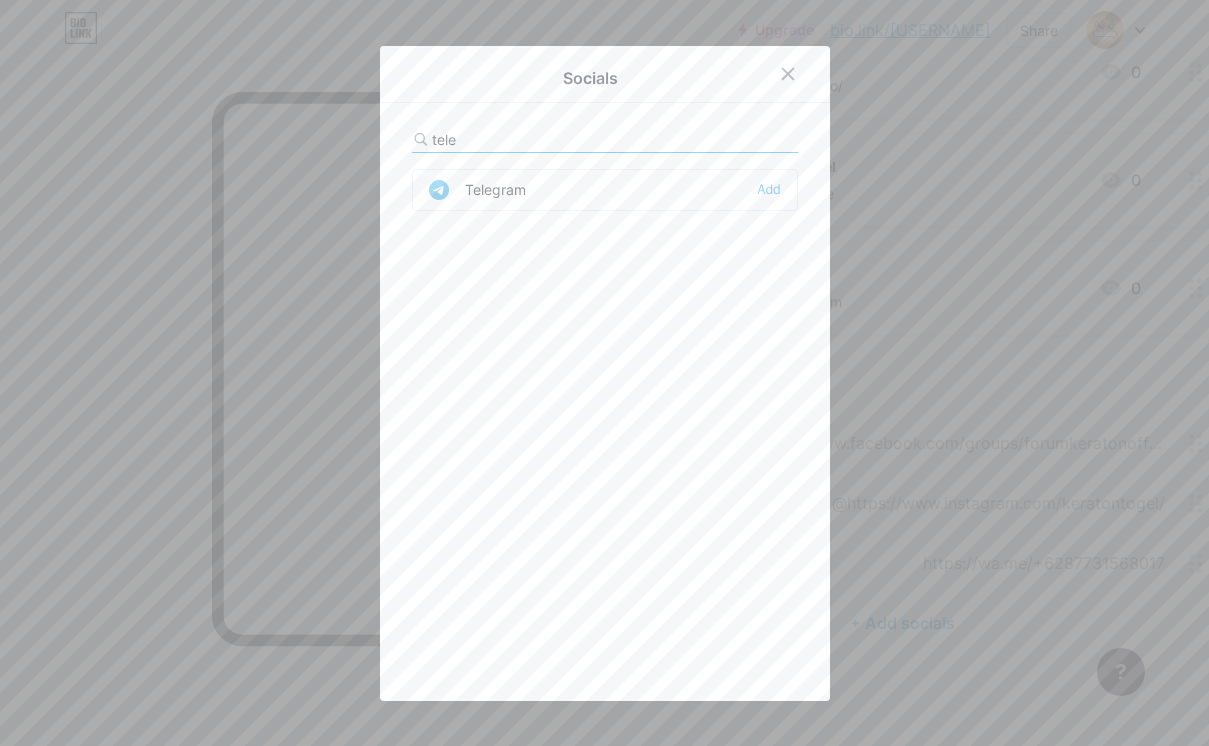 type on "tele" 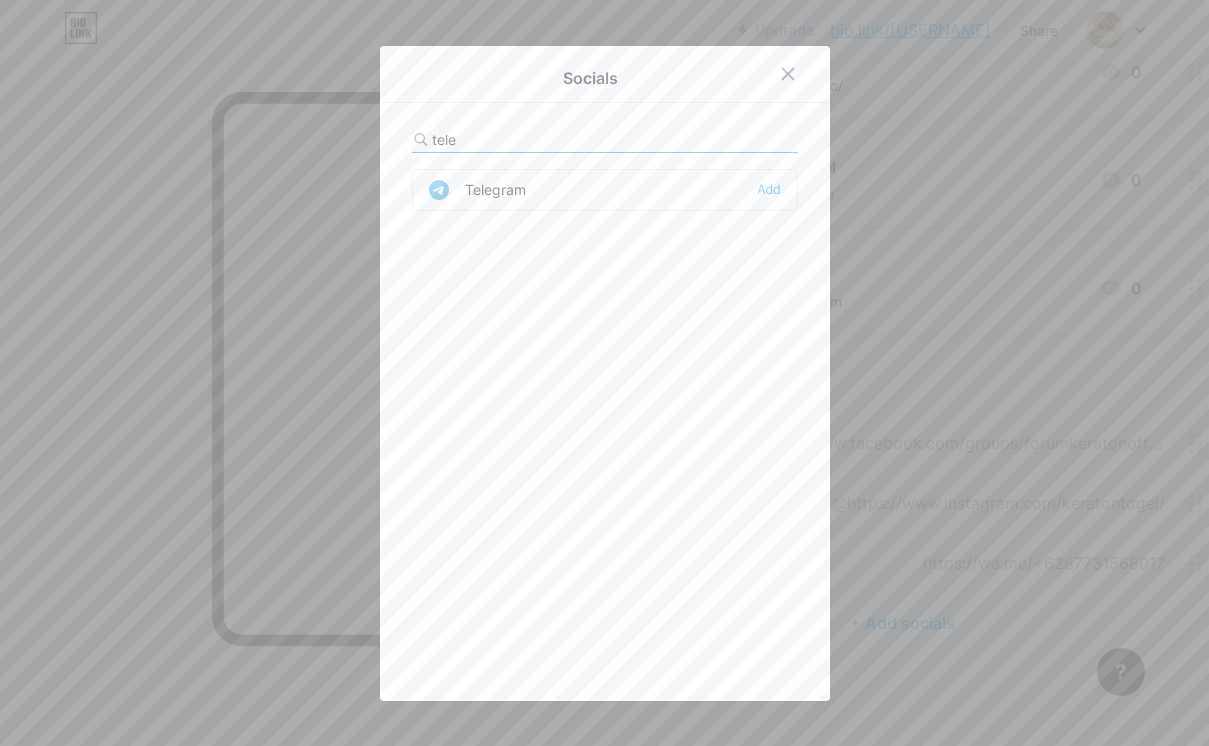 click on "Telegram
Add" at bounding box center (605, 190) 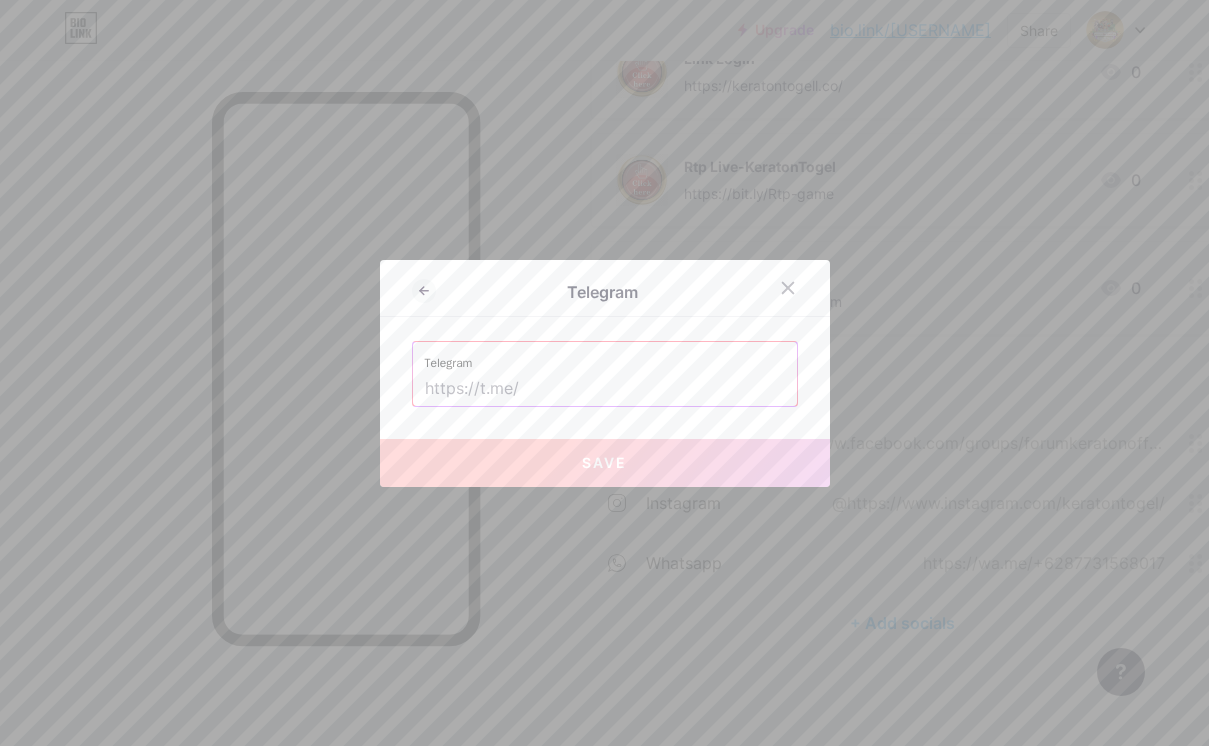 click at bounding box center (605, 389) 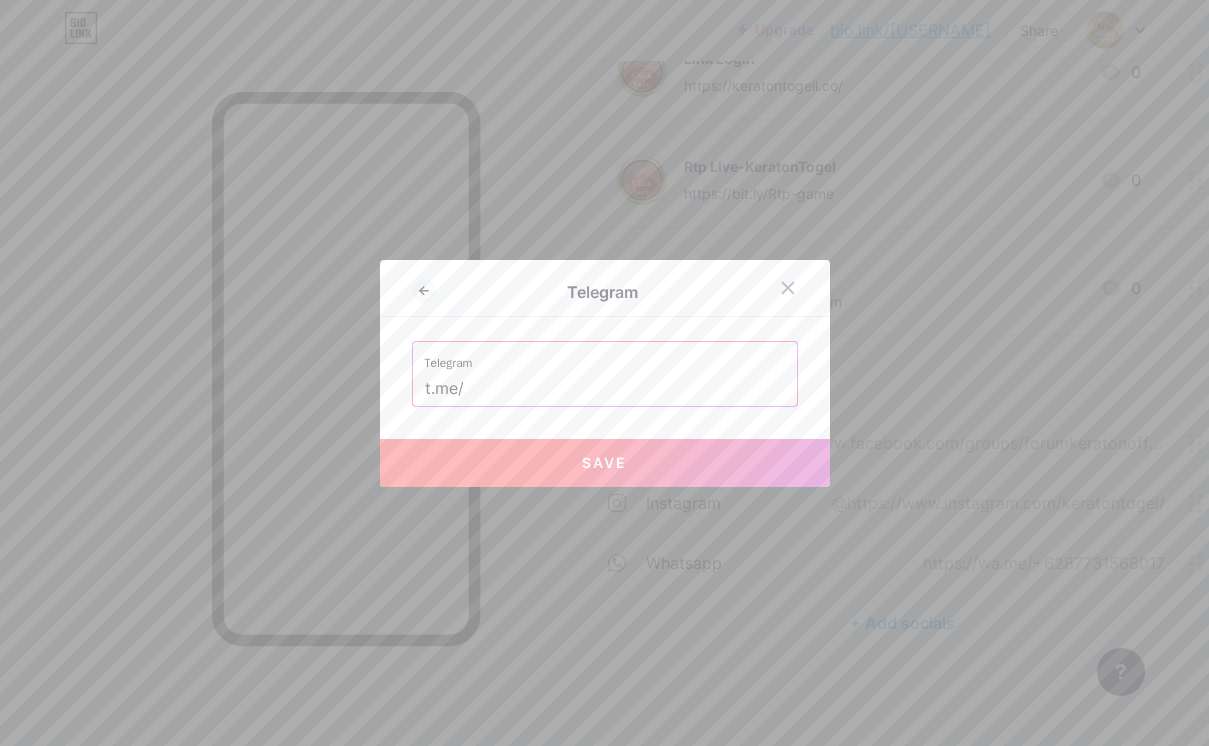 drag, startPoint x: 569, startPoint y: 395, endPoint x: 563, endPoint y: 432, distance: 37.48333 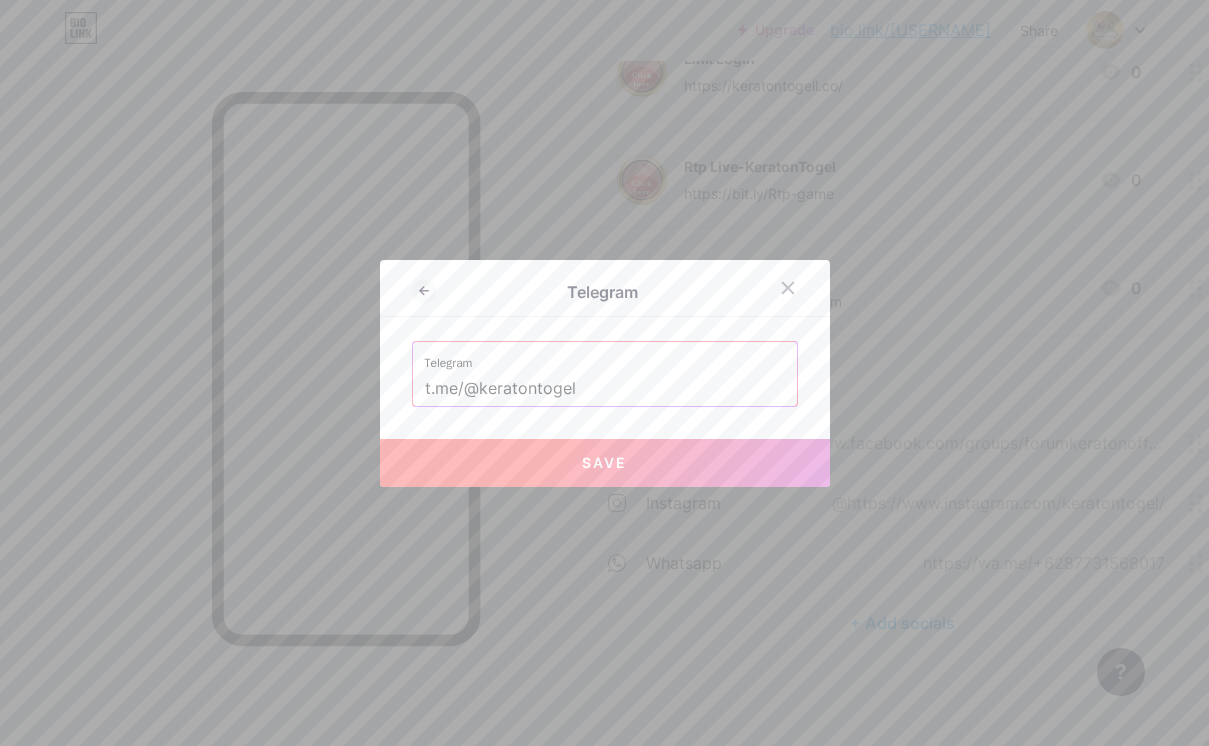click on "Save" at bounding box center (605, 463) 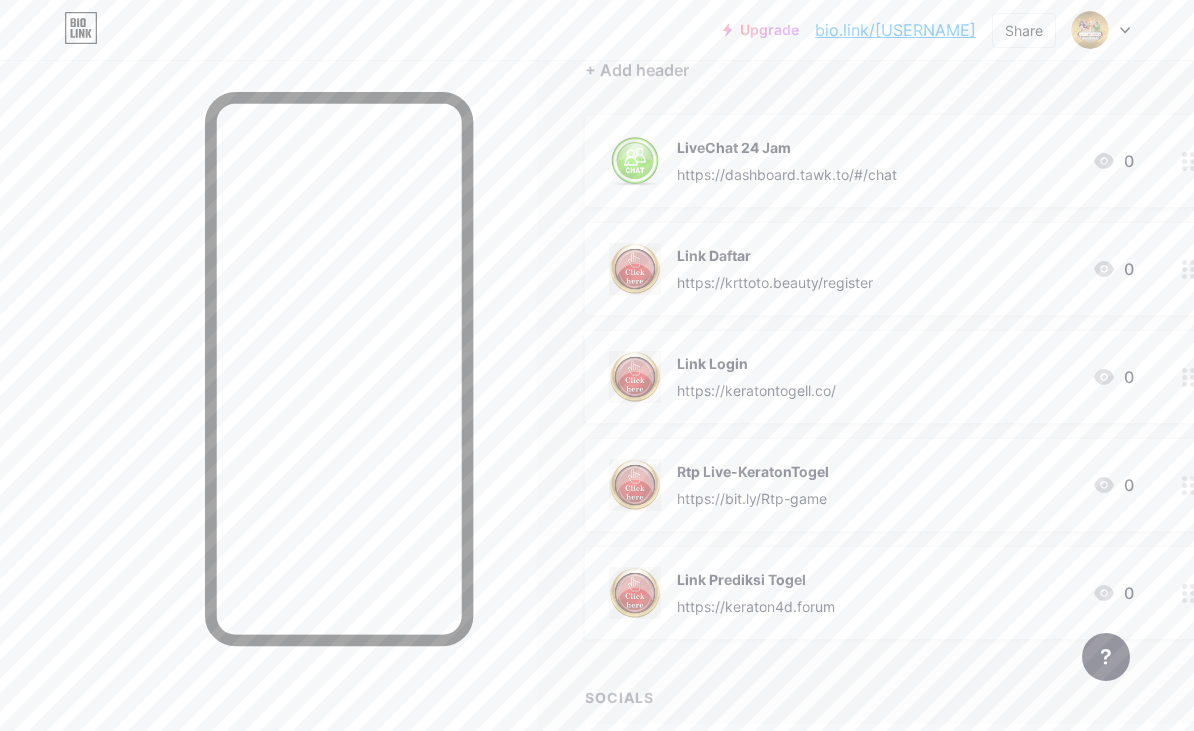 scroll, scrollTop: 0, scrollLeft: 0, axis: both 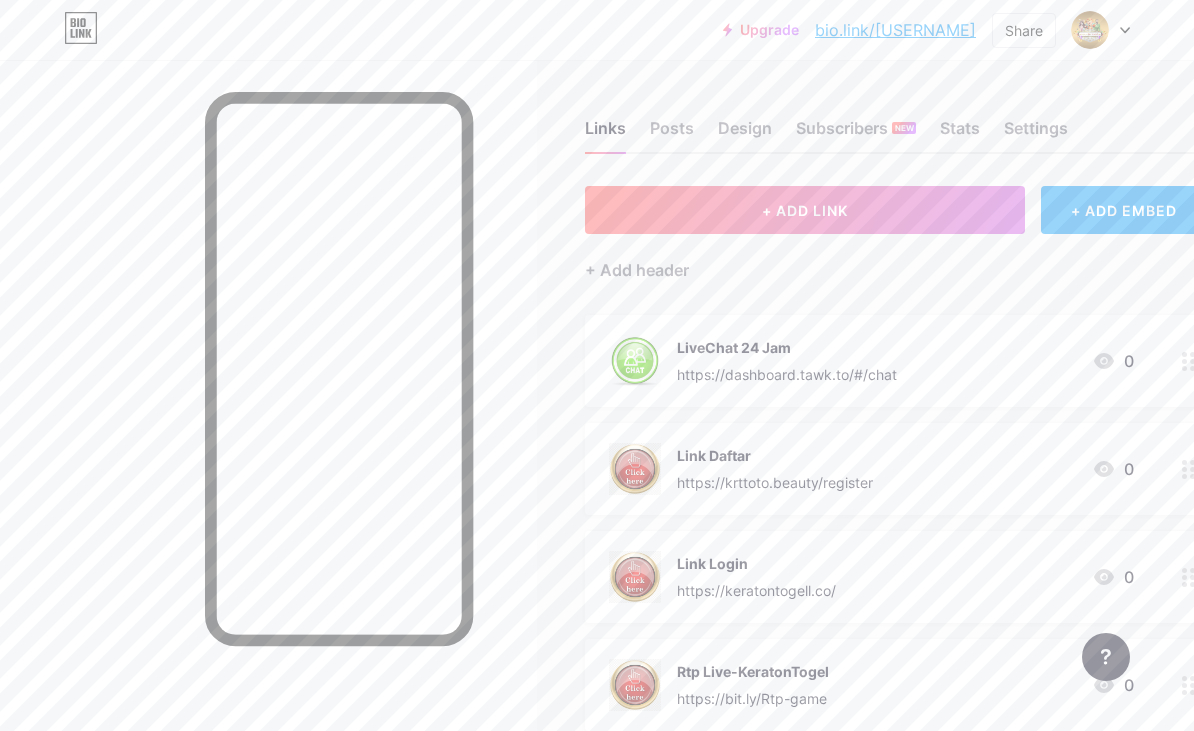 click on "bio.link/[USERNAME]" at bounding box center [895, 30] 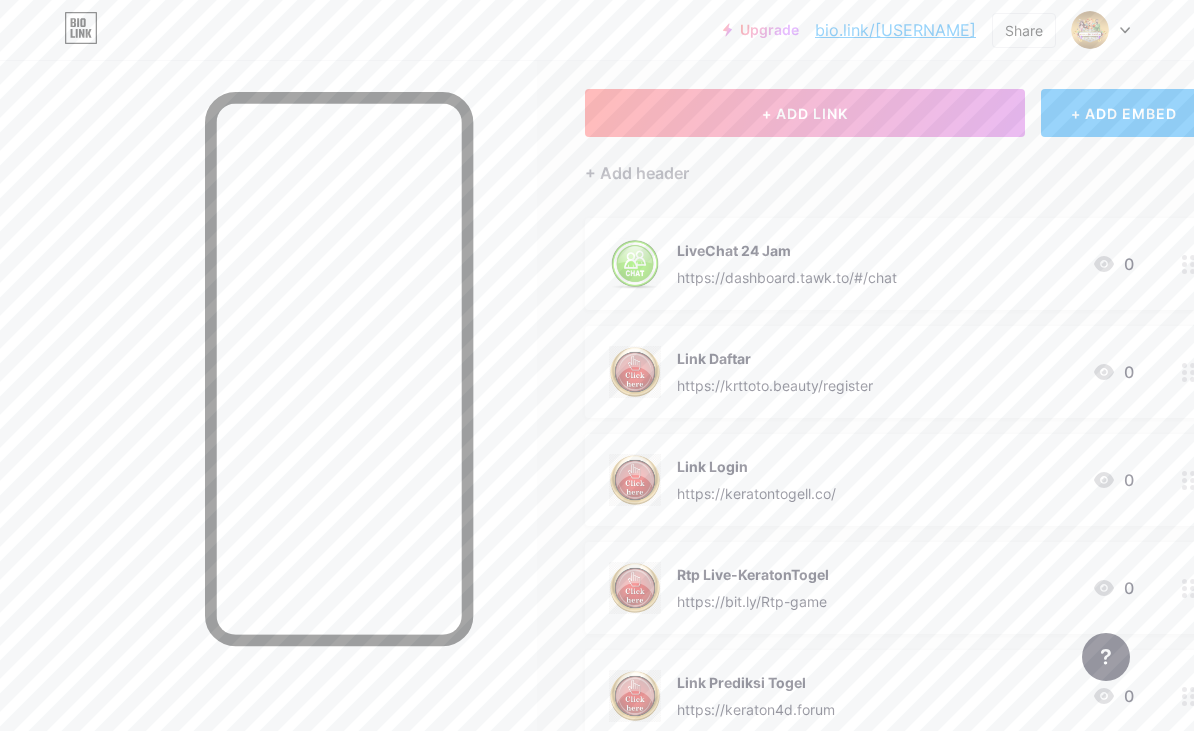 scroll, scrollTop: 0, scrollLeft: 0, axis: both 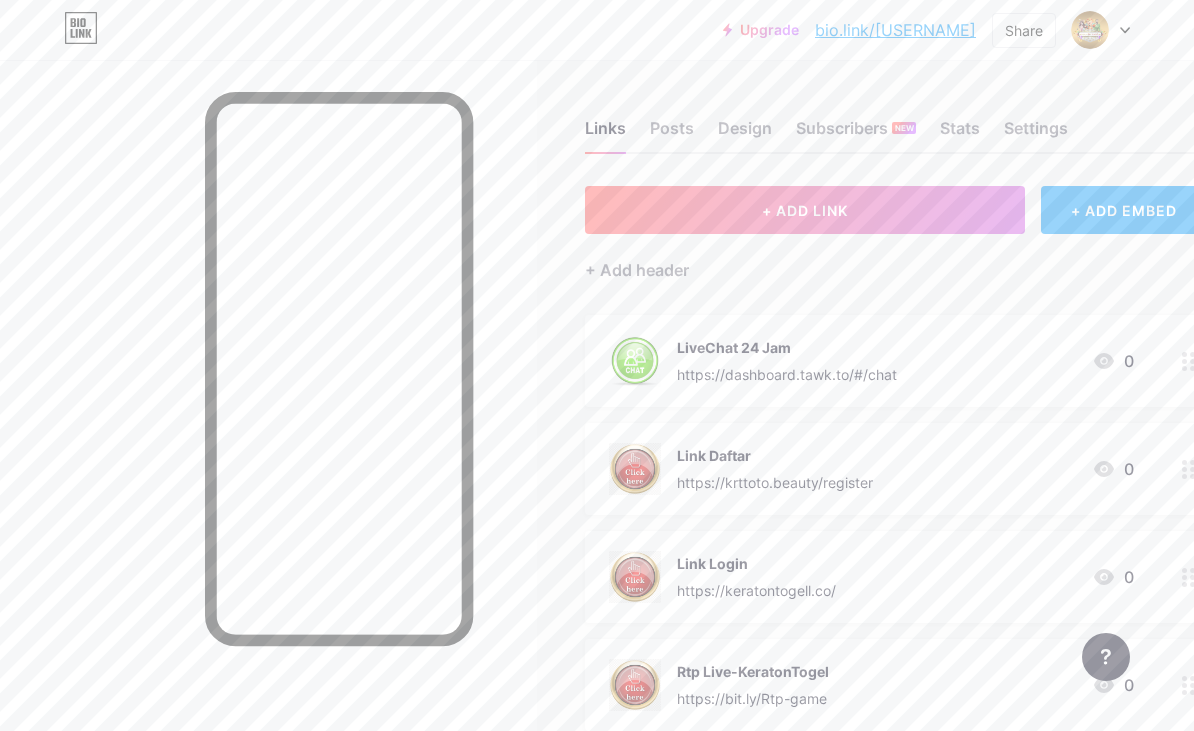 click at bounding box center [268, 425] 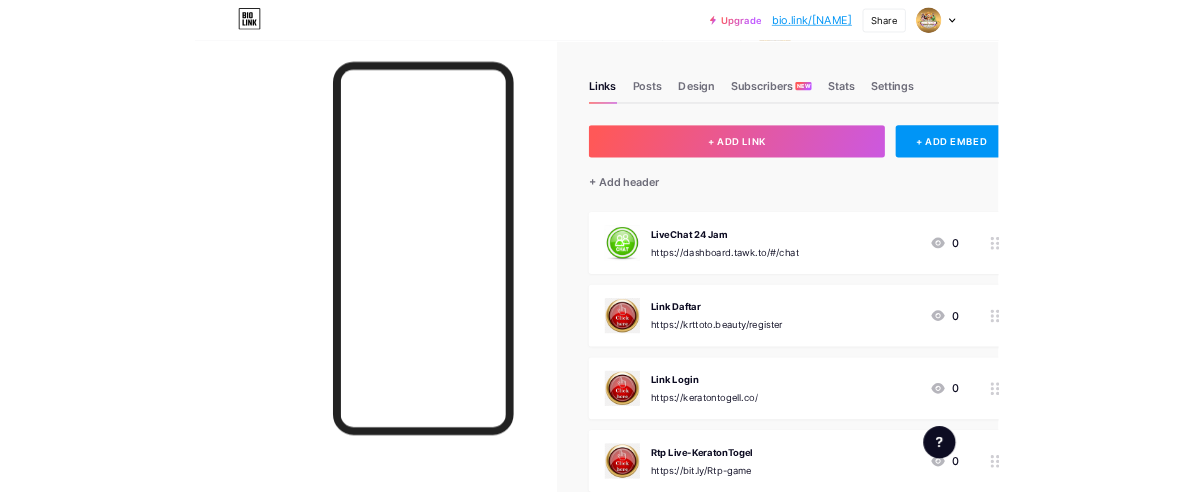 scroll, scrollTop: 0, scrollLeft: 0, axis: both 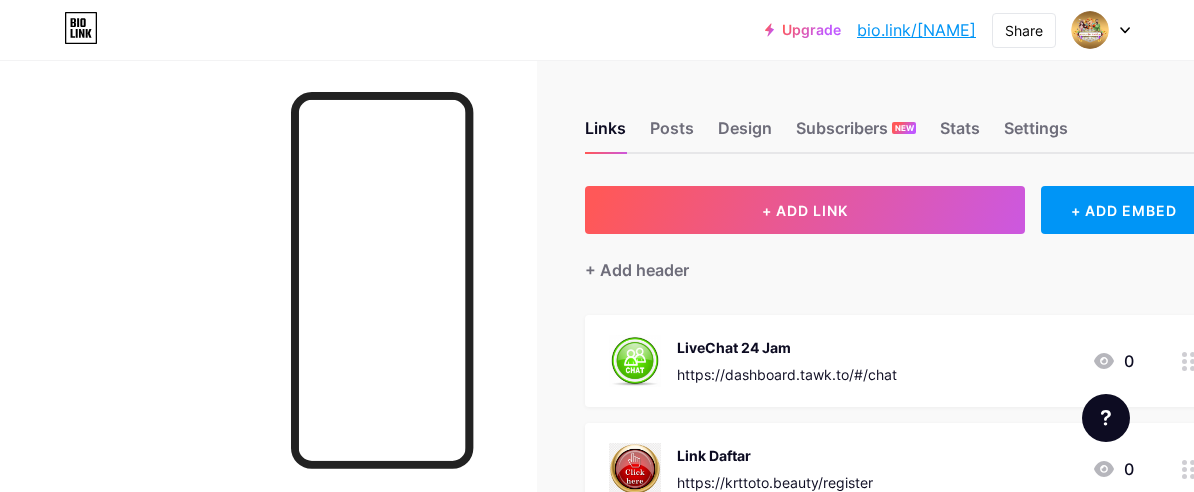 click at bounding box center [268, 306] 